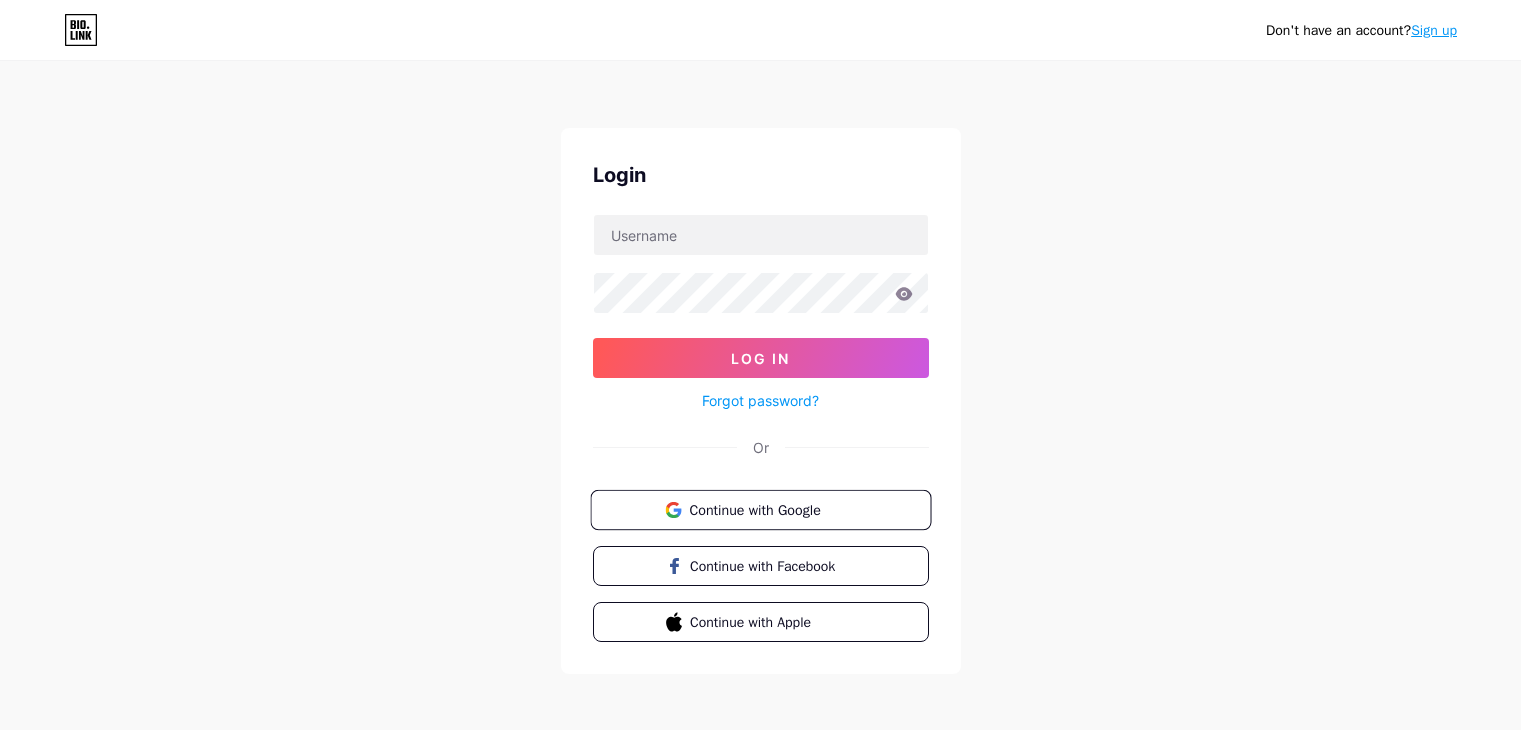 scroll, scrollTop: 0, scrollLeft: 0, axis: both 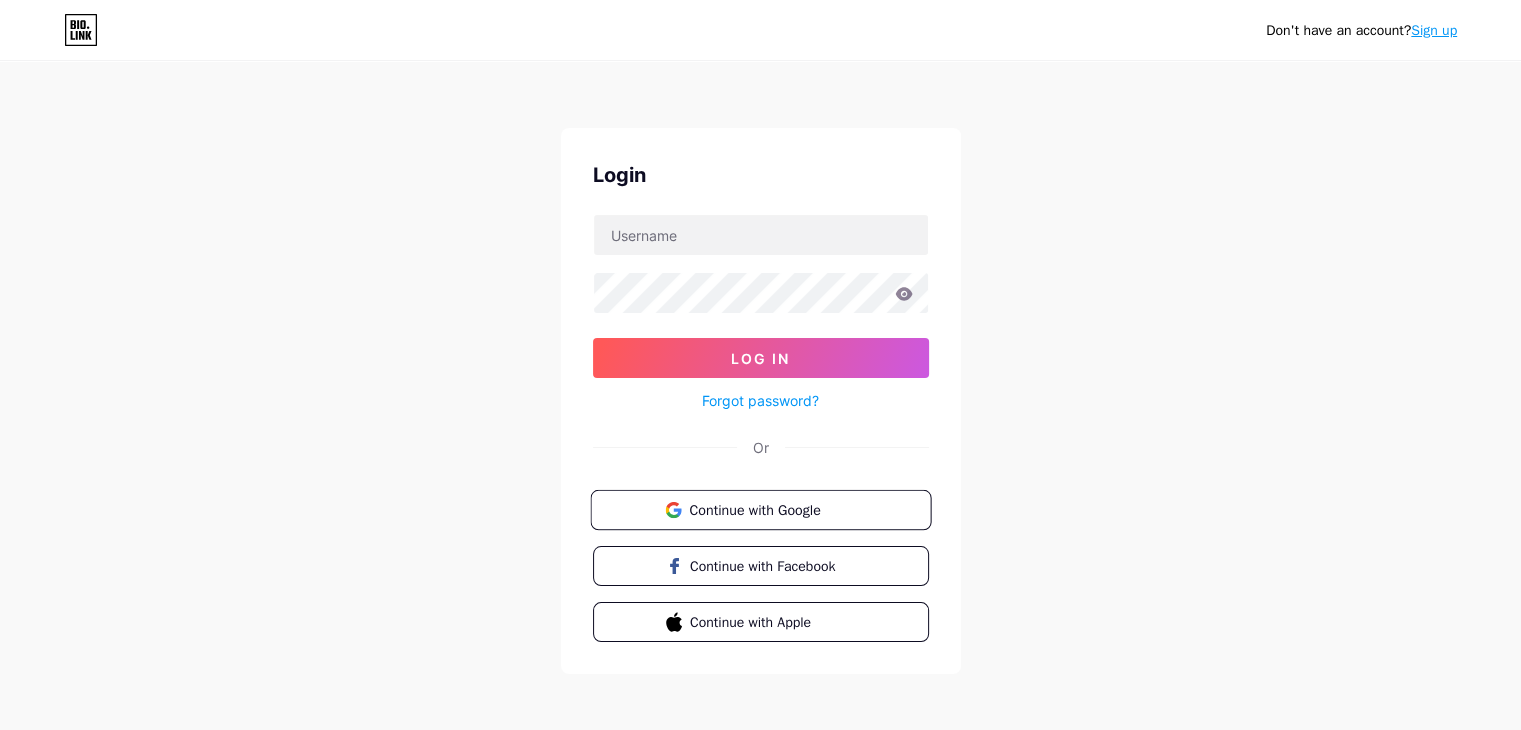 click on "Continue with Google" at bounding box center [772, 509] 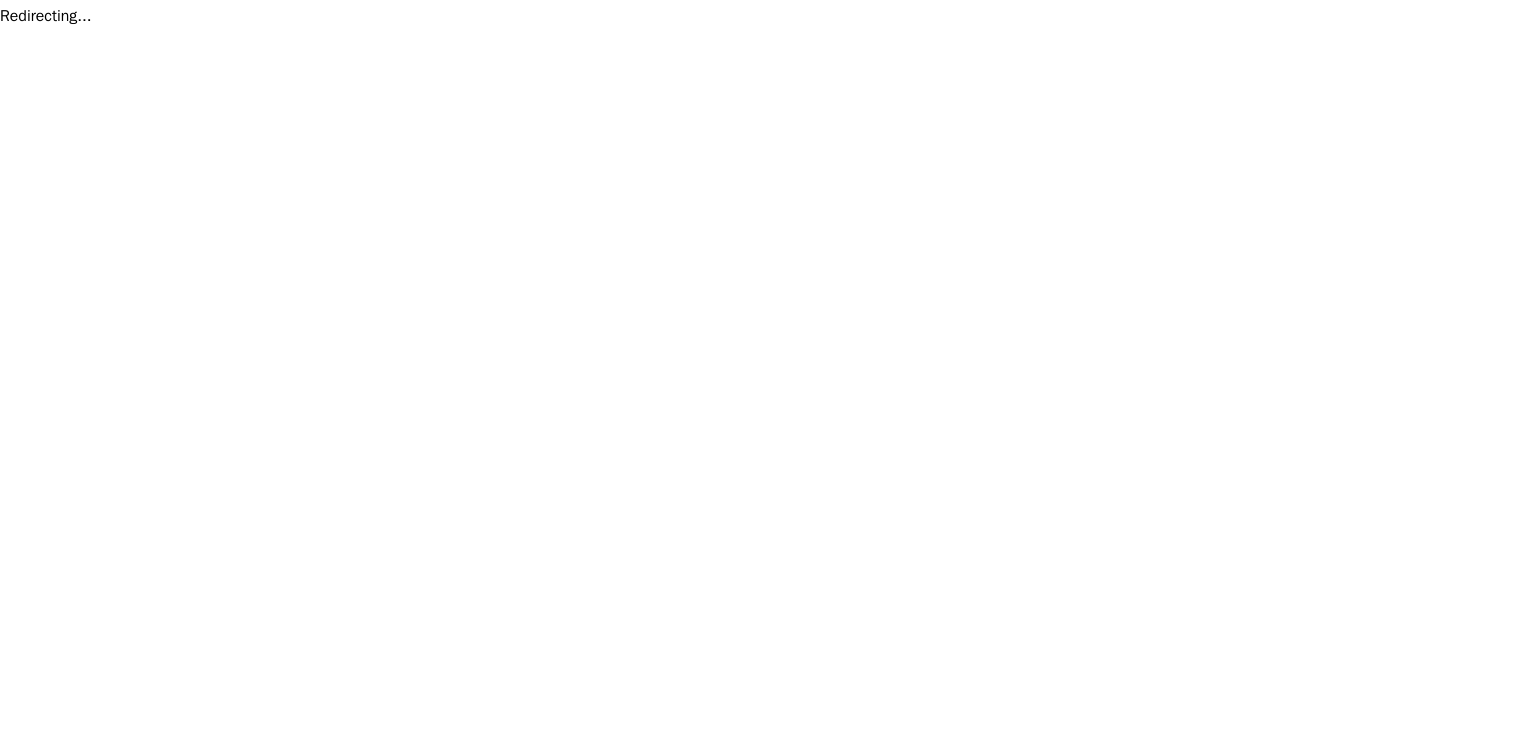 scroll, scrollTop: 0, scrollLeft: 0, axis: both 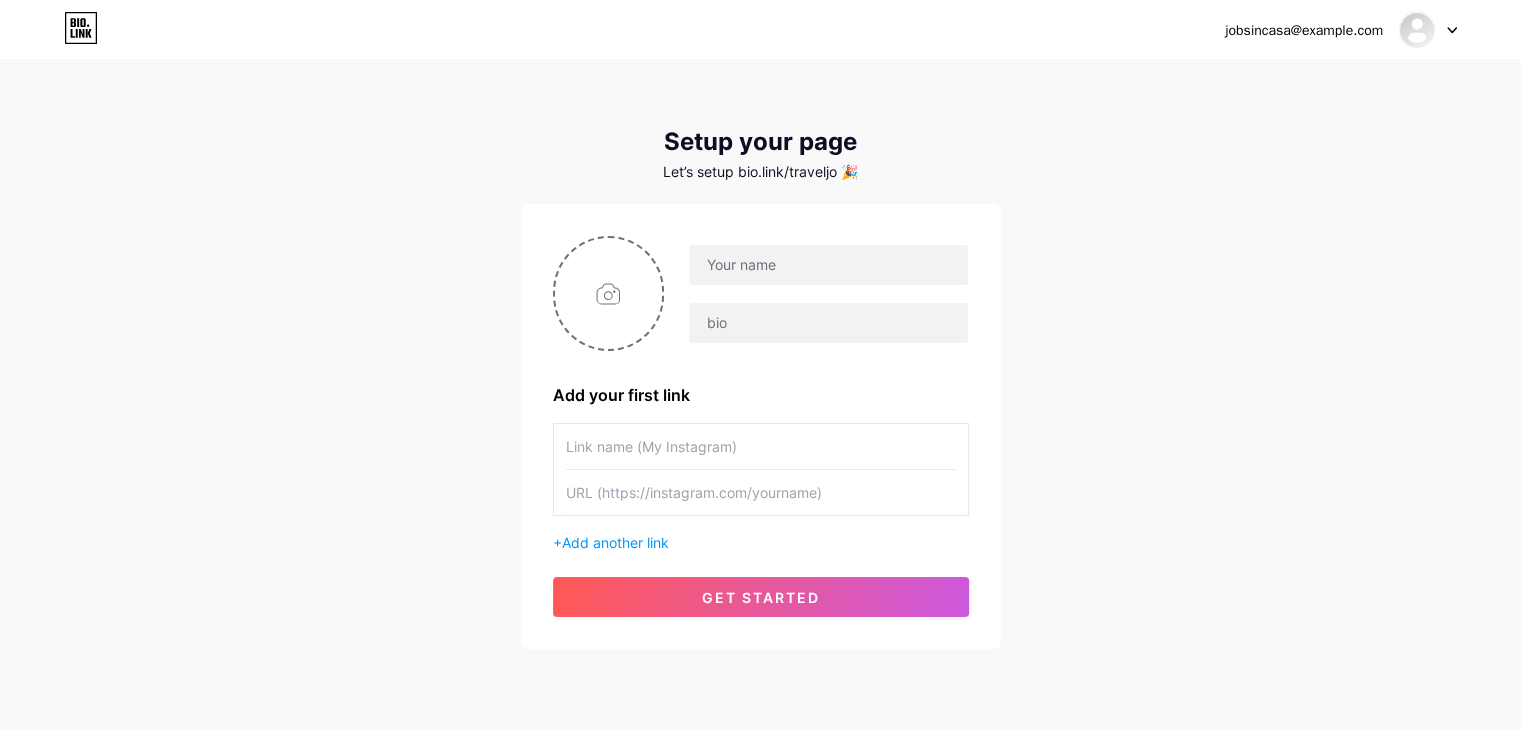 click on "jobsincasa@example.com" at bounding box center [1341, 30] 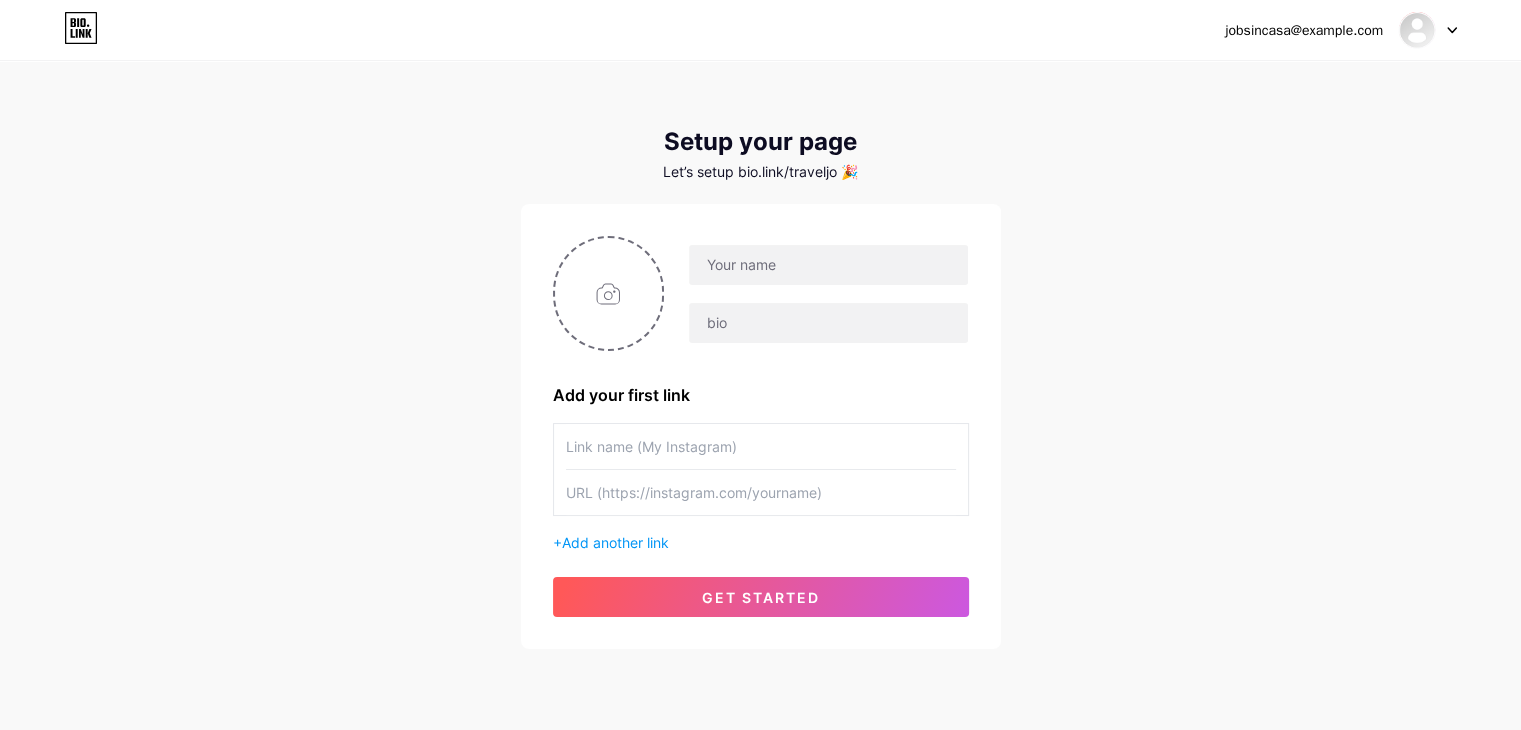click at bounding box center [1428, 30] 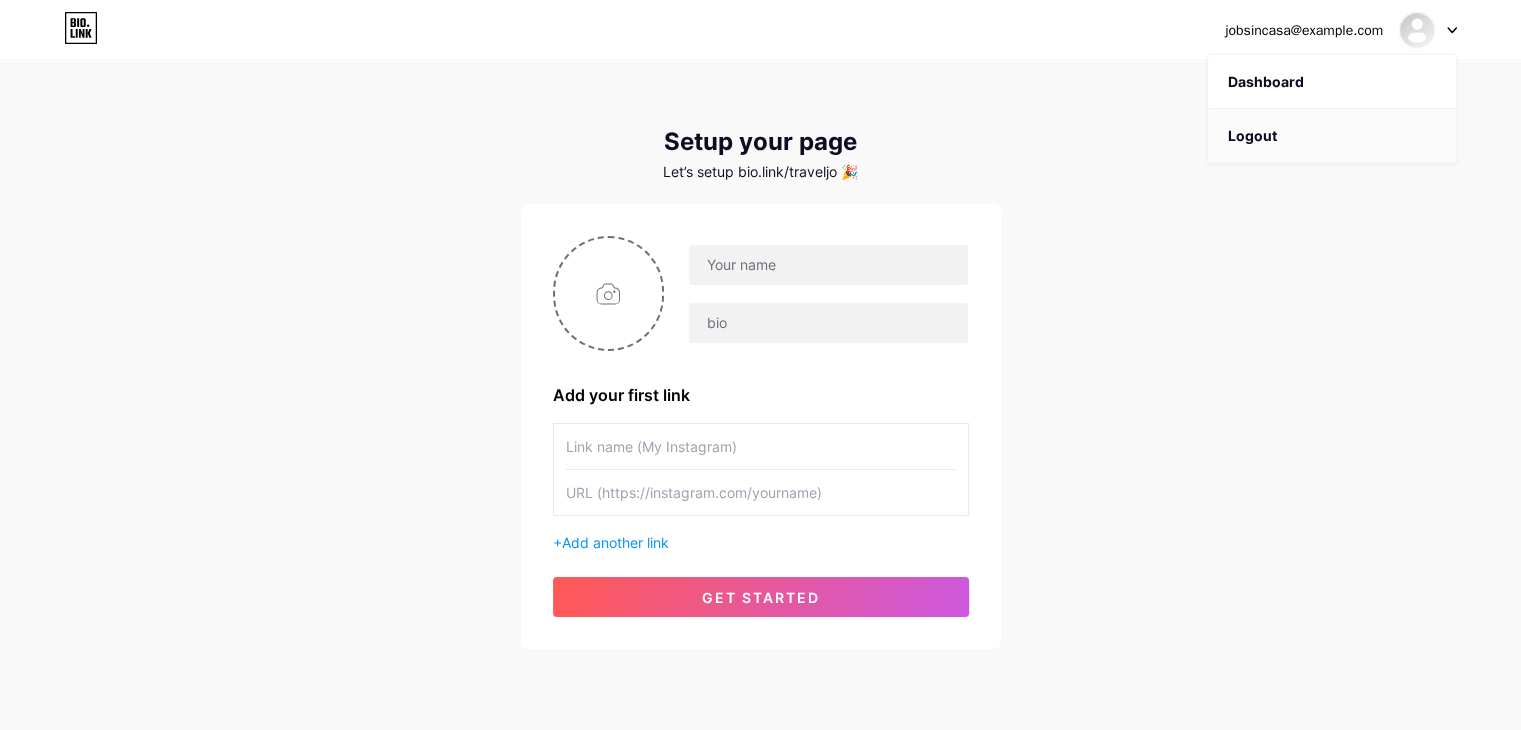click on "Logout" at bounding box center [1332, 136] 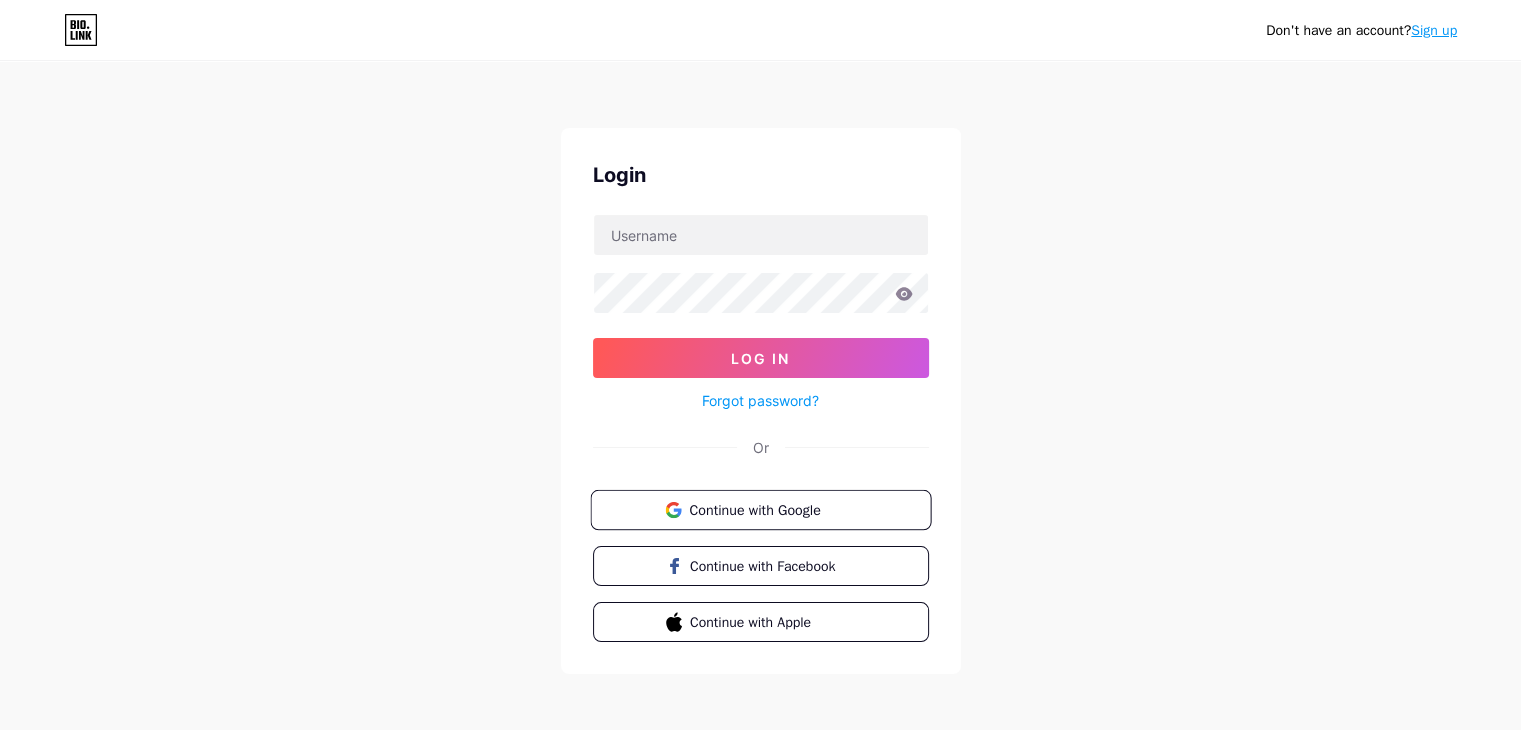 click on "Continue with Google" at bounding box center [760, 510] 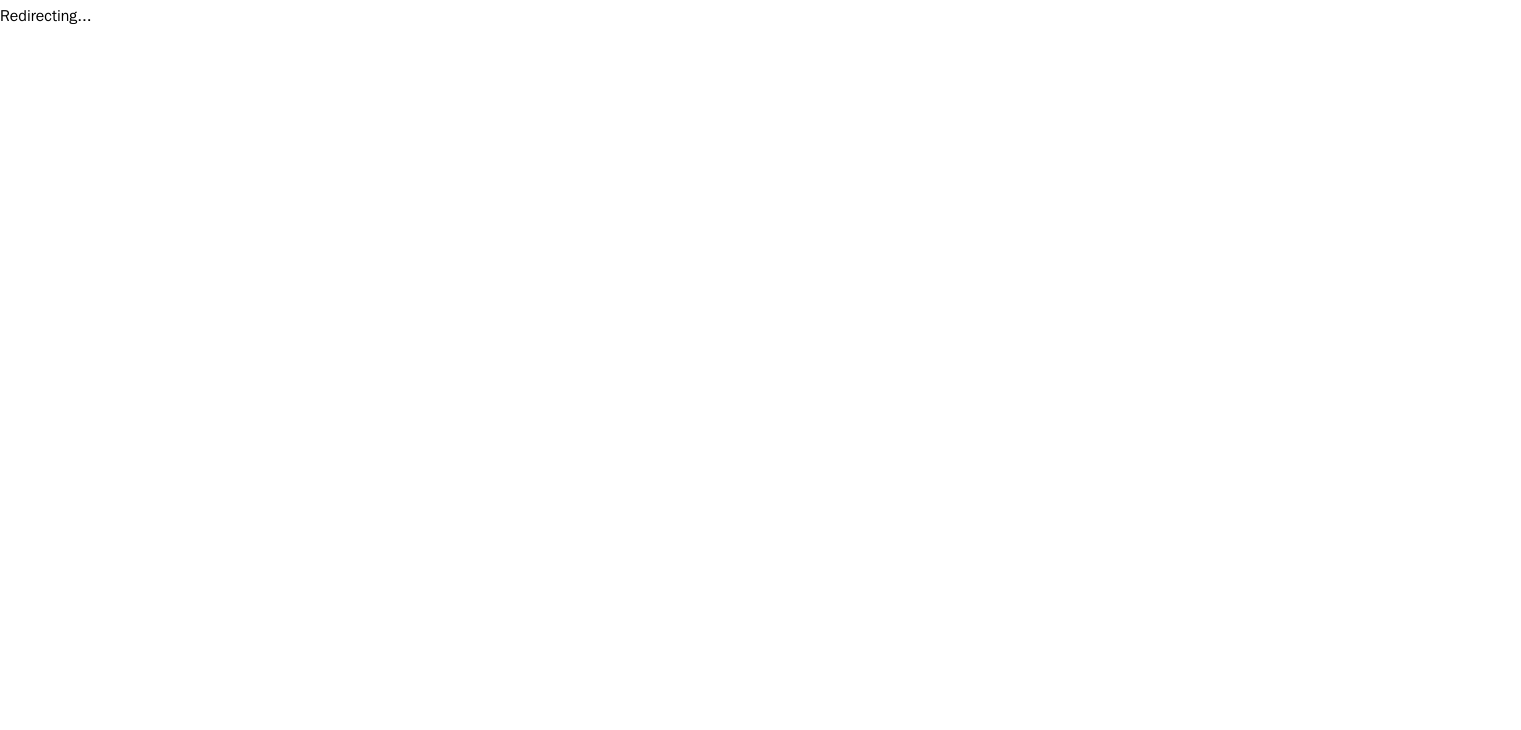 scroll, scrollTop: 0, scrollLeft: 0, axis: both 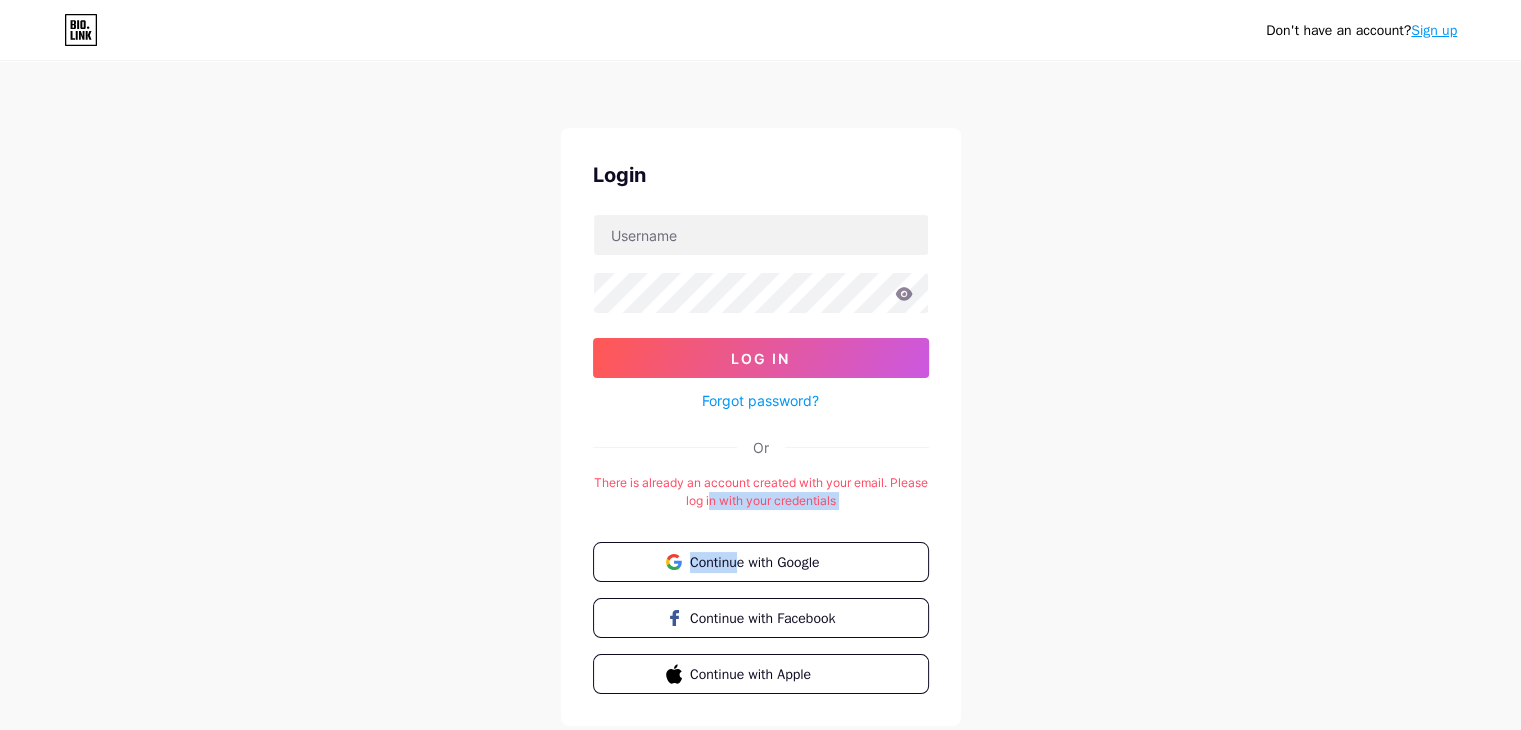 drag, startPoint x: 731, startPoint y: 493, endPoint x: 737, endPoint y: 507, distance: 15.231546 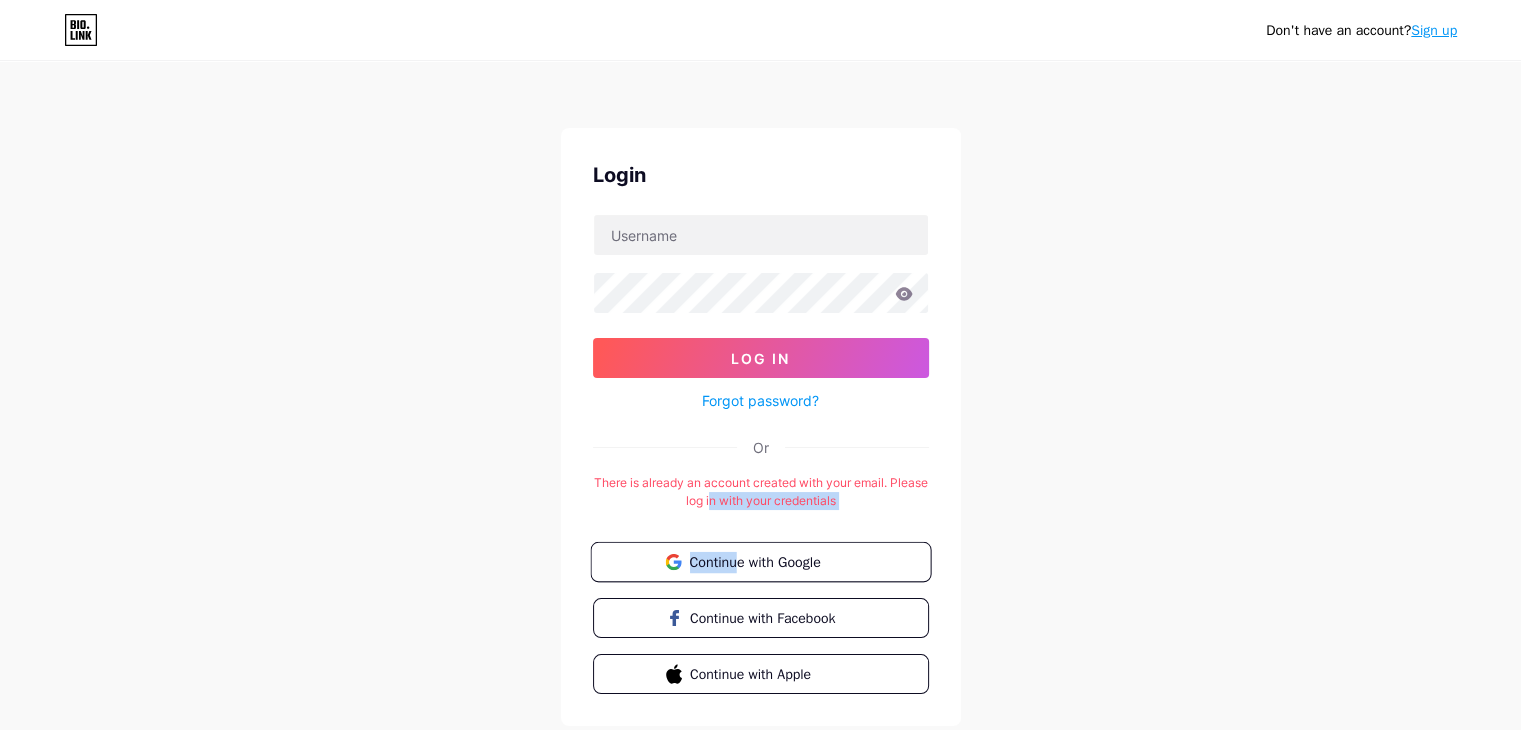 click on "Continue with Google" at bounding box center [772, 561] 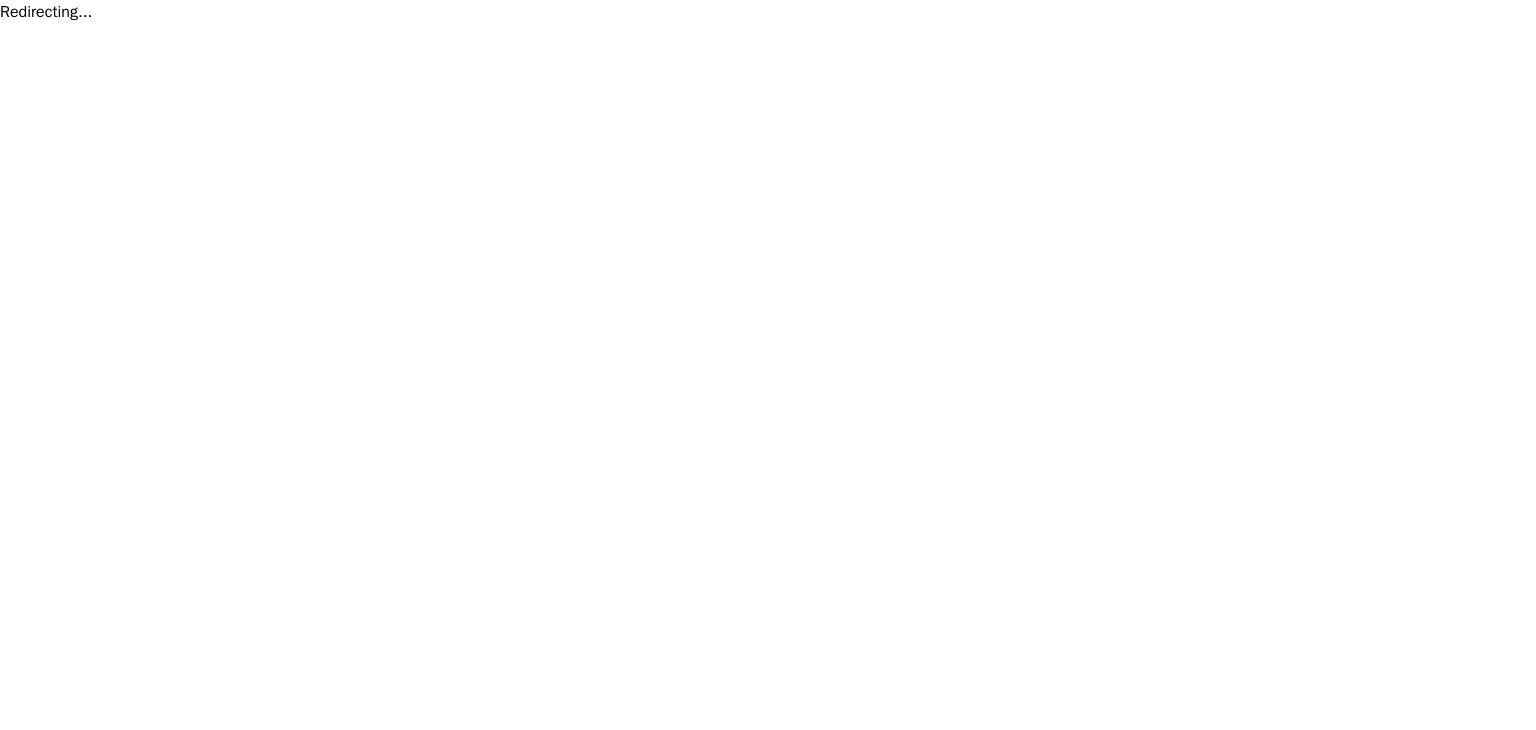 scroll, scrollTop: 0, scrollLeft: 0, axis: both 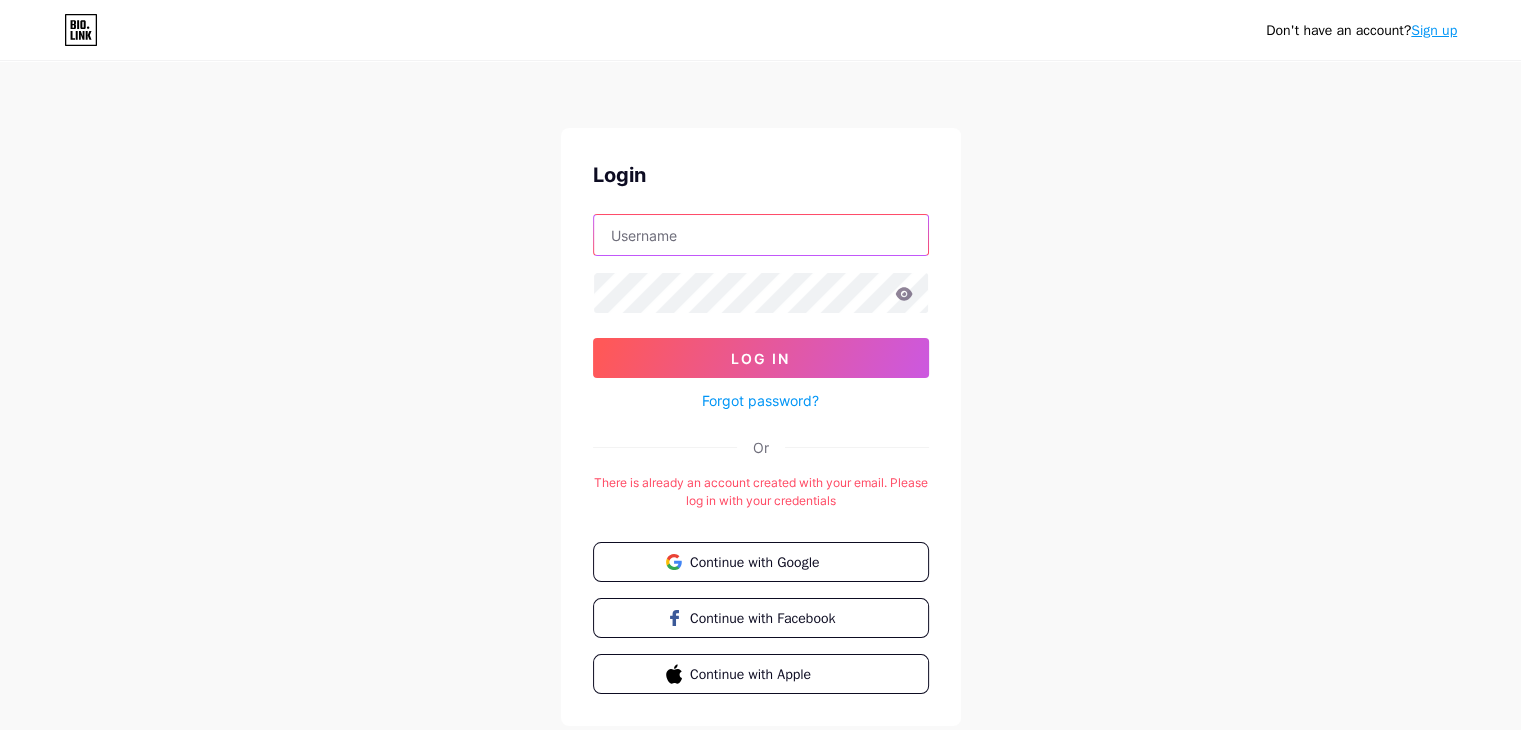 click at bounding box center (761, 235) 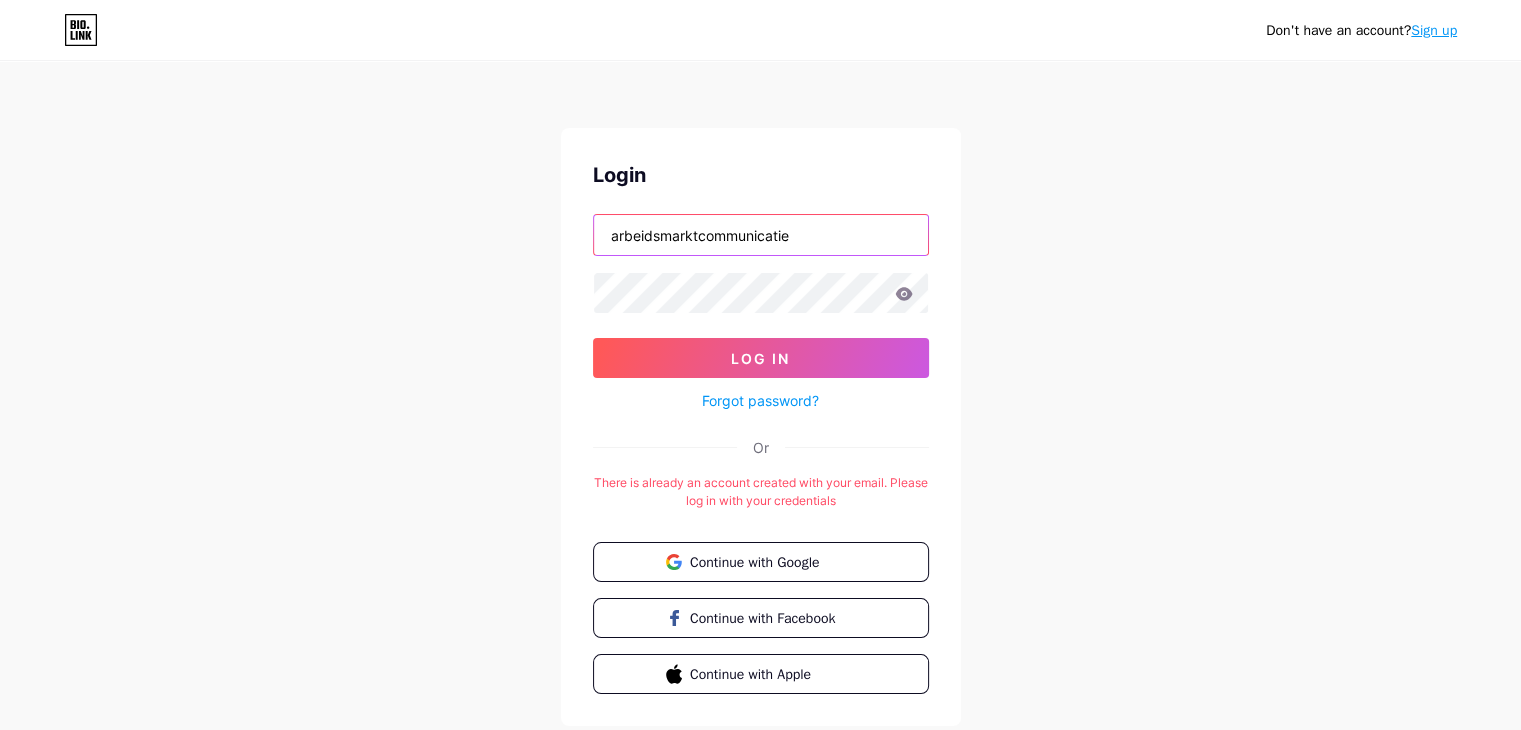 click on "arbeidsmarktcommunicatie" at bounding box center (761, 235) 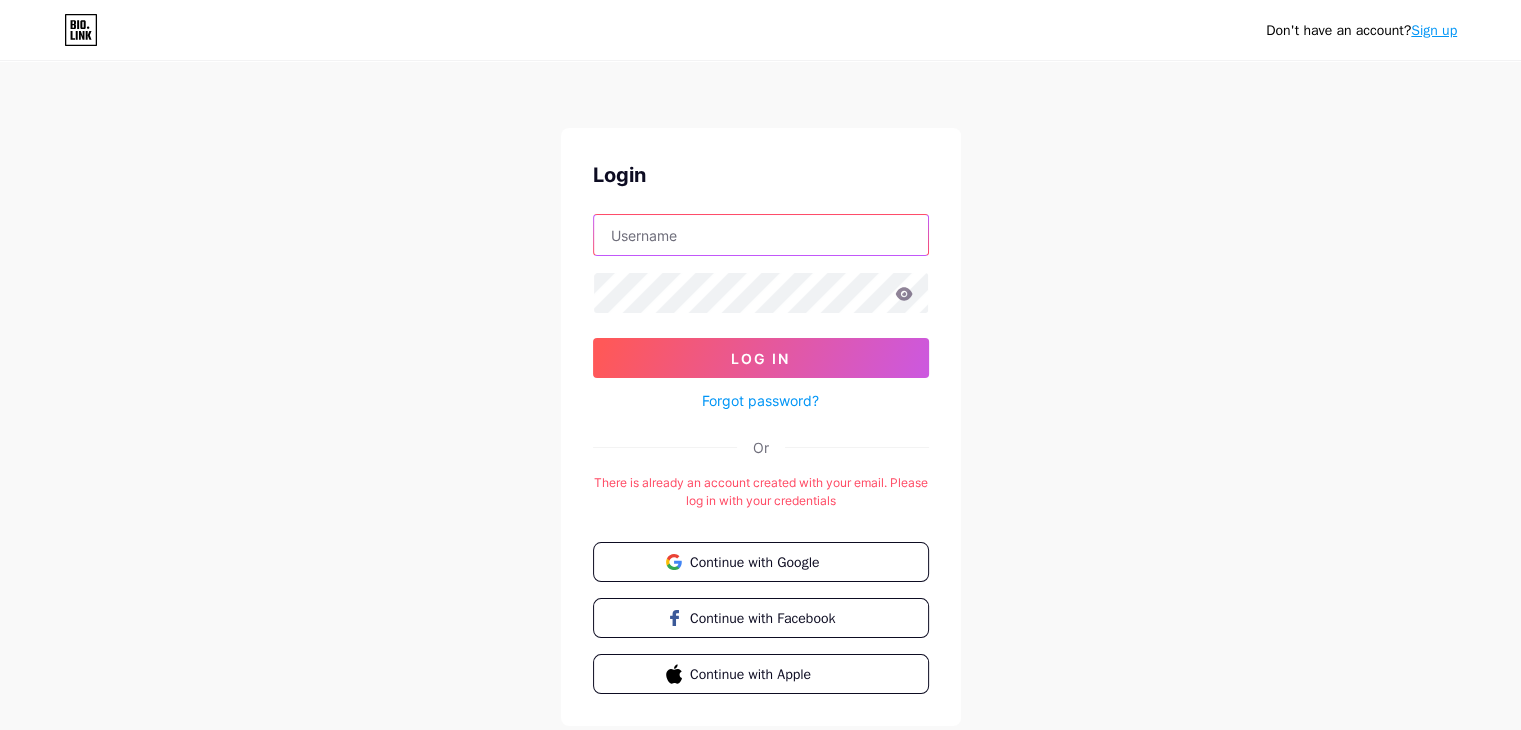click at bounding box center (761, 235) 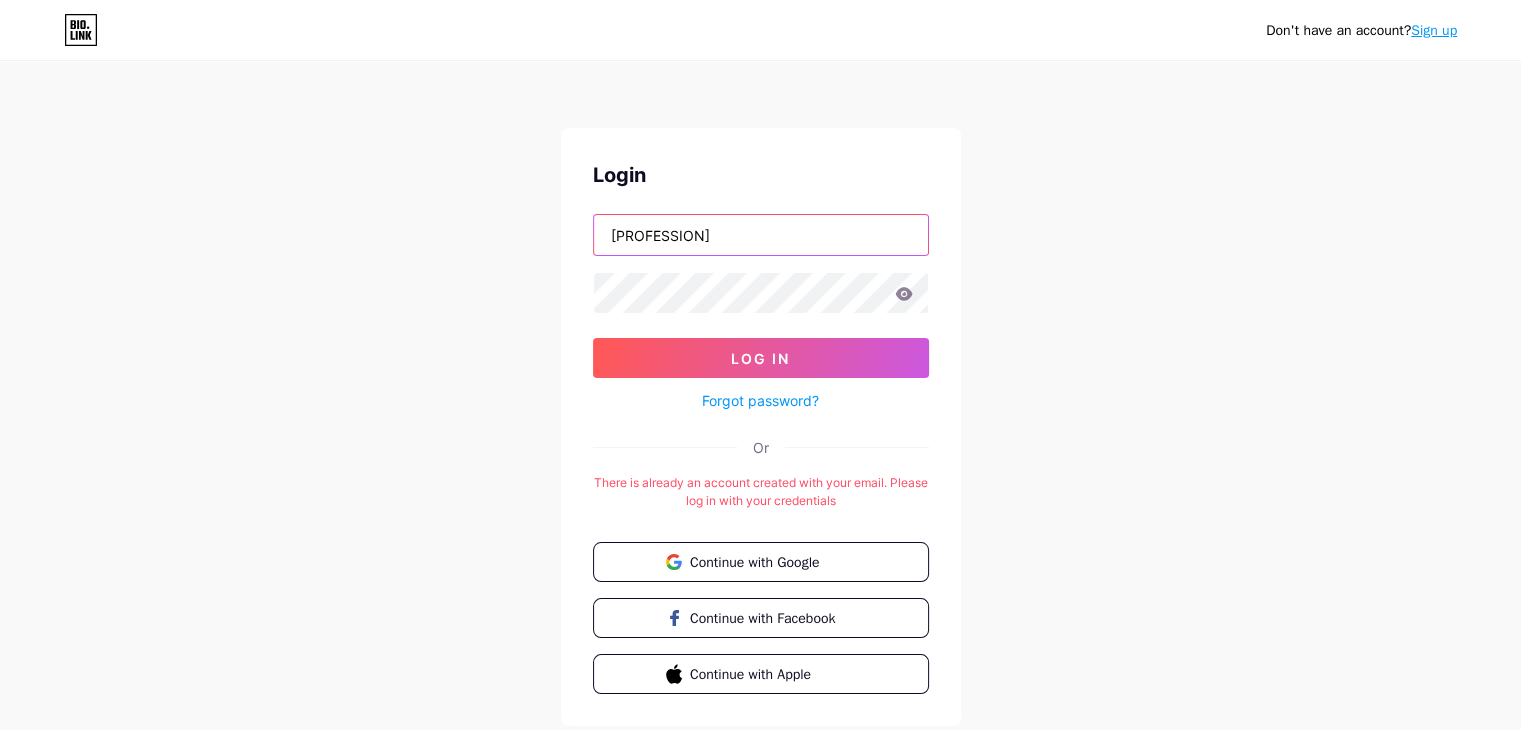 type on "[PROFESSION]" 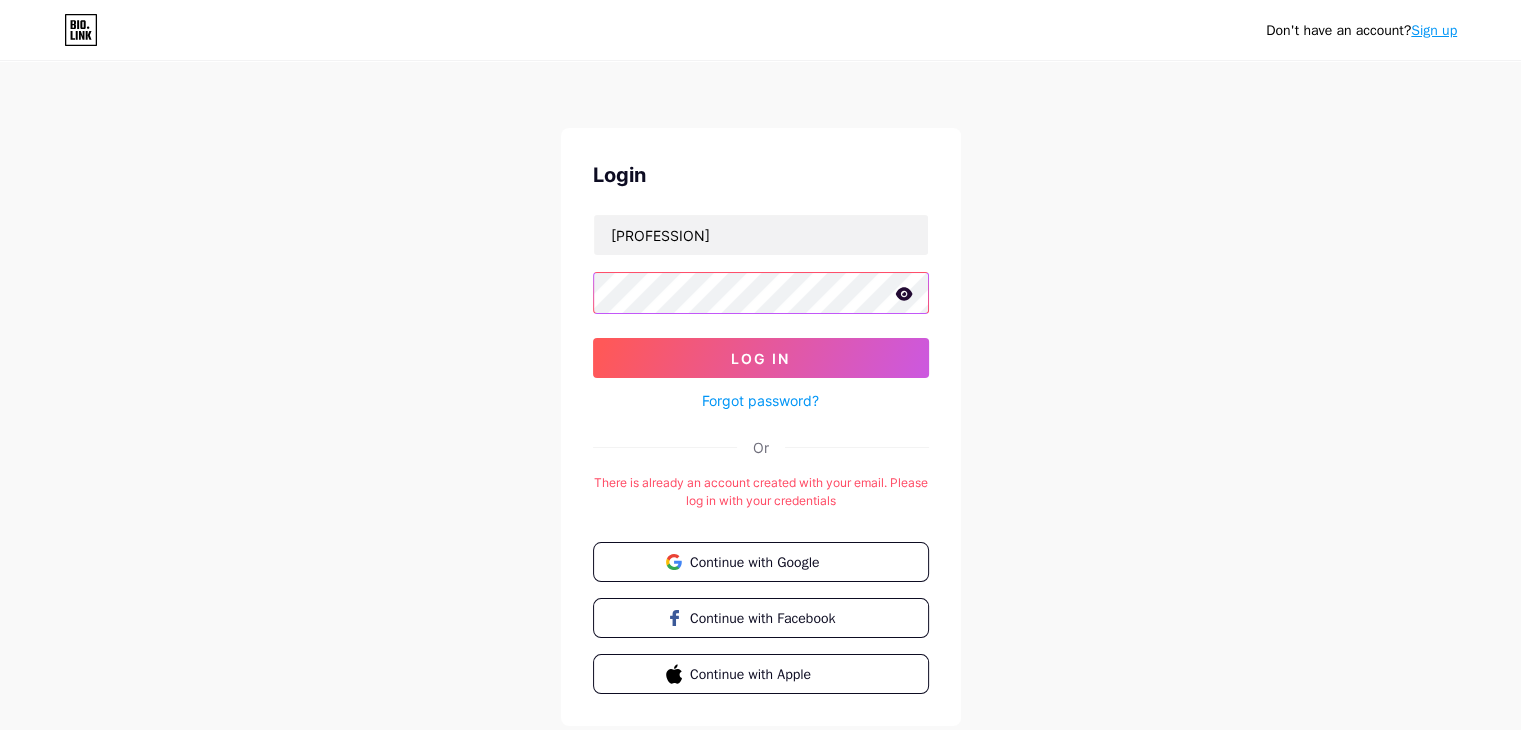 click on "Log In" at bounding box center (761, 358) 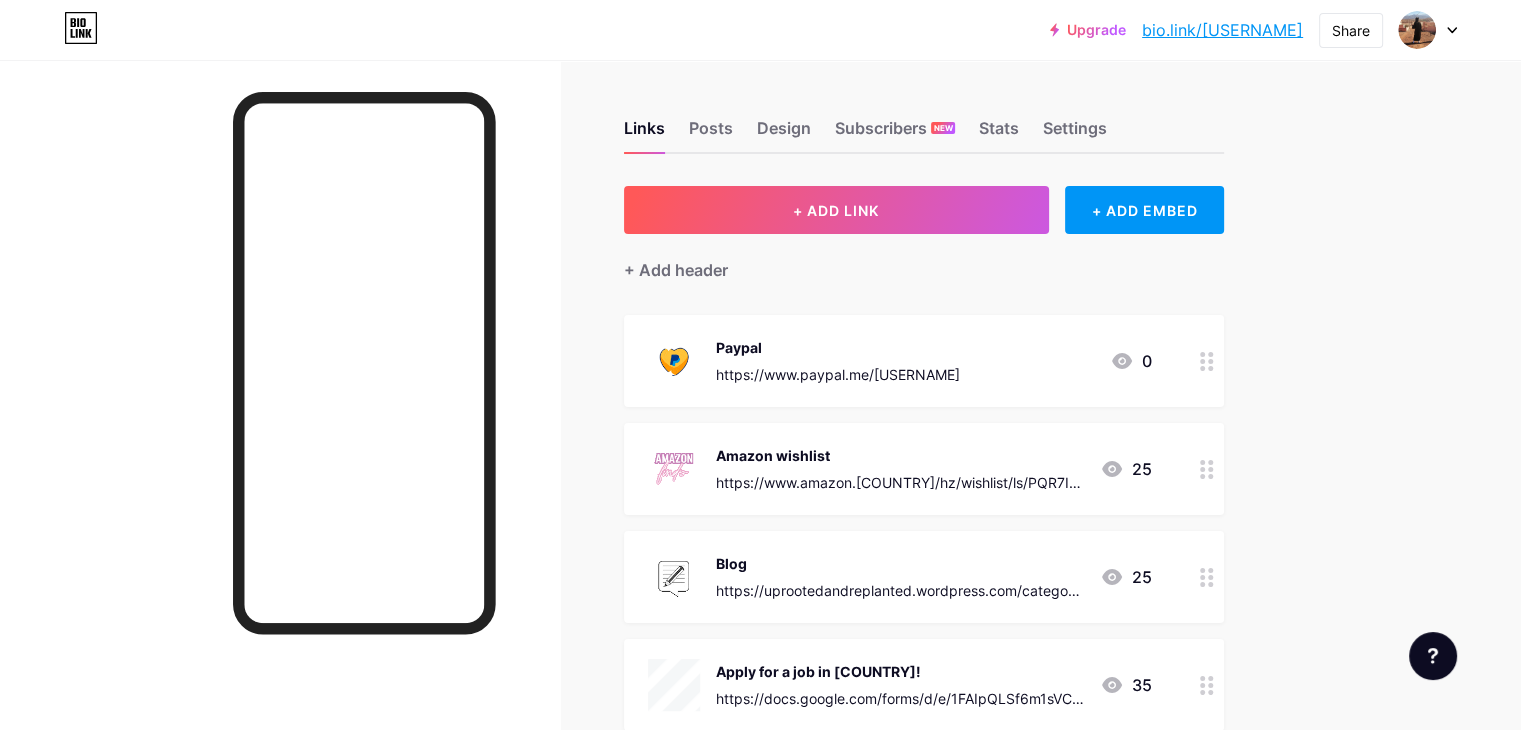 click on "Paypal
https://www.paypal.me/[USERNAME]
0" at bounding box center (900, 361) 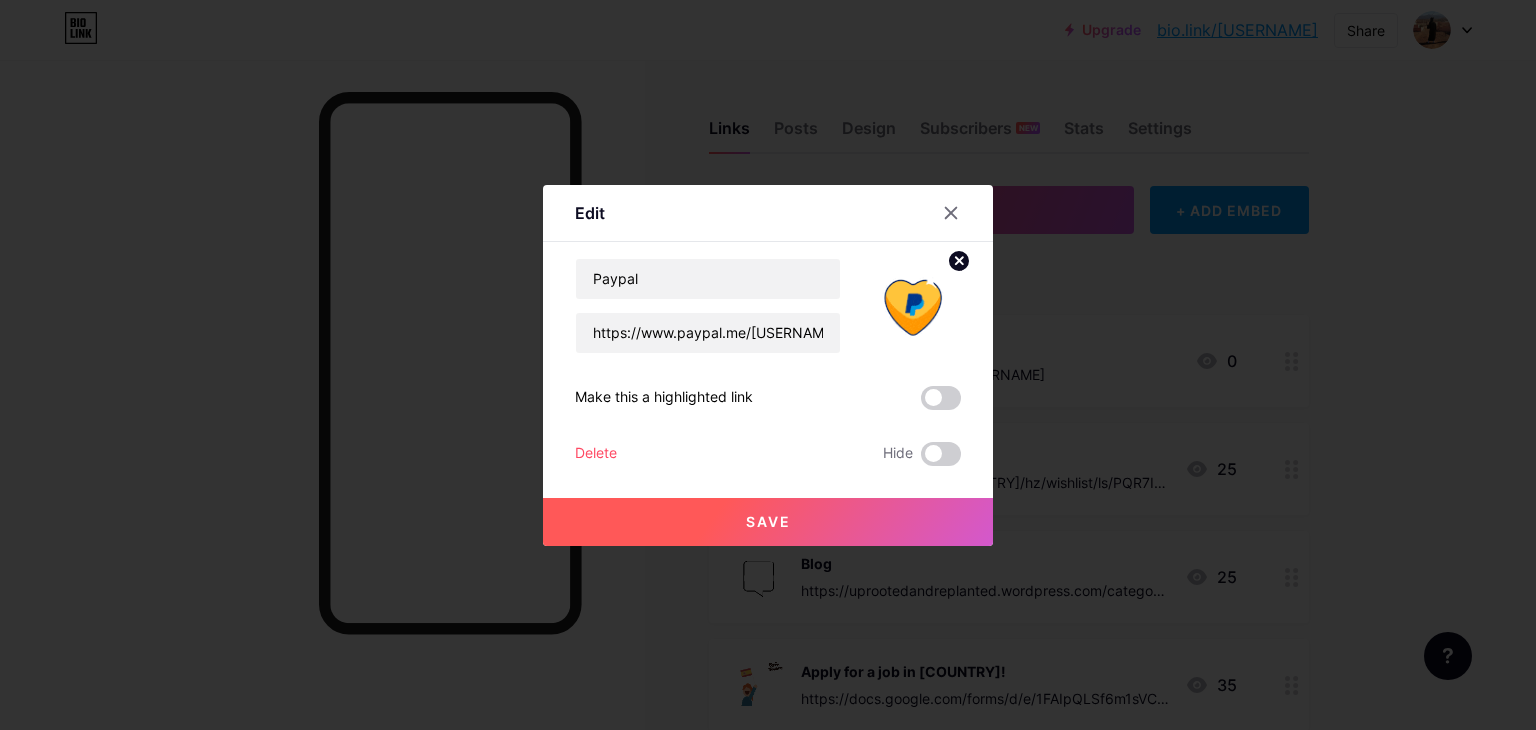 click on "Delete" at bounding box center [596, 454] 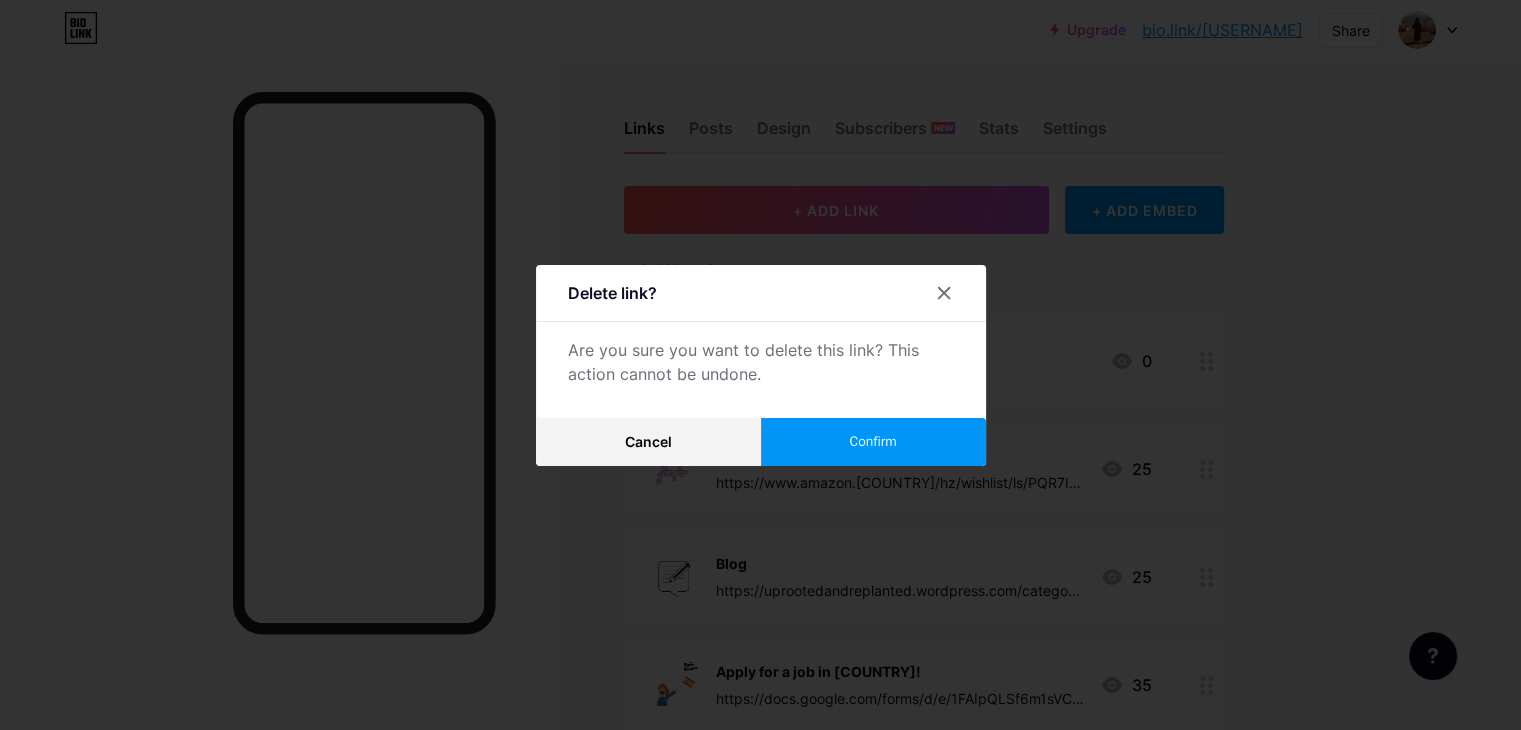 click on "Confirm" at bounding box center (873, 442) 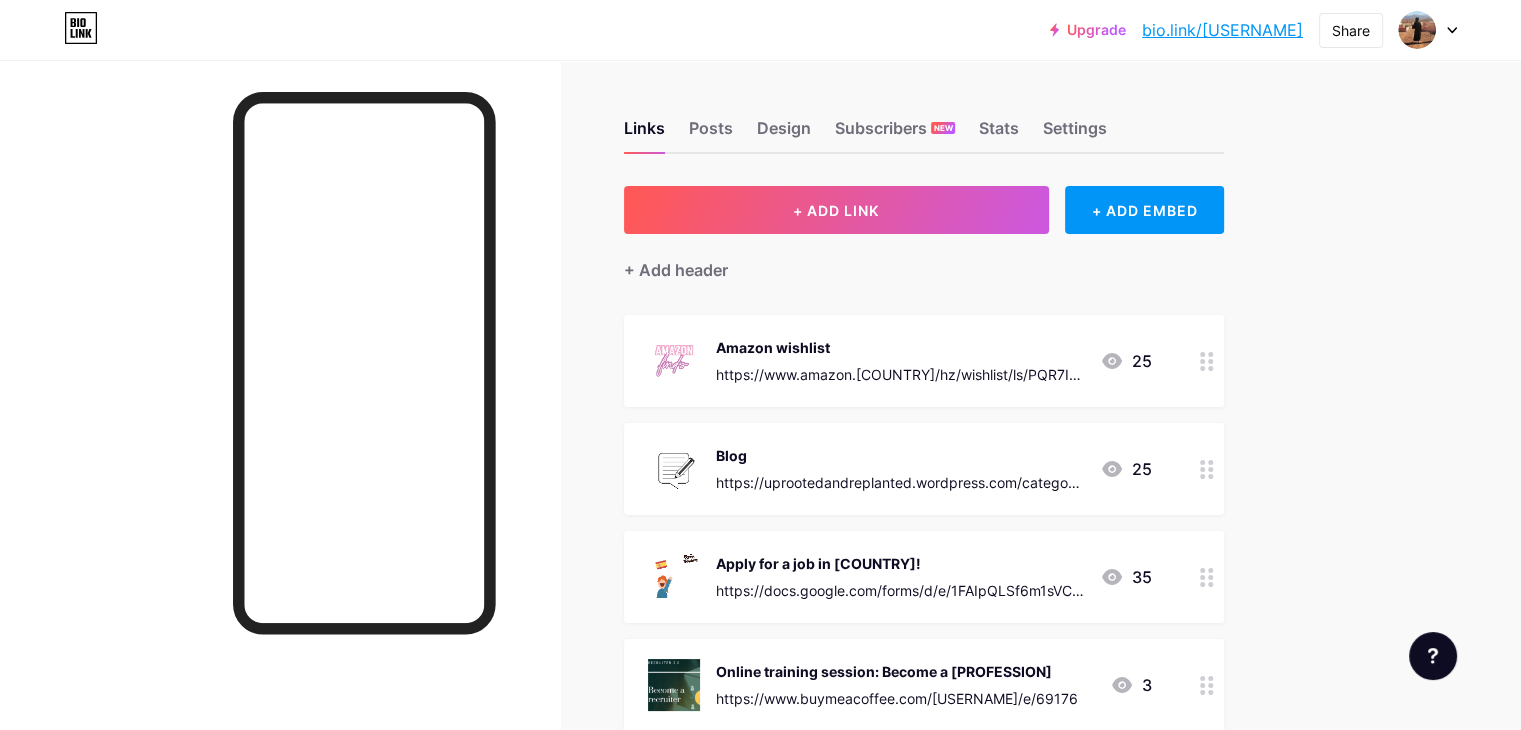 click at bounding box center [1207, 361] 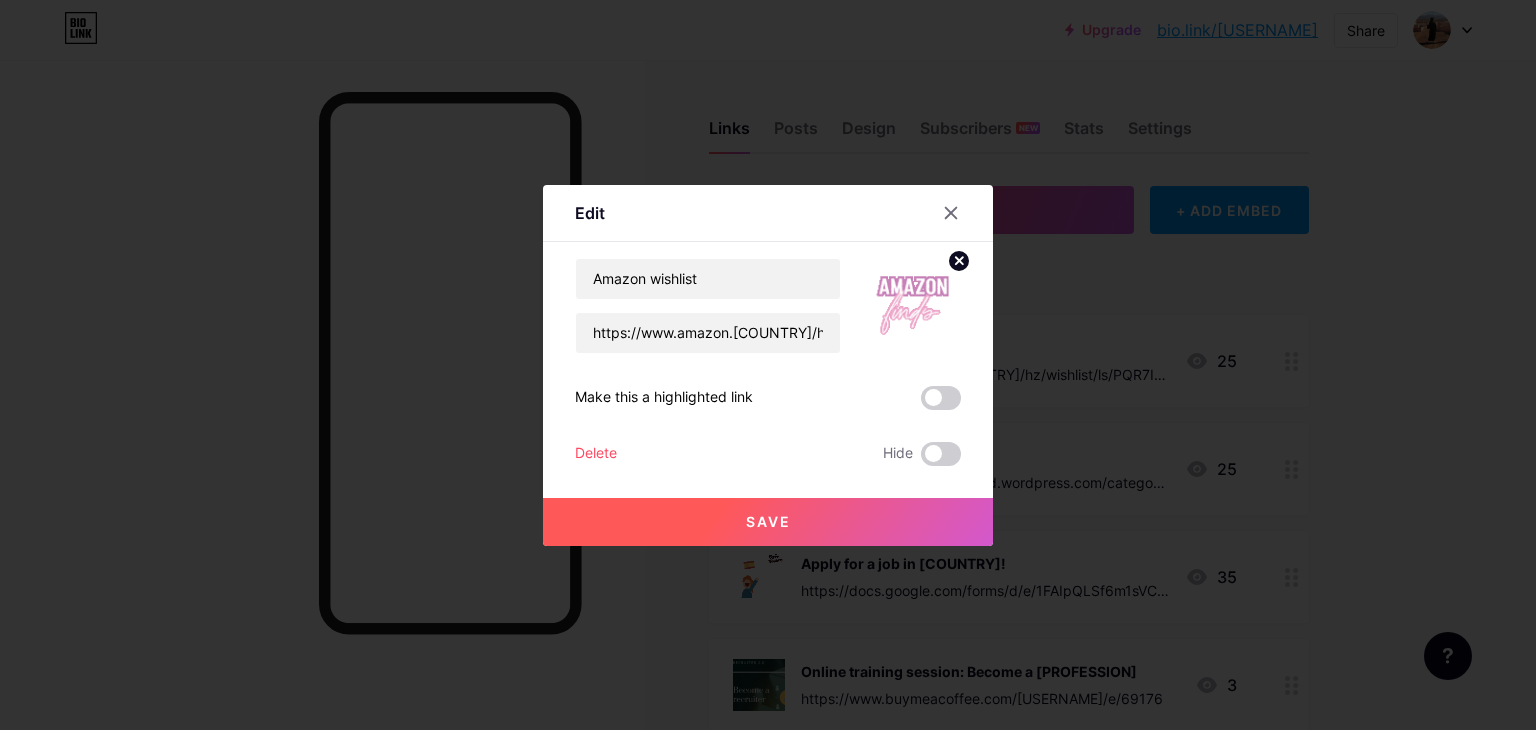 click on "Delete" at bounding box center [596, 454] 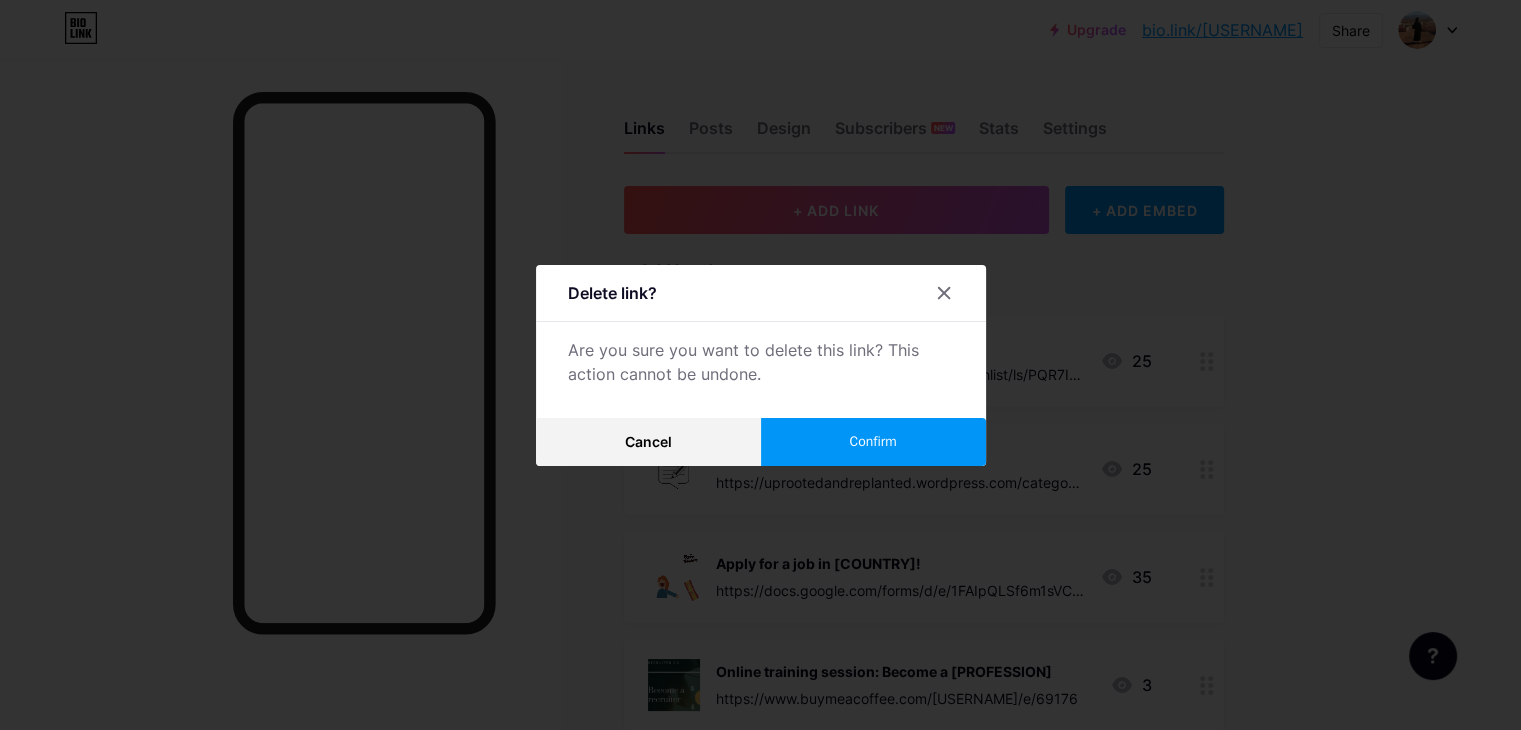 click on "Confirm" at bounding box center [873, 442] 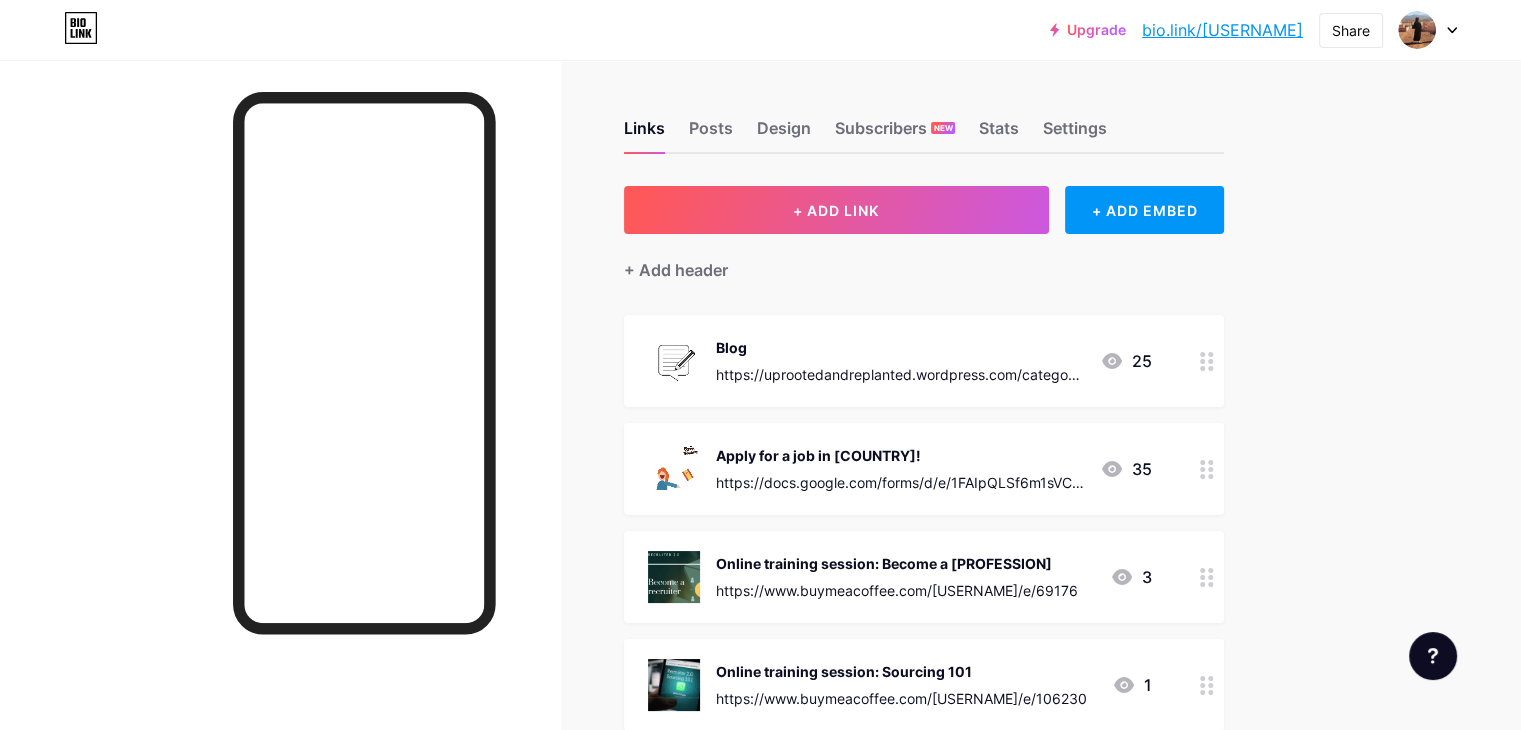 click 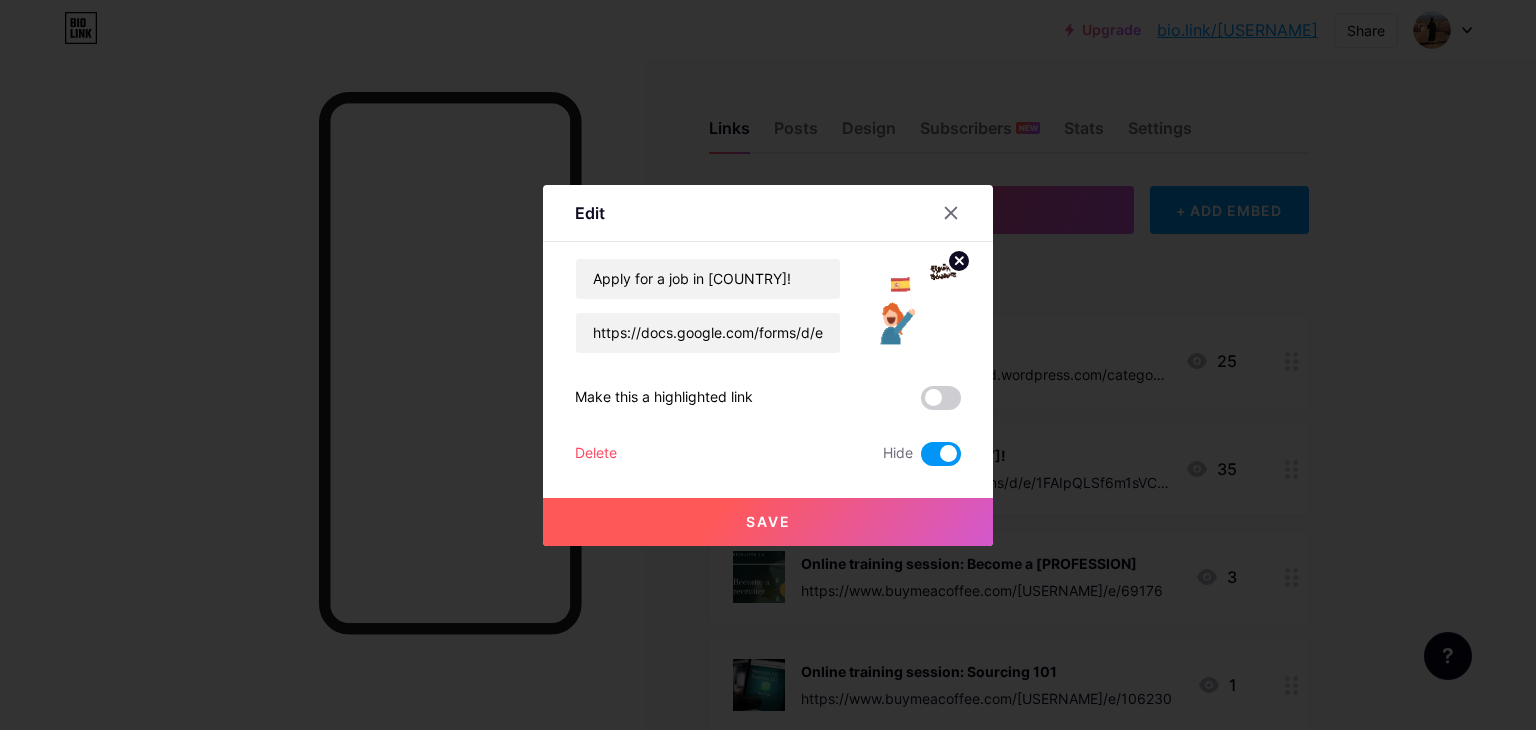 click on "Delete" at bounding box center [596, 454] 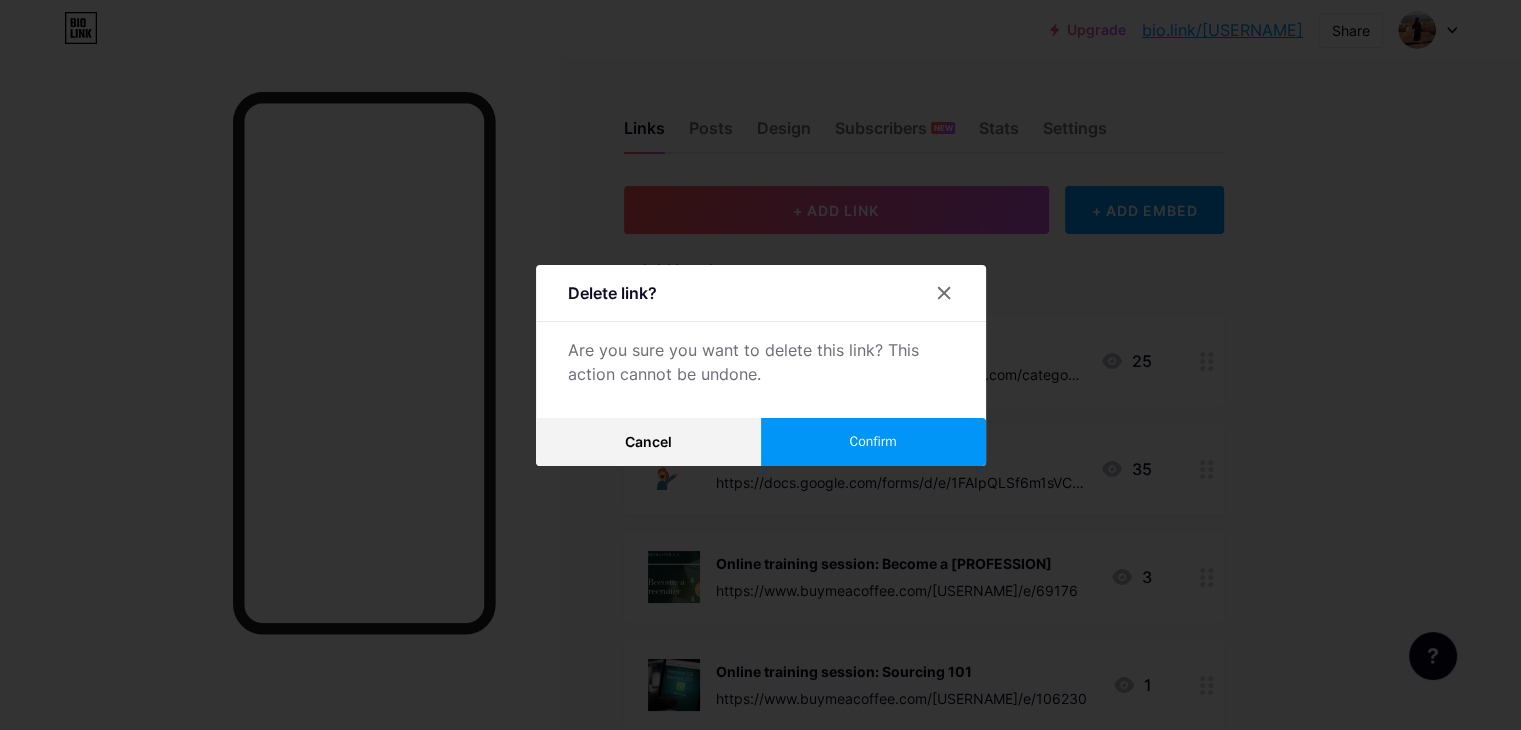 click on "Confirm" at bounding box center [873, 442] 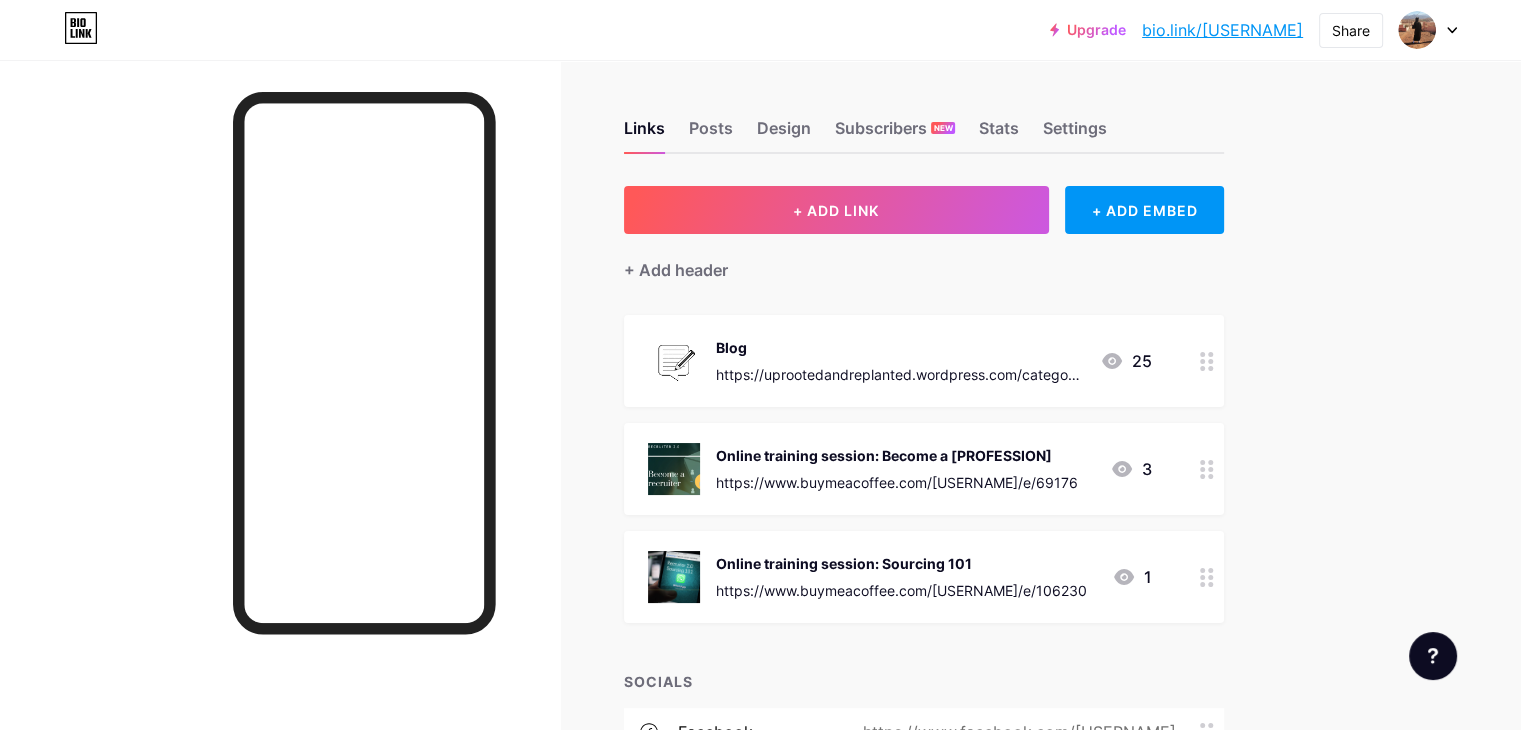 click at bounding box center [1207, 469] 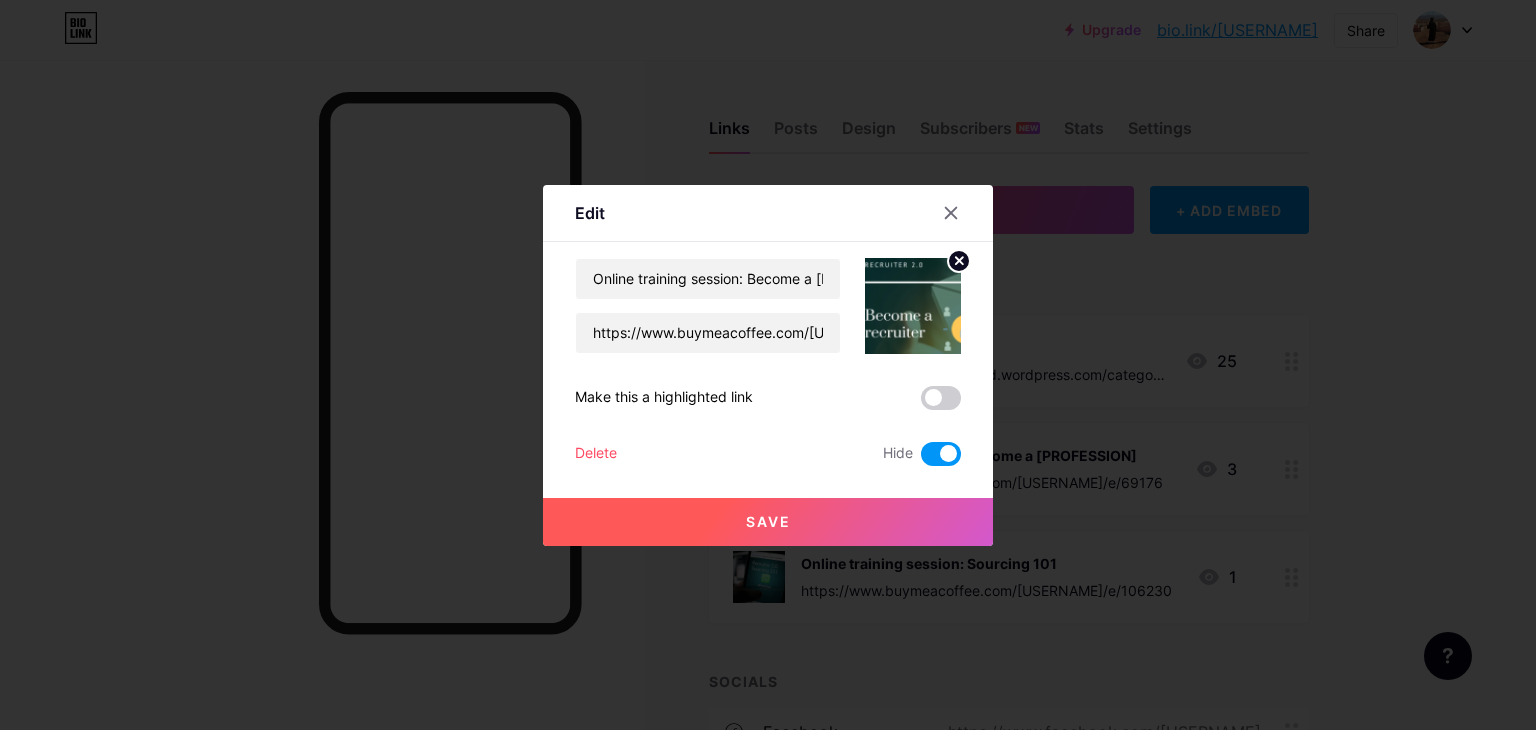 click on "Save" at bounding box center [768, 522] 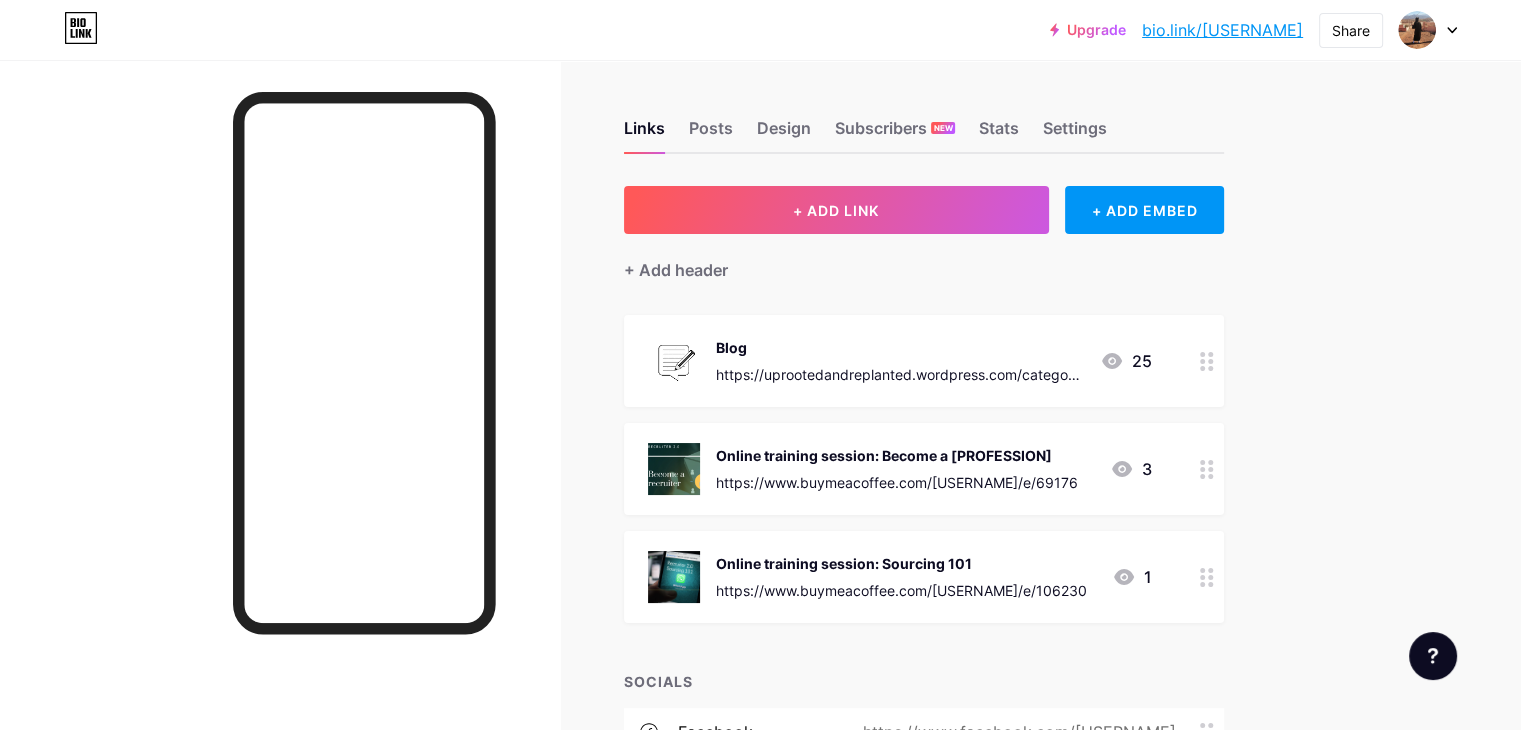 click 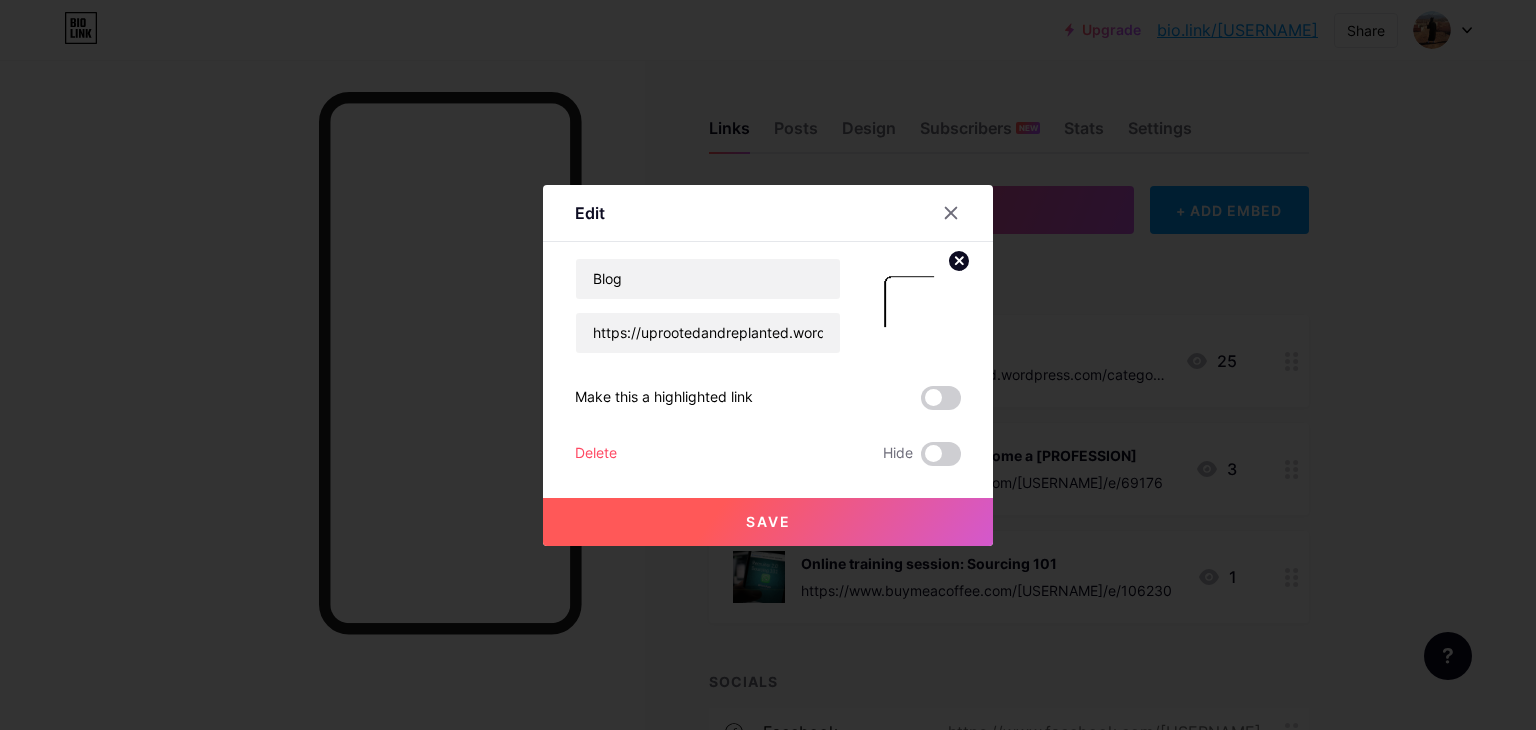 click on "Delete" at bounding box center [596, 454] 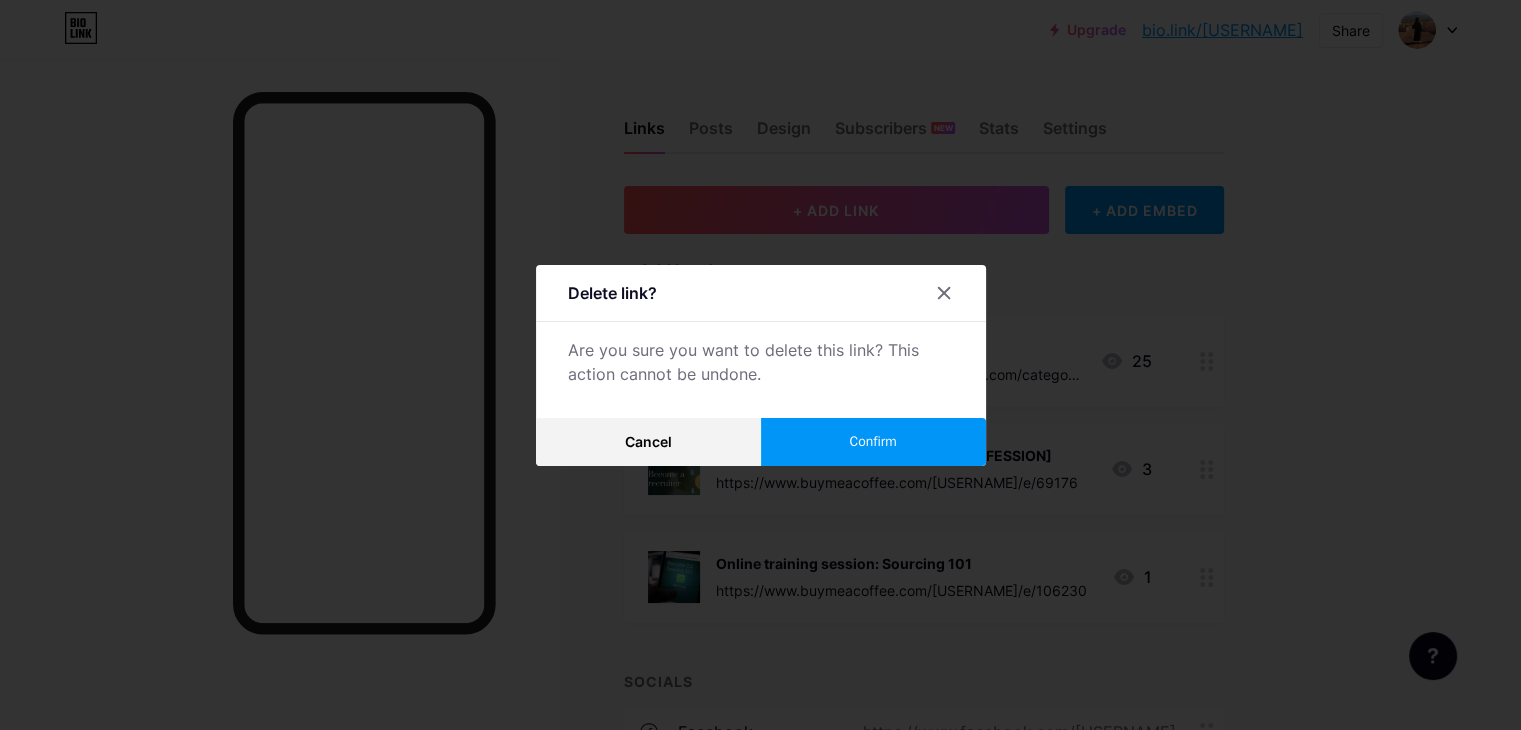 click on "Confirm" at bounding box center (873, 442) 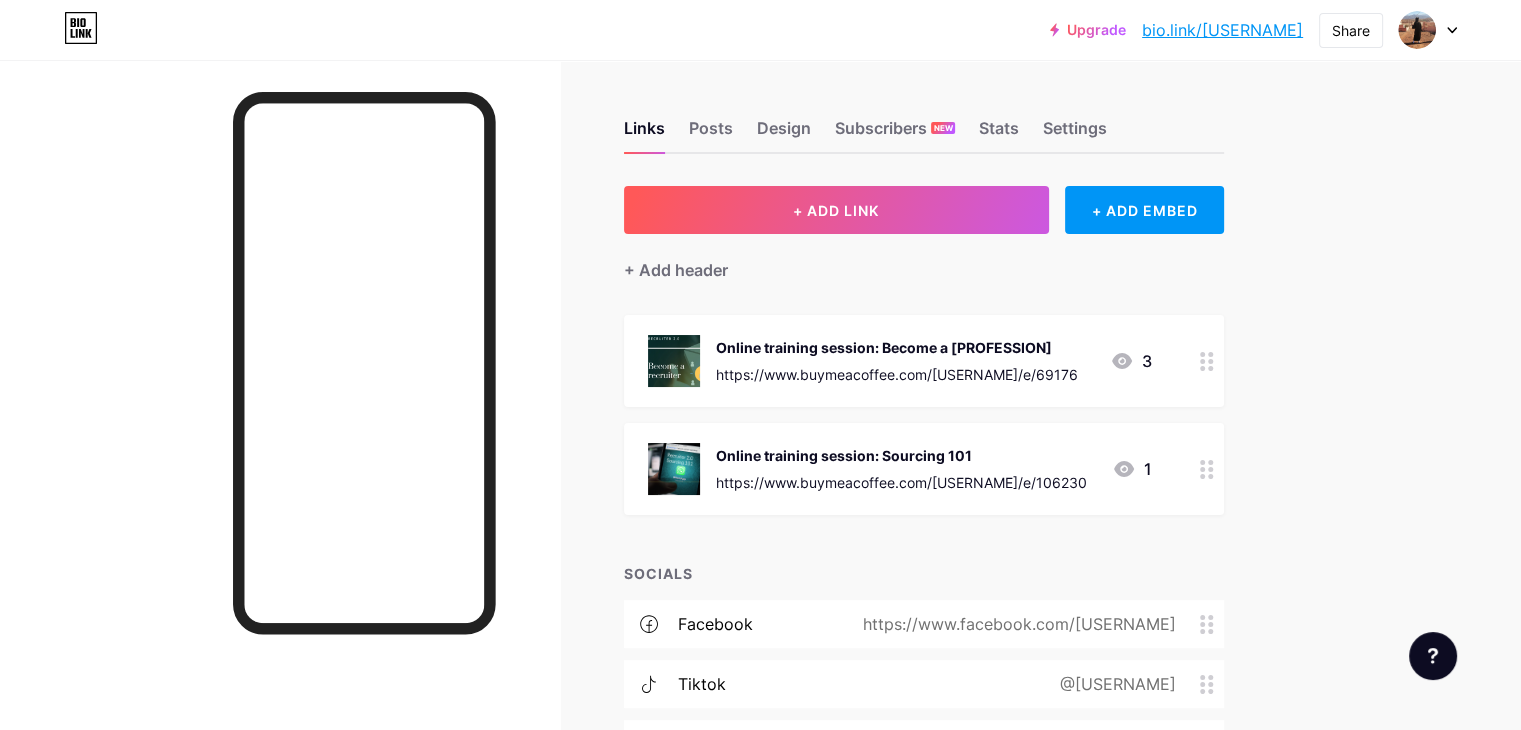 click 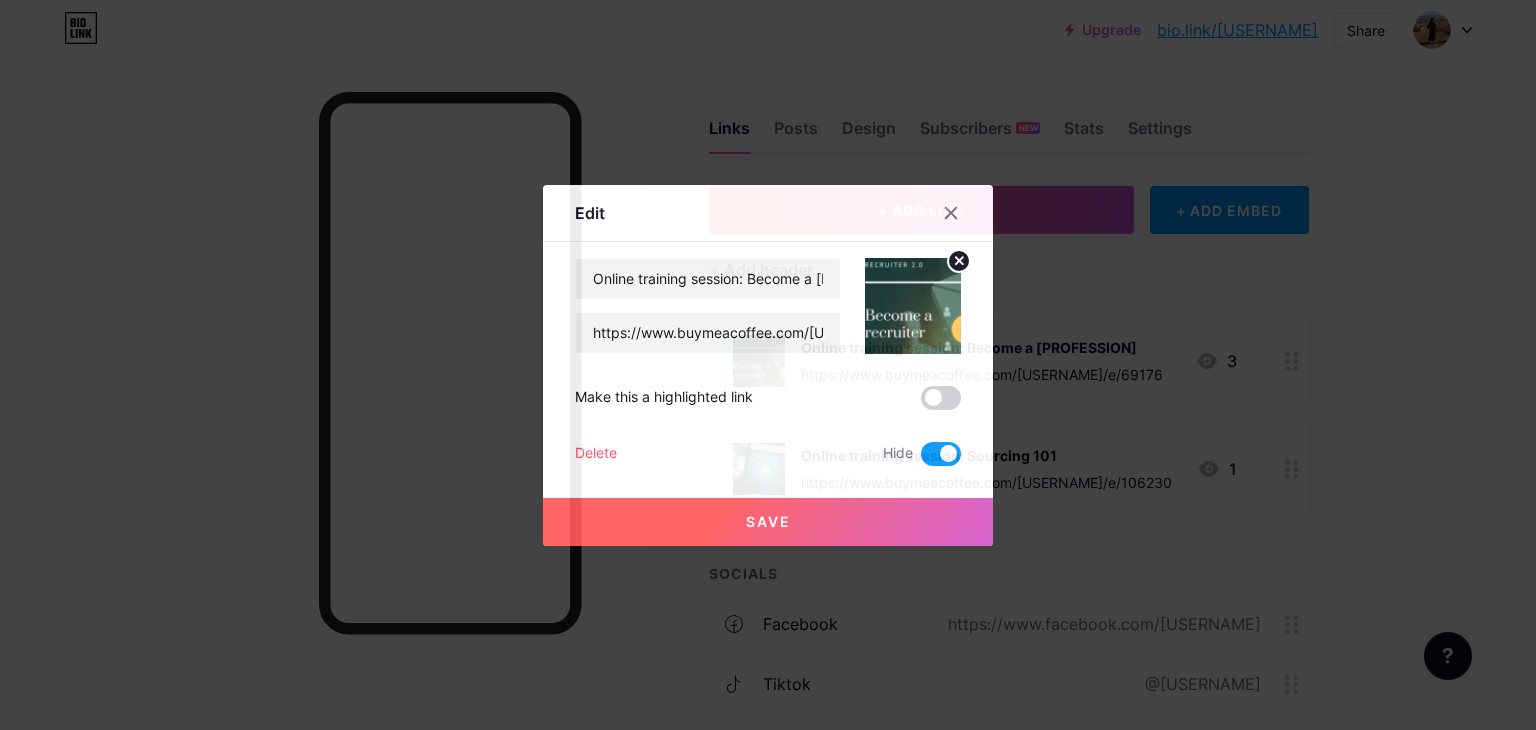 click on "Delete" at bounding box center (596, 454) 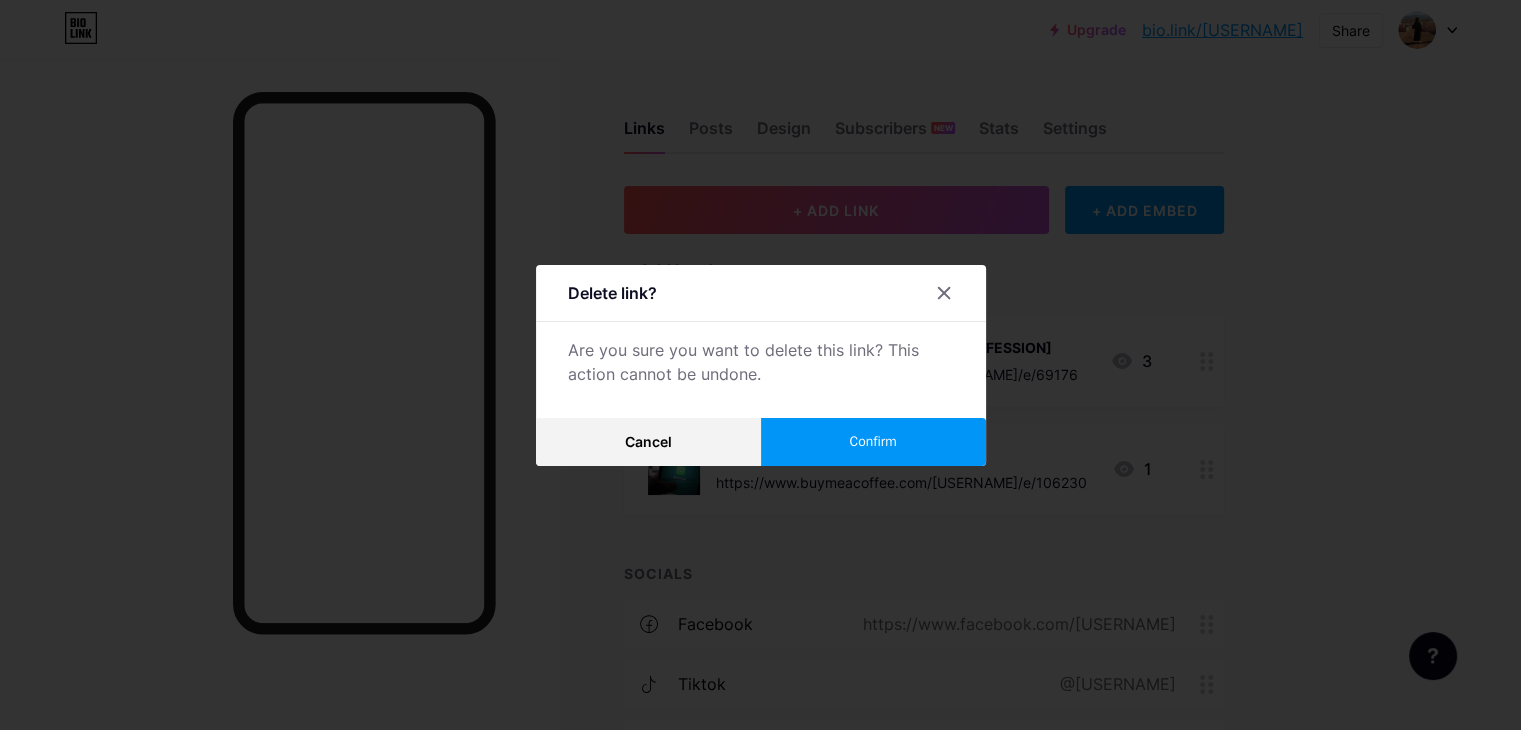 click on "Confirm" at bounding box center (872, 441) 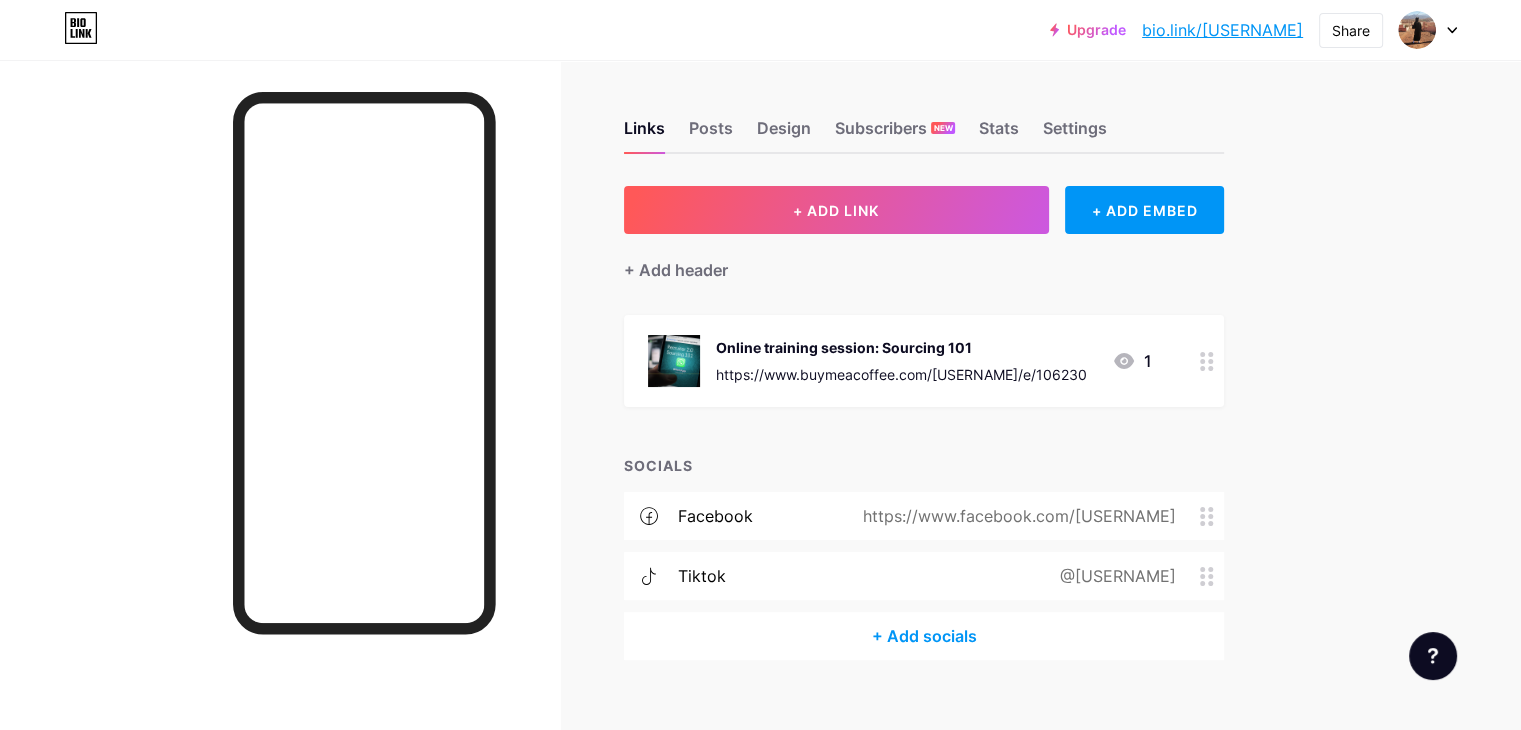 click at bounding box center [1207, 361] 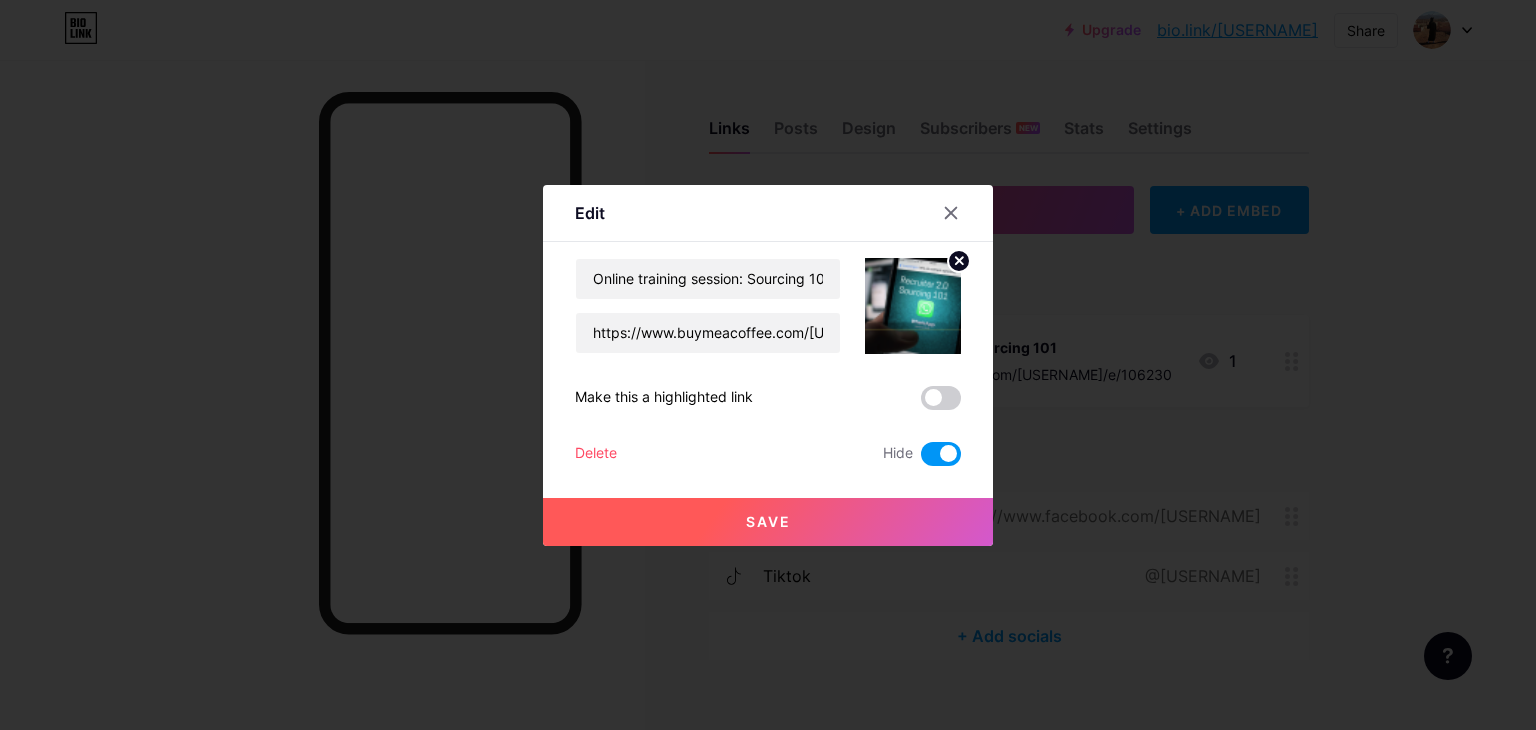 click on "Delete" at bounding box center (596, 454) 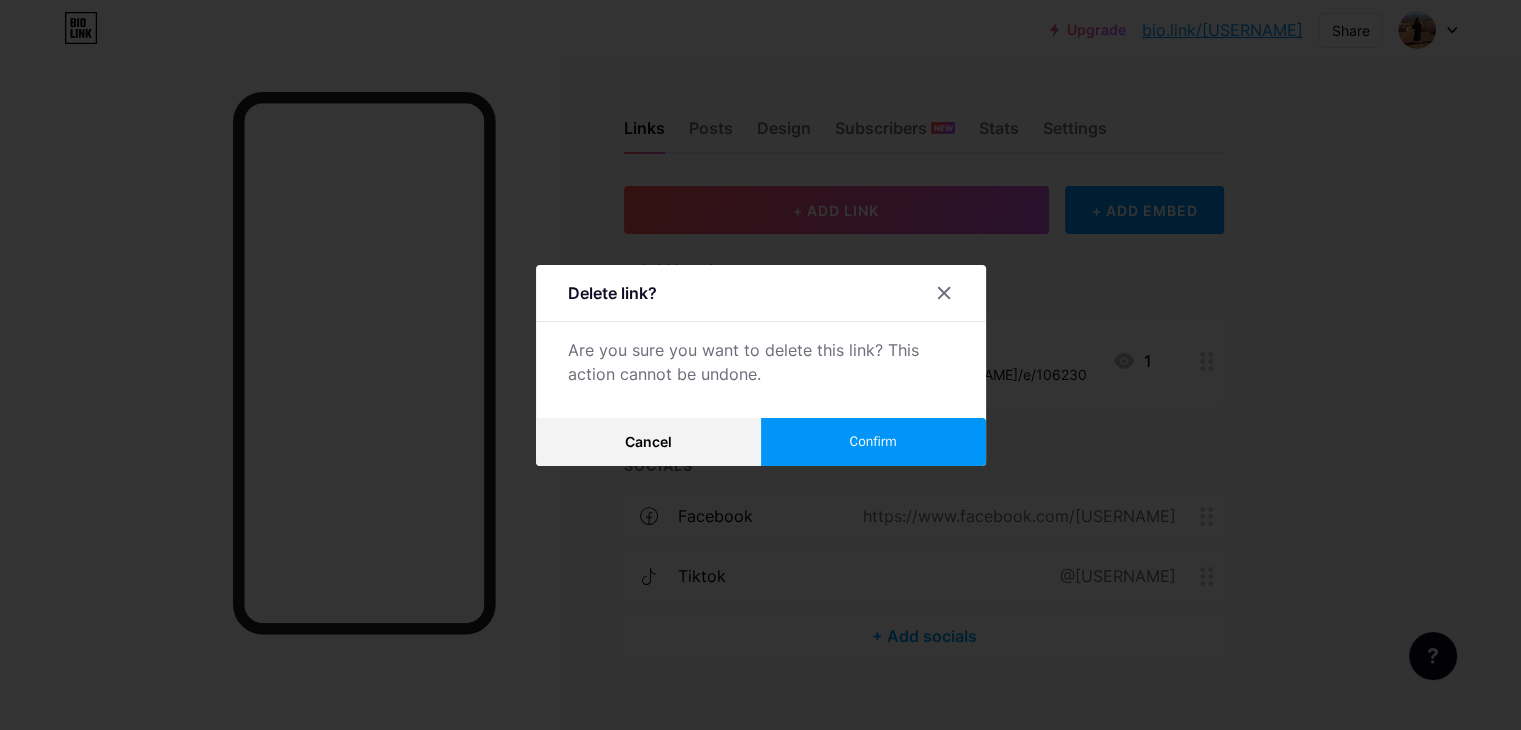click on "Confirm" at bounding box center (873, 442) 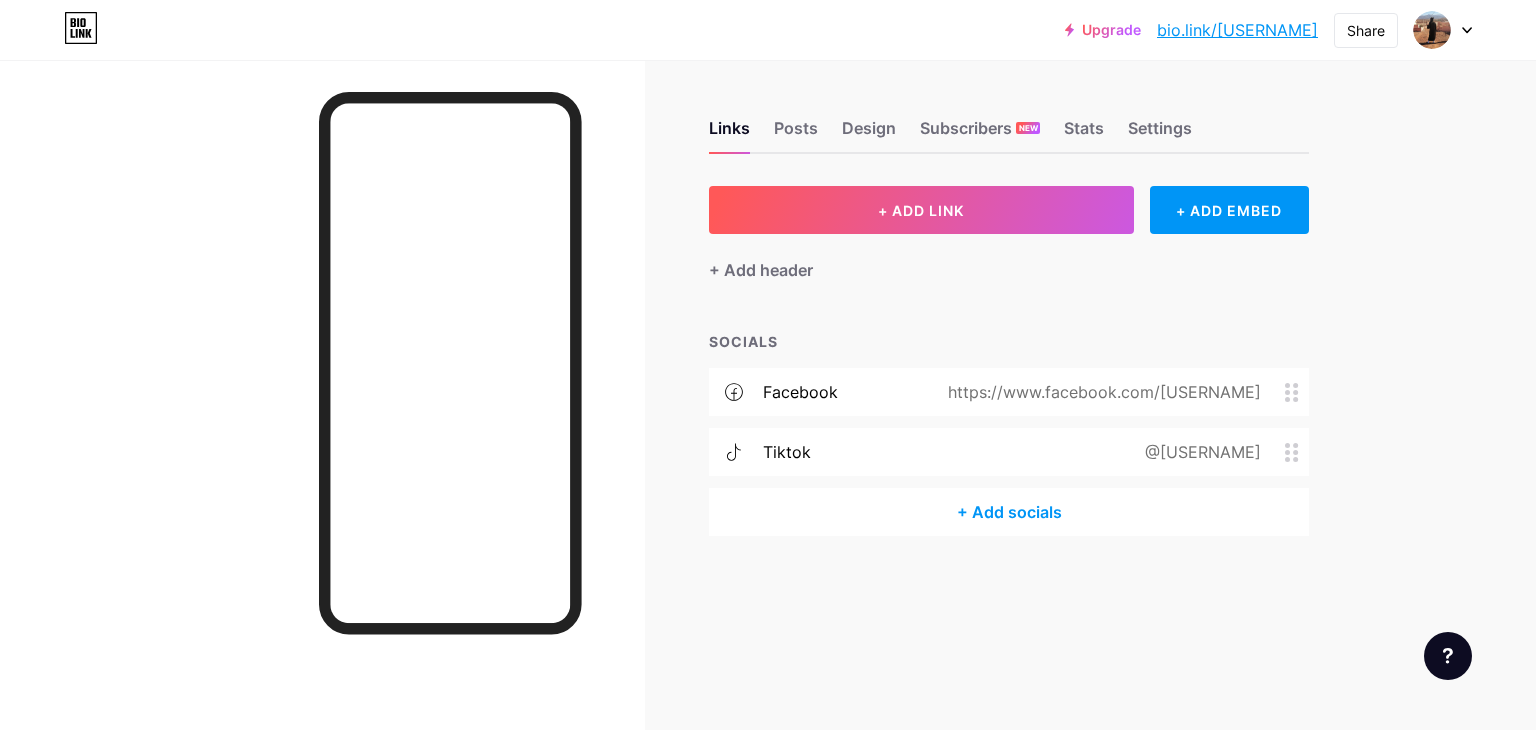 click 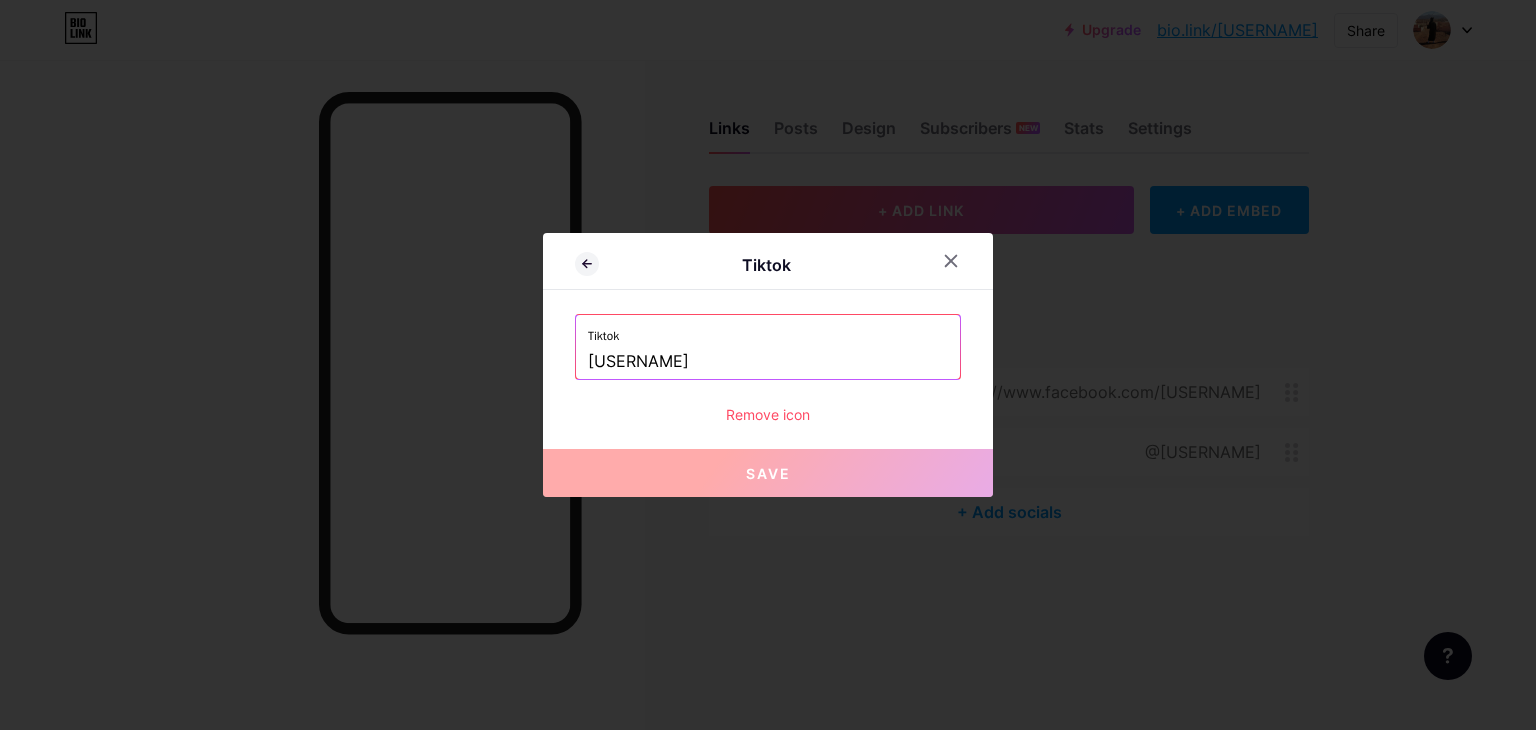 click on "Remove icon" at bounding box center (768, 414) 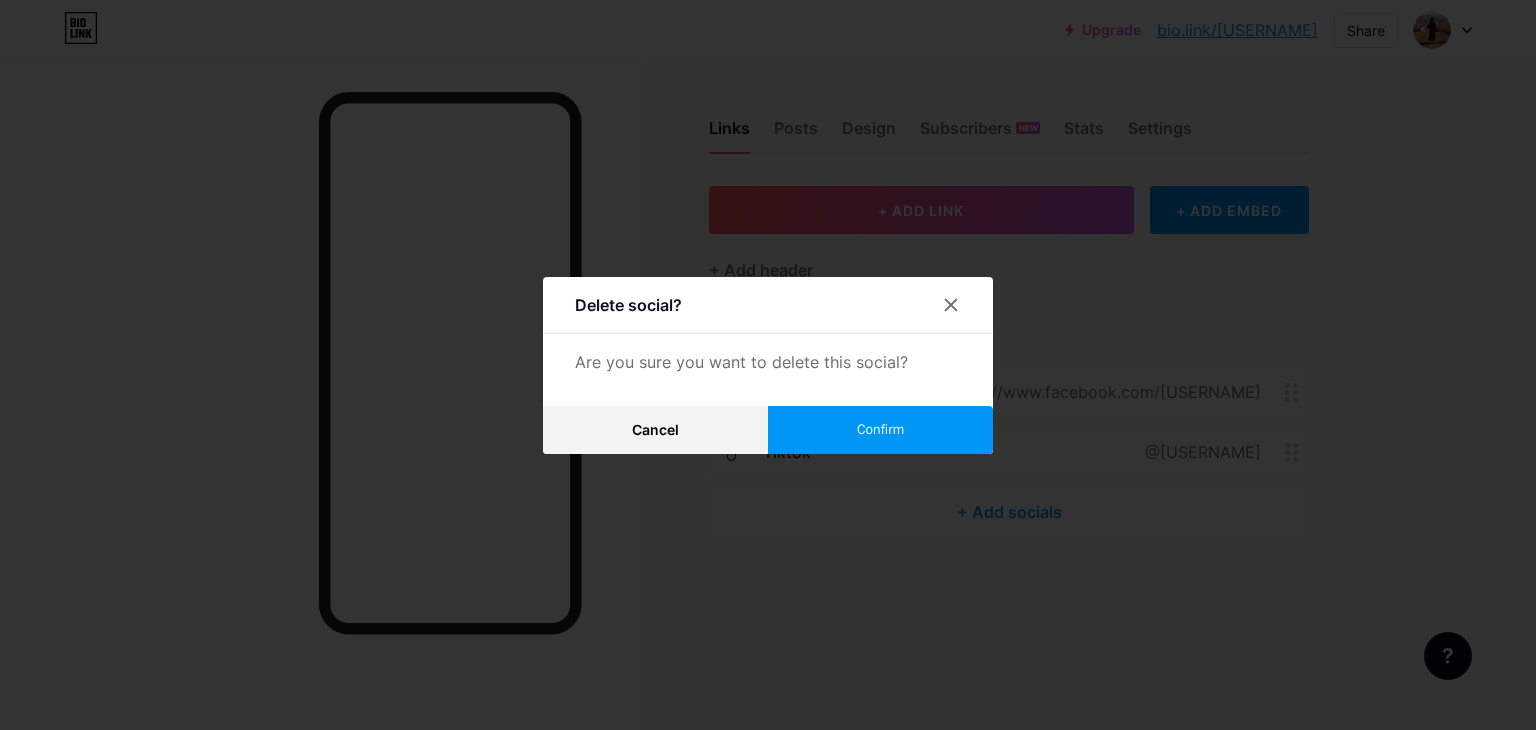 click on "Confirm" at bounding box center (880, 430) 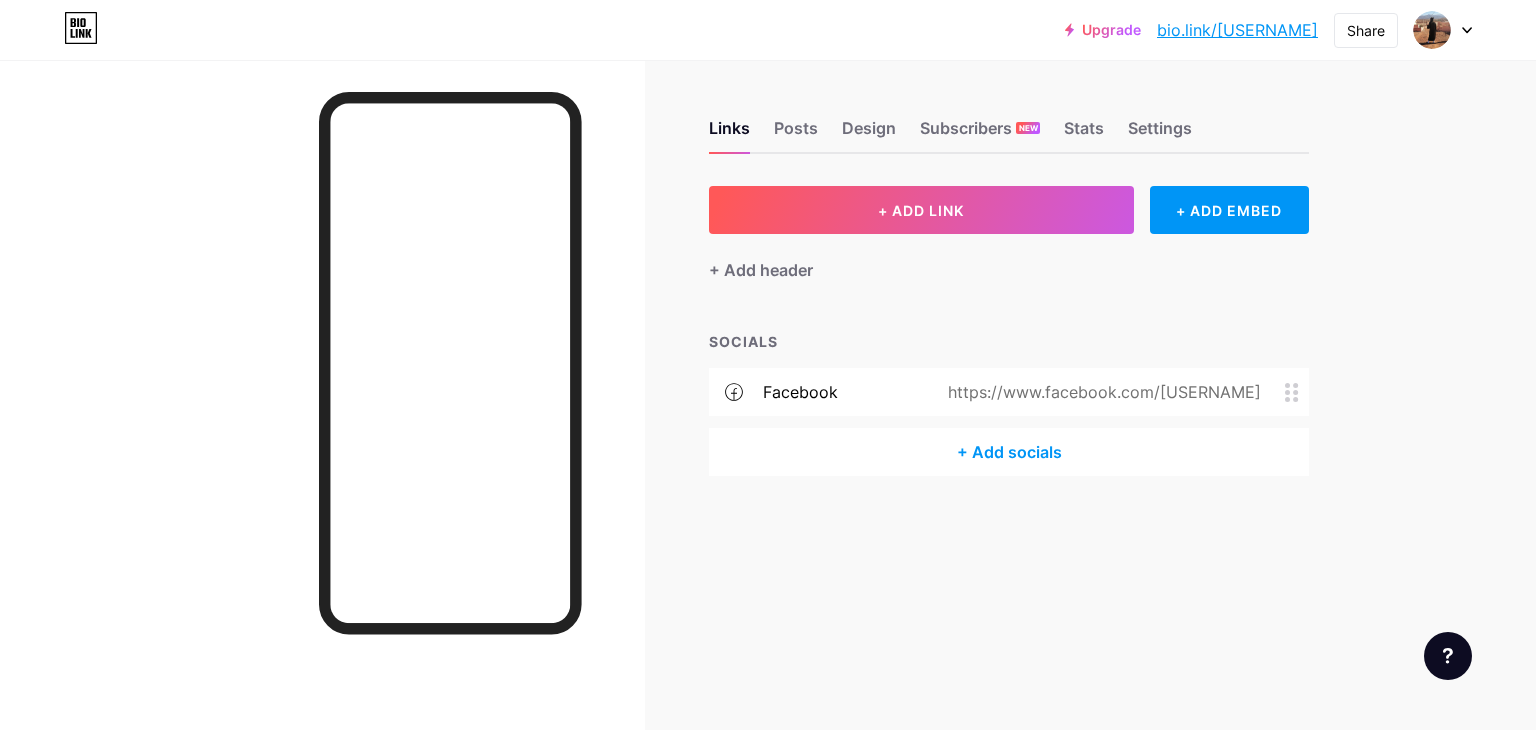 click 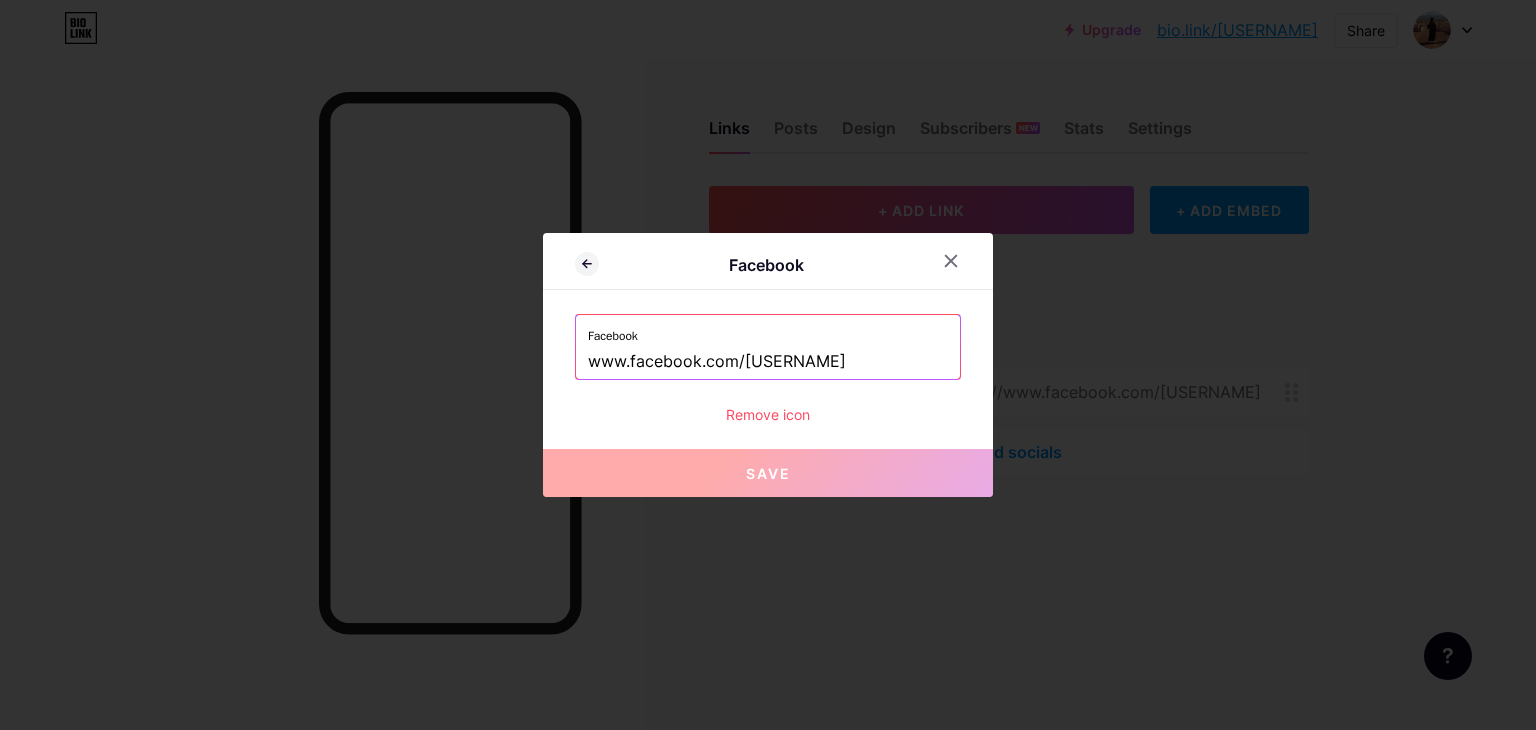 click on "Remove icon" at bounding box center (768, 414) 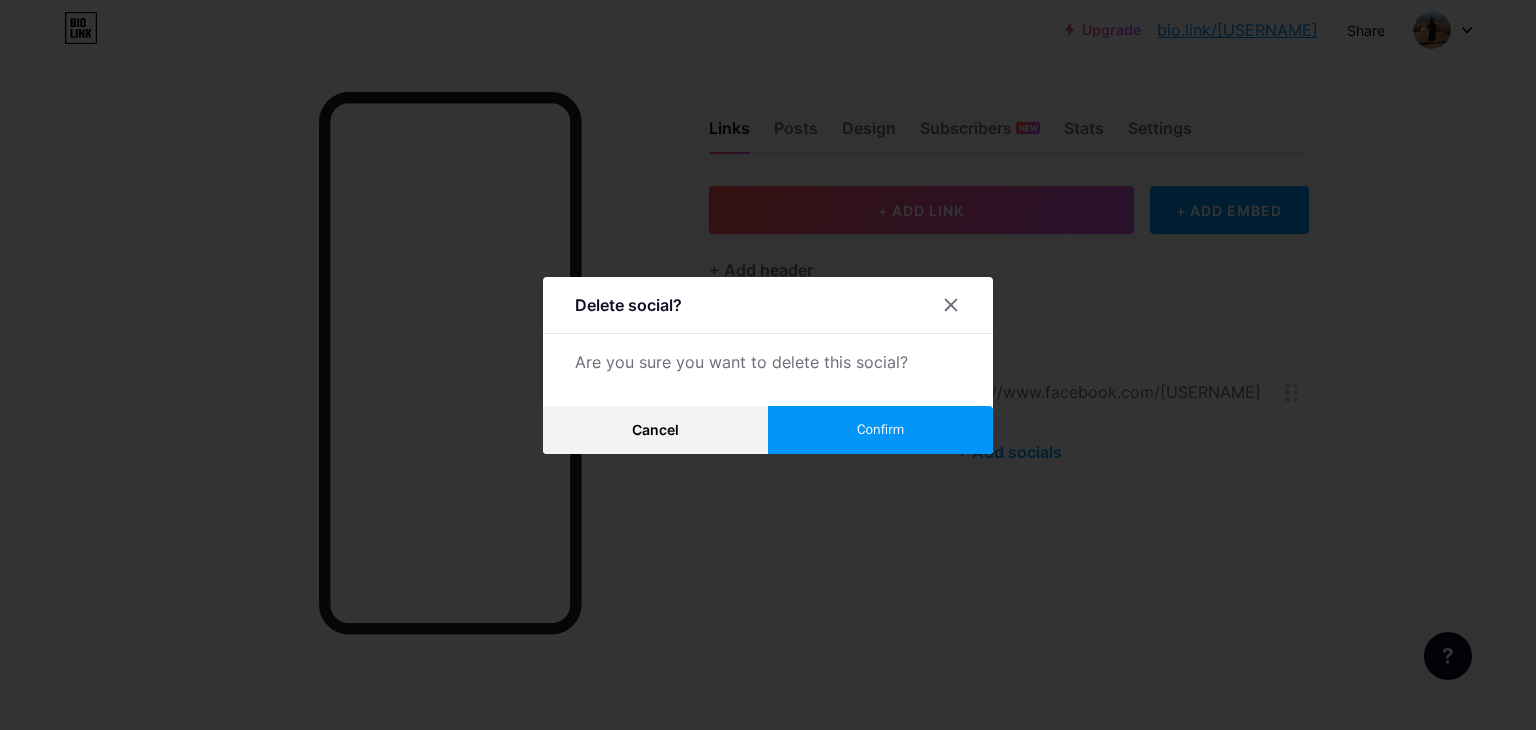 click on "Confirm" at bounding box center [880, 430] 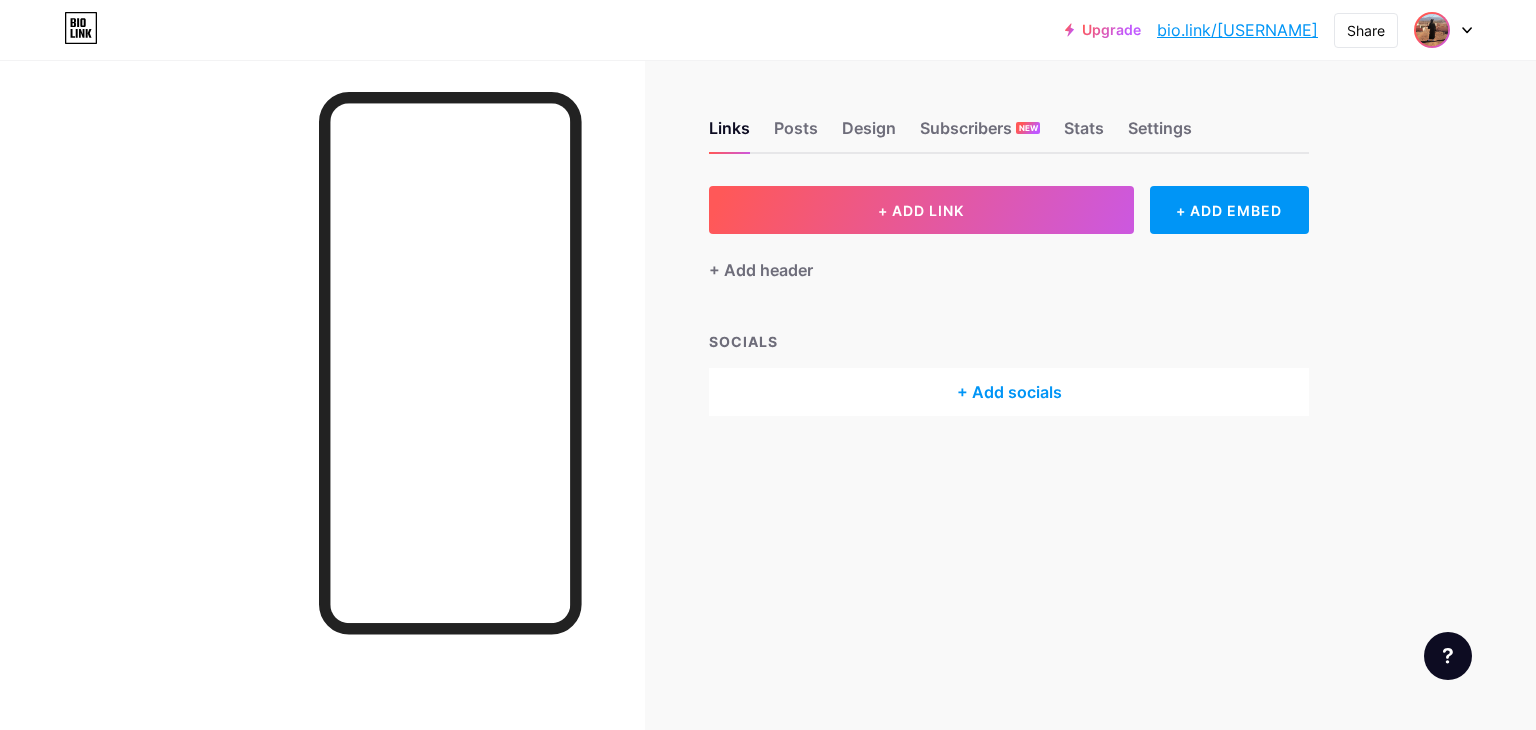 click at bounding box center (1432, 30) 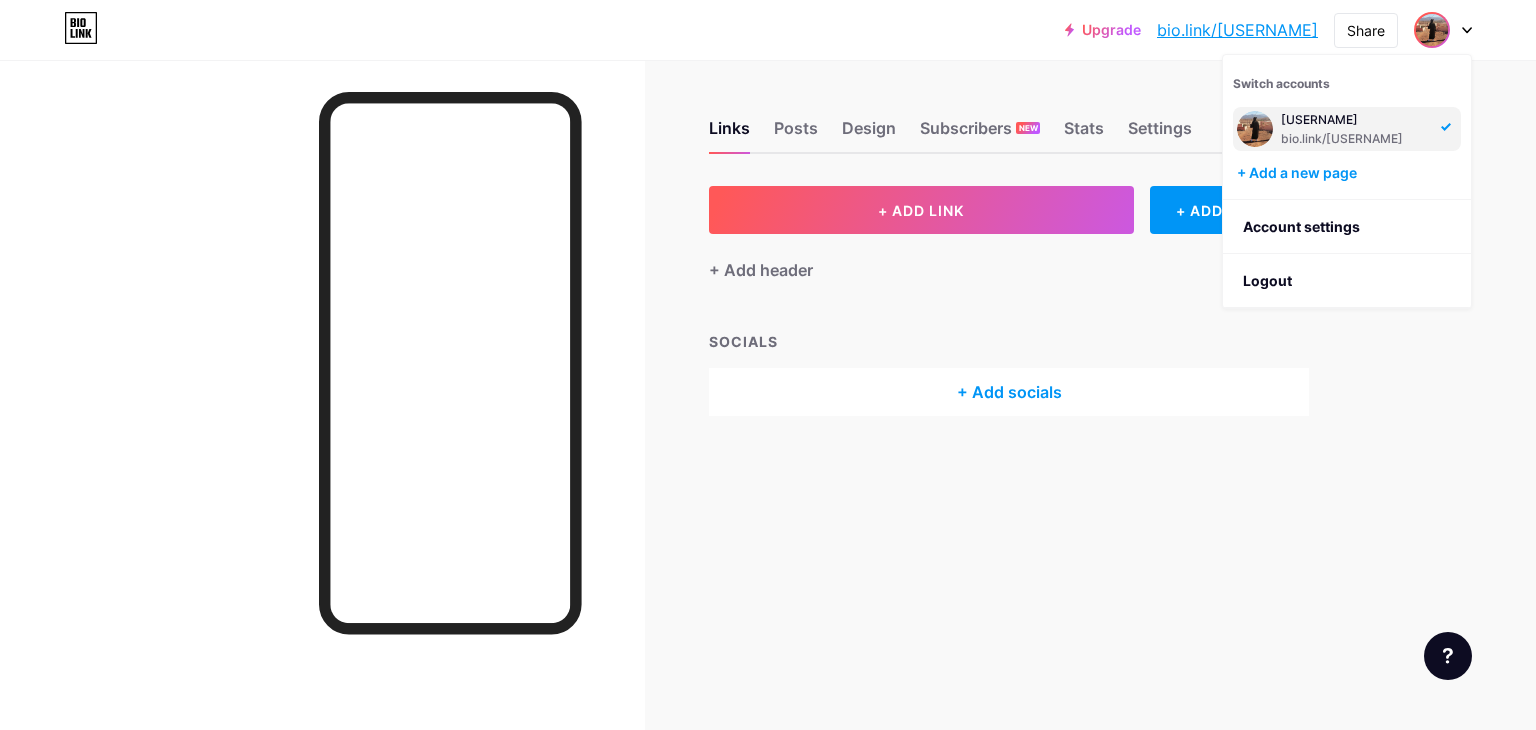 click on "Recruiter 2.0   bio.link/recruiter" at bounding box center [1355, 129] 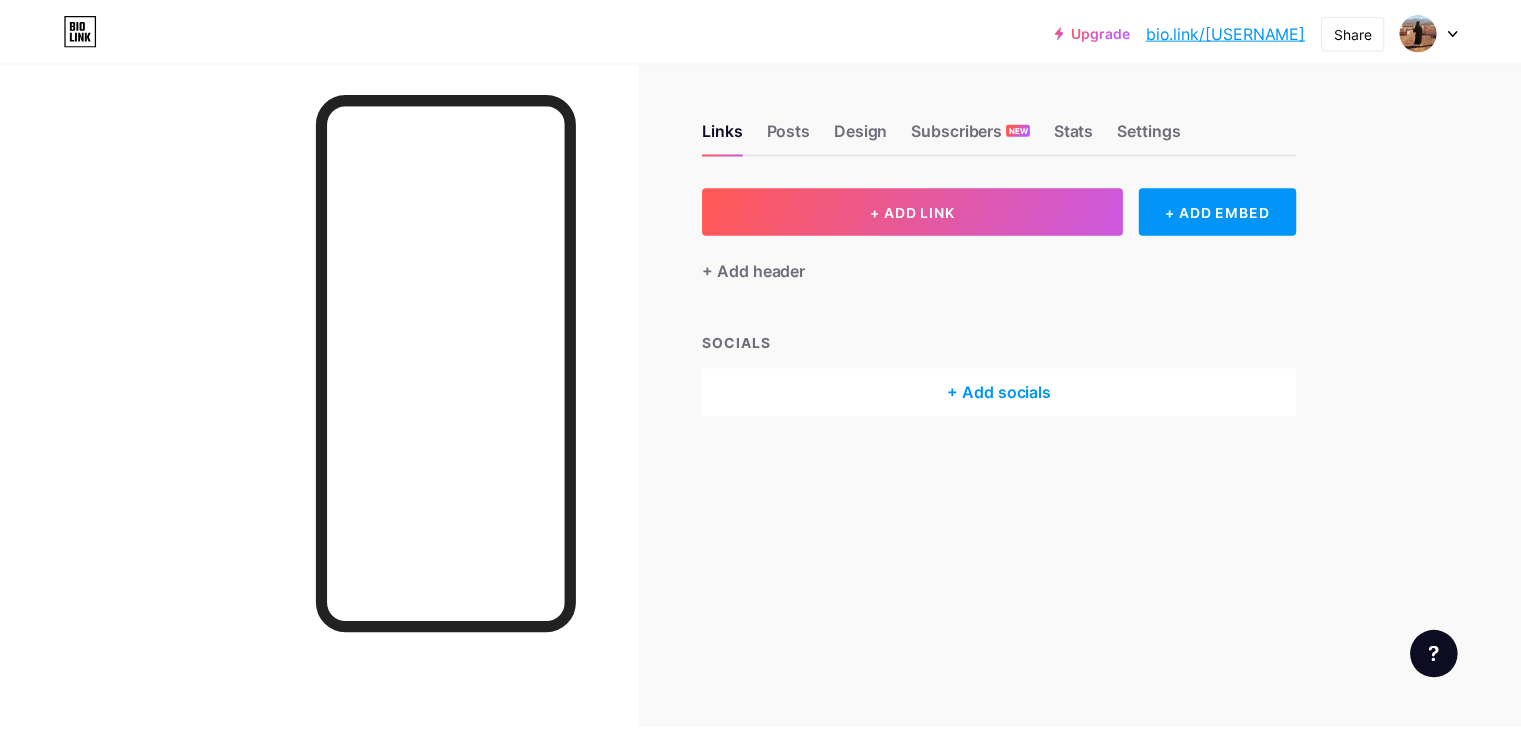 scroll, scrollTop: 0, scrollLeft: 0, axis: both 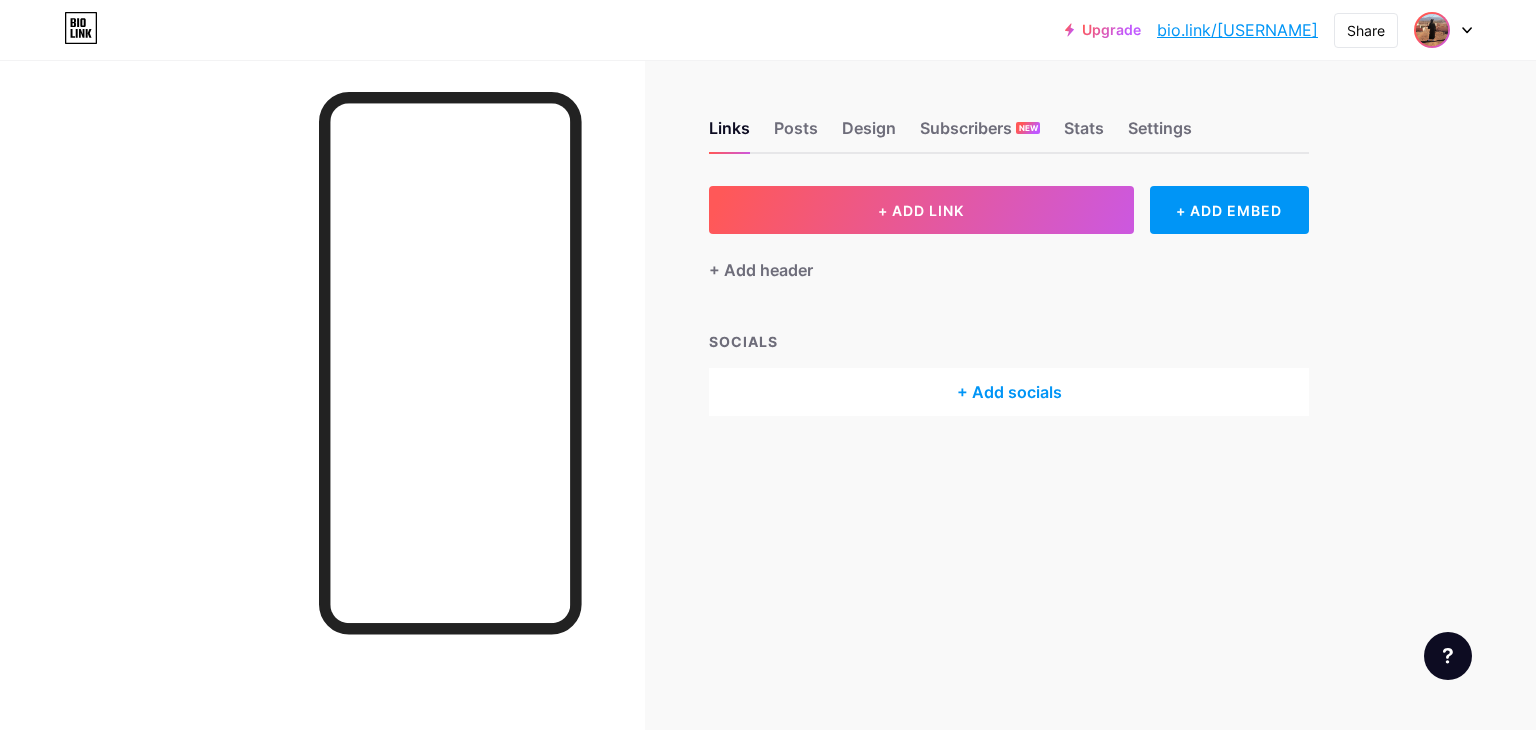 click at bounding box center (1432, 30) 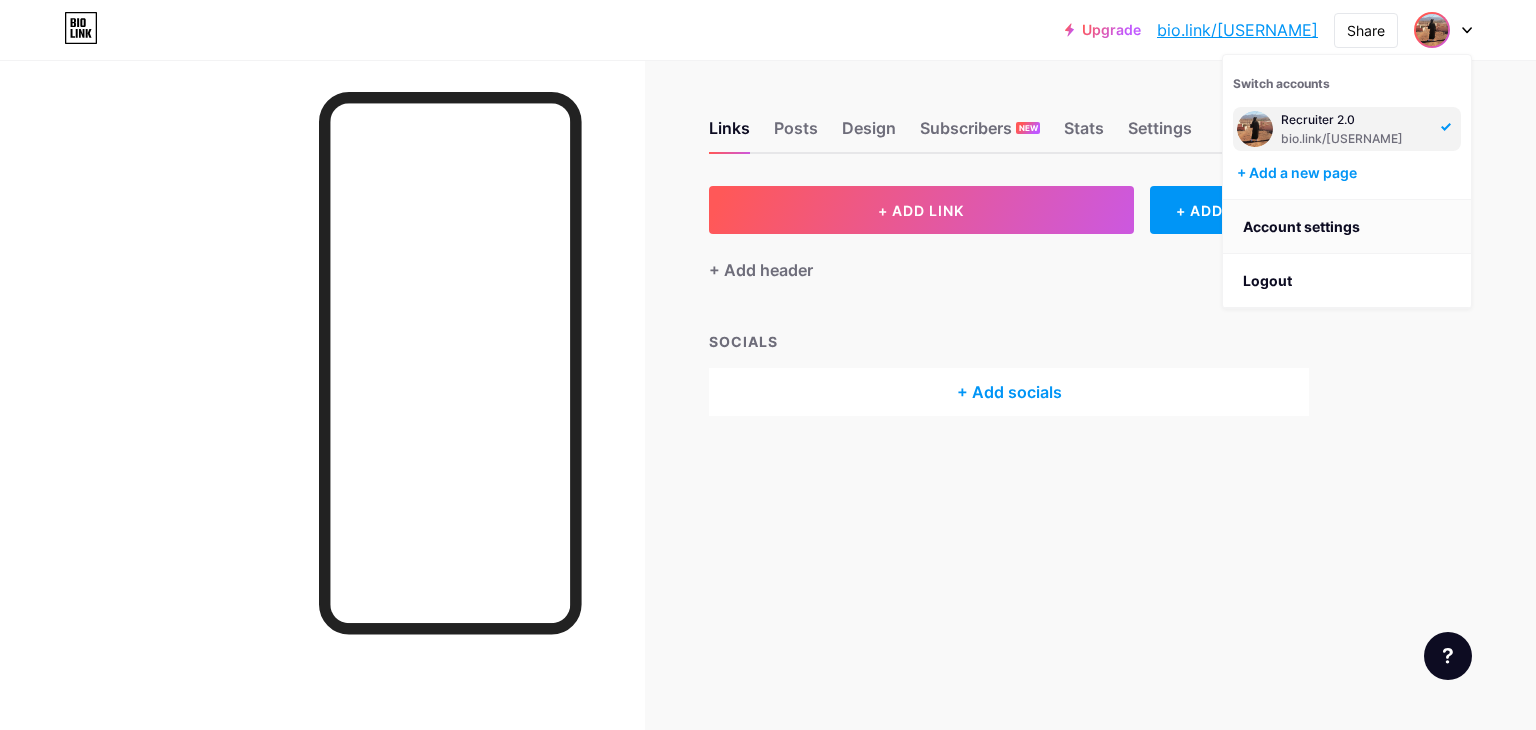 click on "Account settings" at bounding box center (1347, 227) 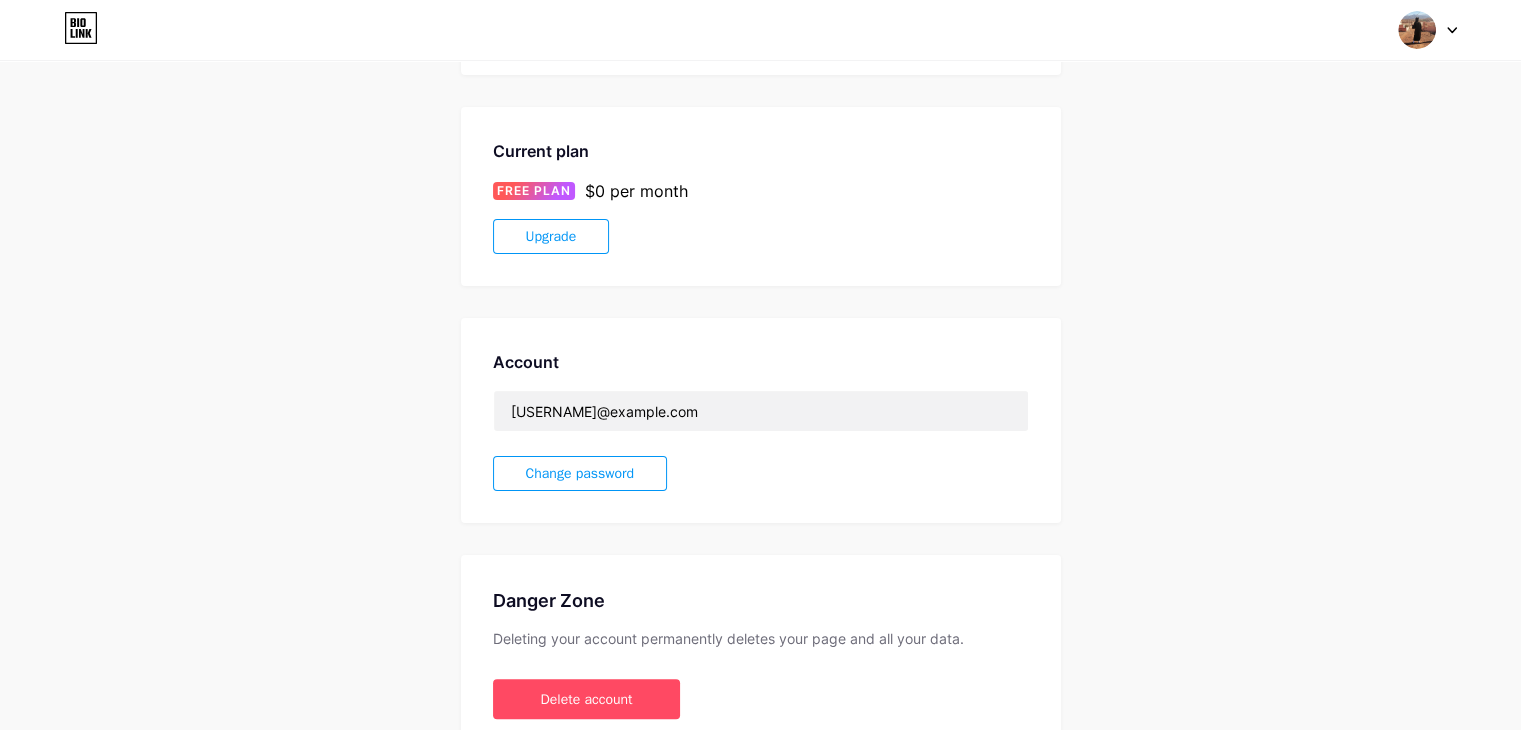 scroll, scrollTop: 0, scrollLeft: 0, axis: both 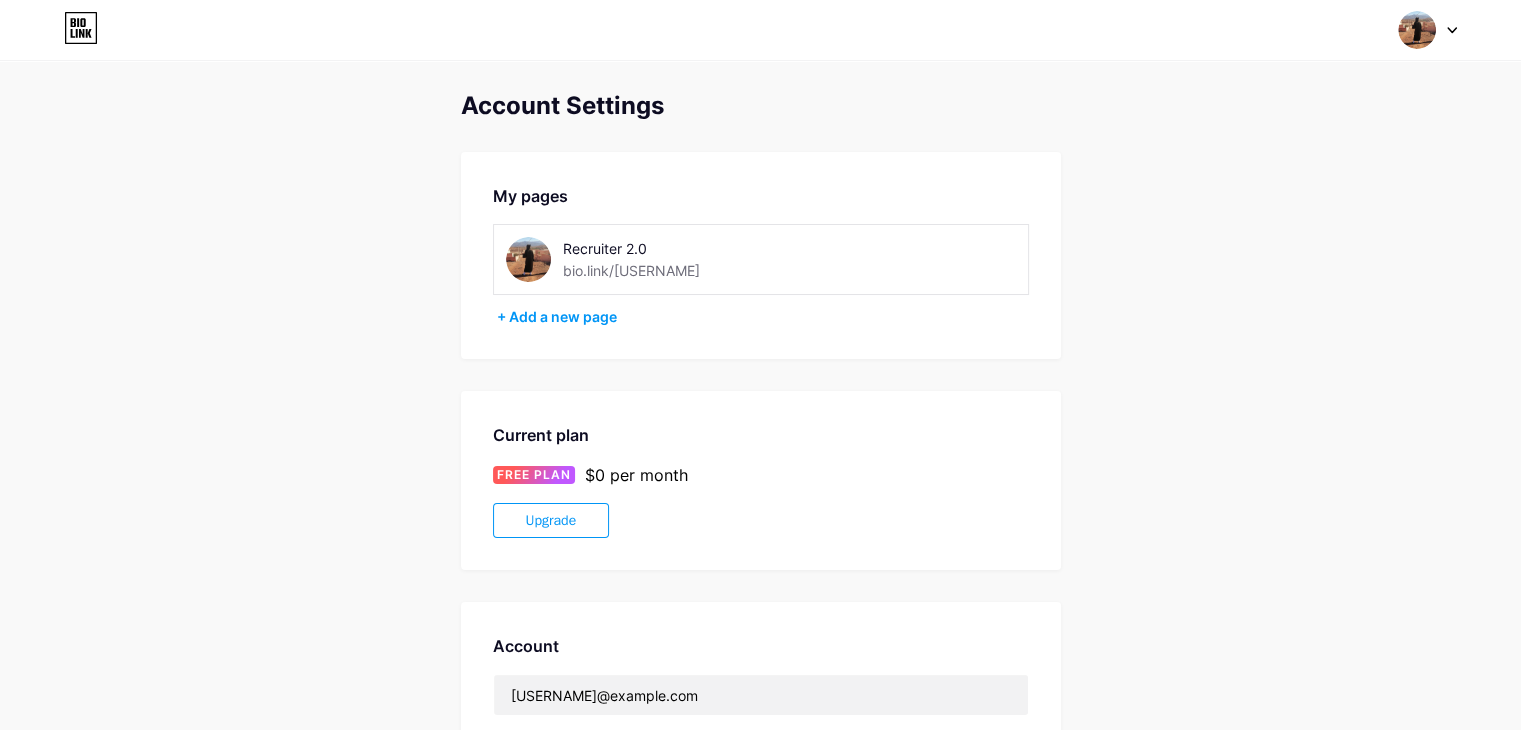 click on "Switch accounts     Recruiter 2.0   bio.link/recruiter       + Add a new page      Dashboard     Logout" at bounding box center [760, 30] 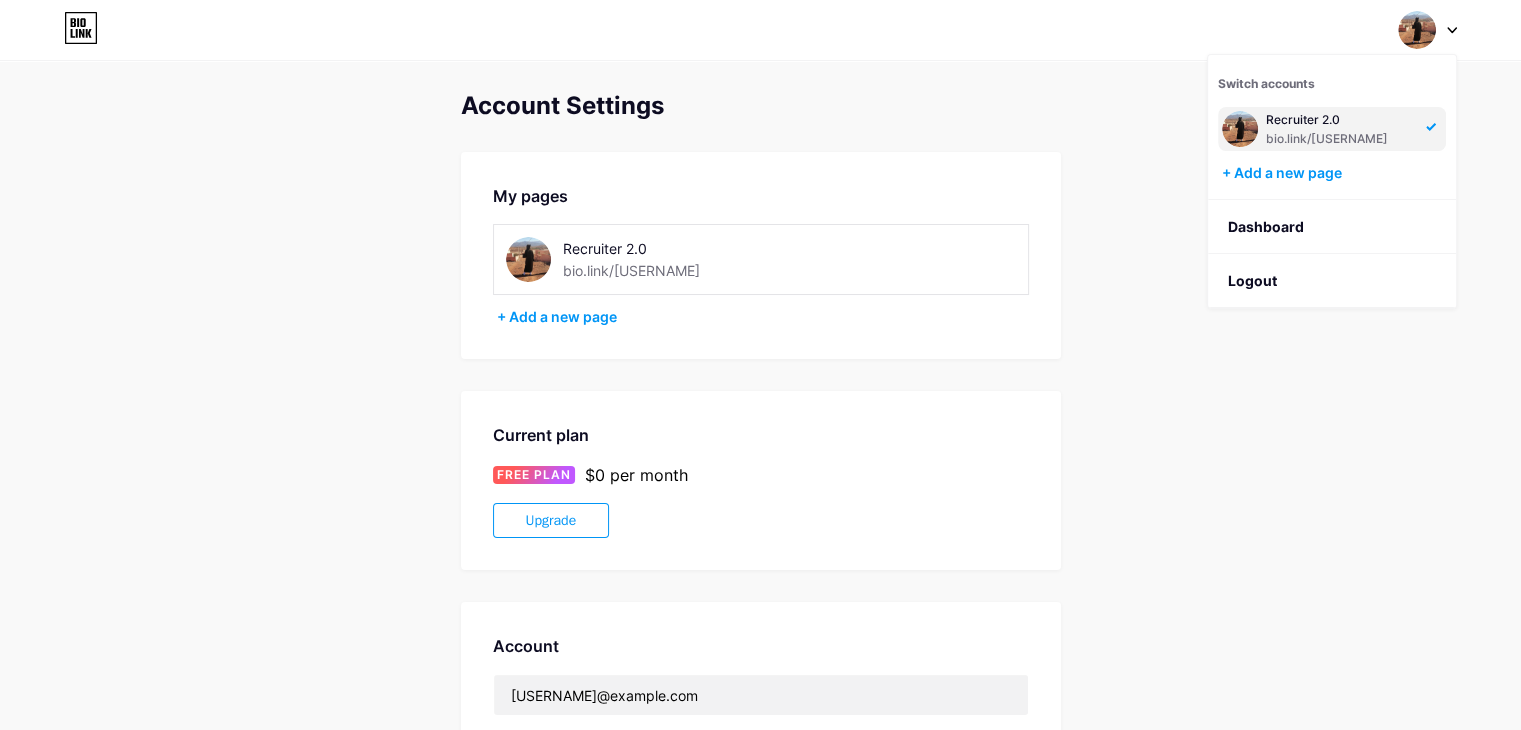 click at bounding box center (1240, 129) 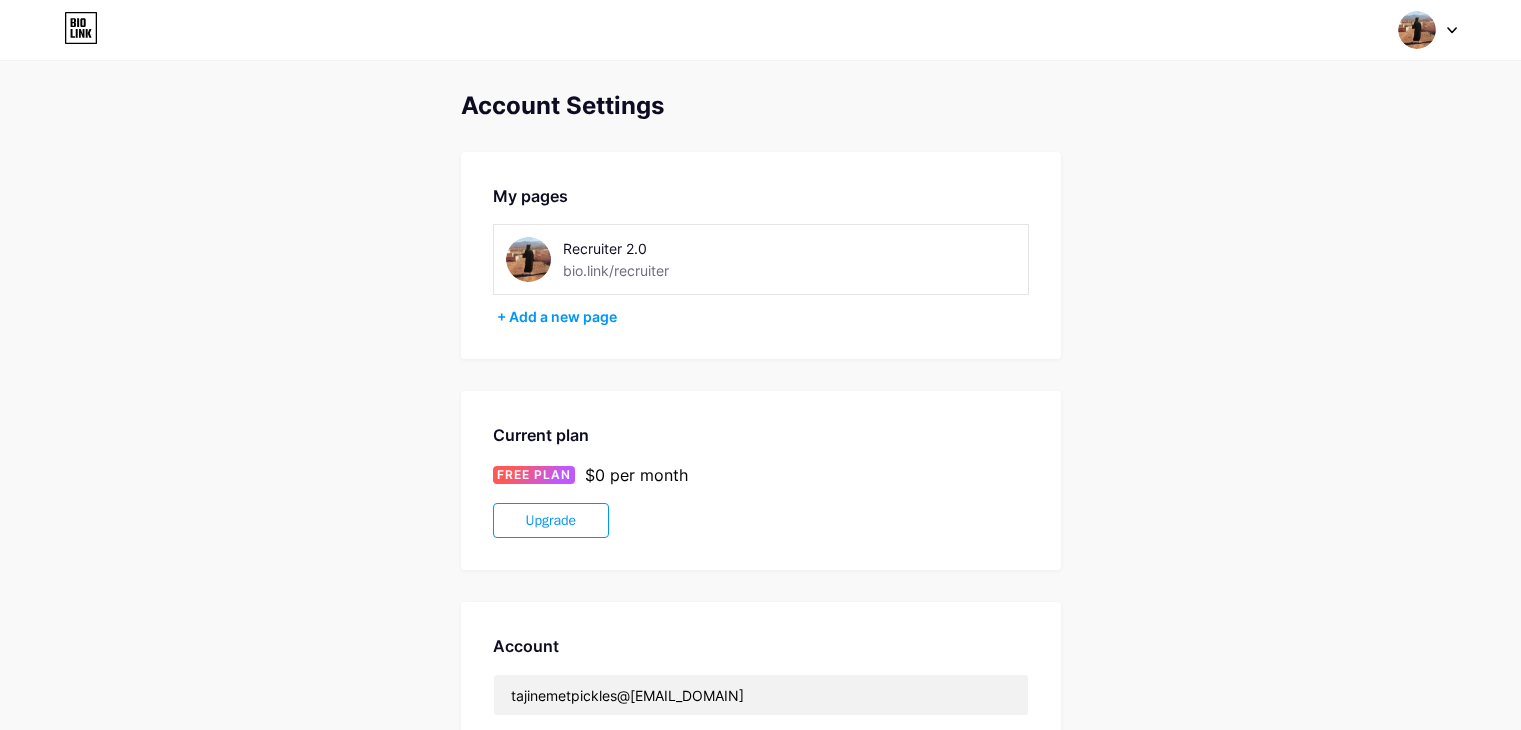 scroll, scrollTop: 0, scrollLeft: 0, axis: both 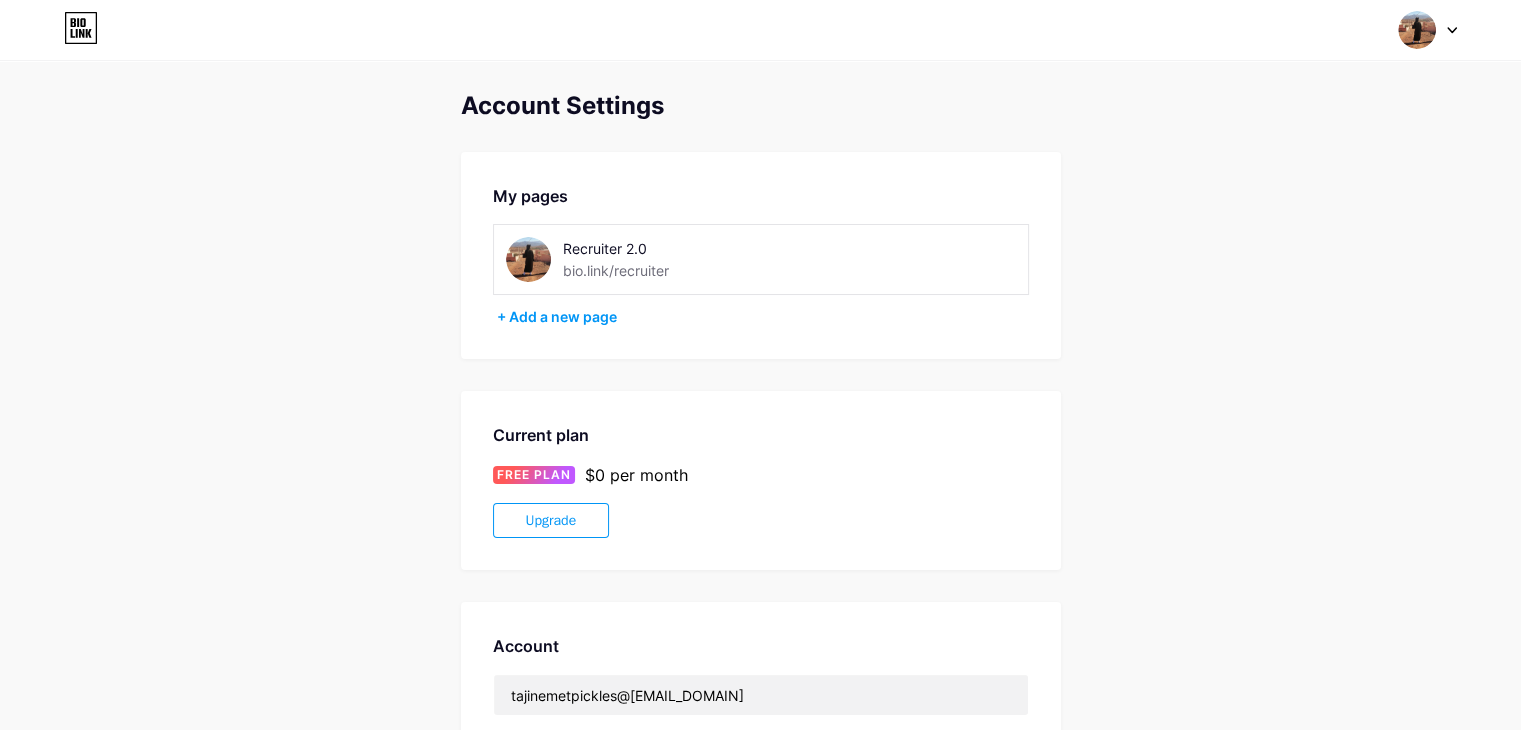 click at bounding box center [1428, 30] 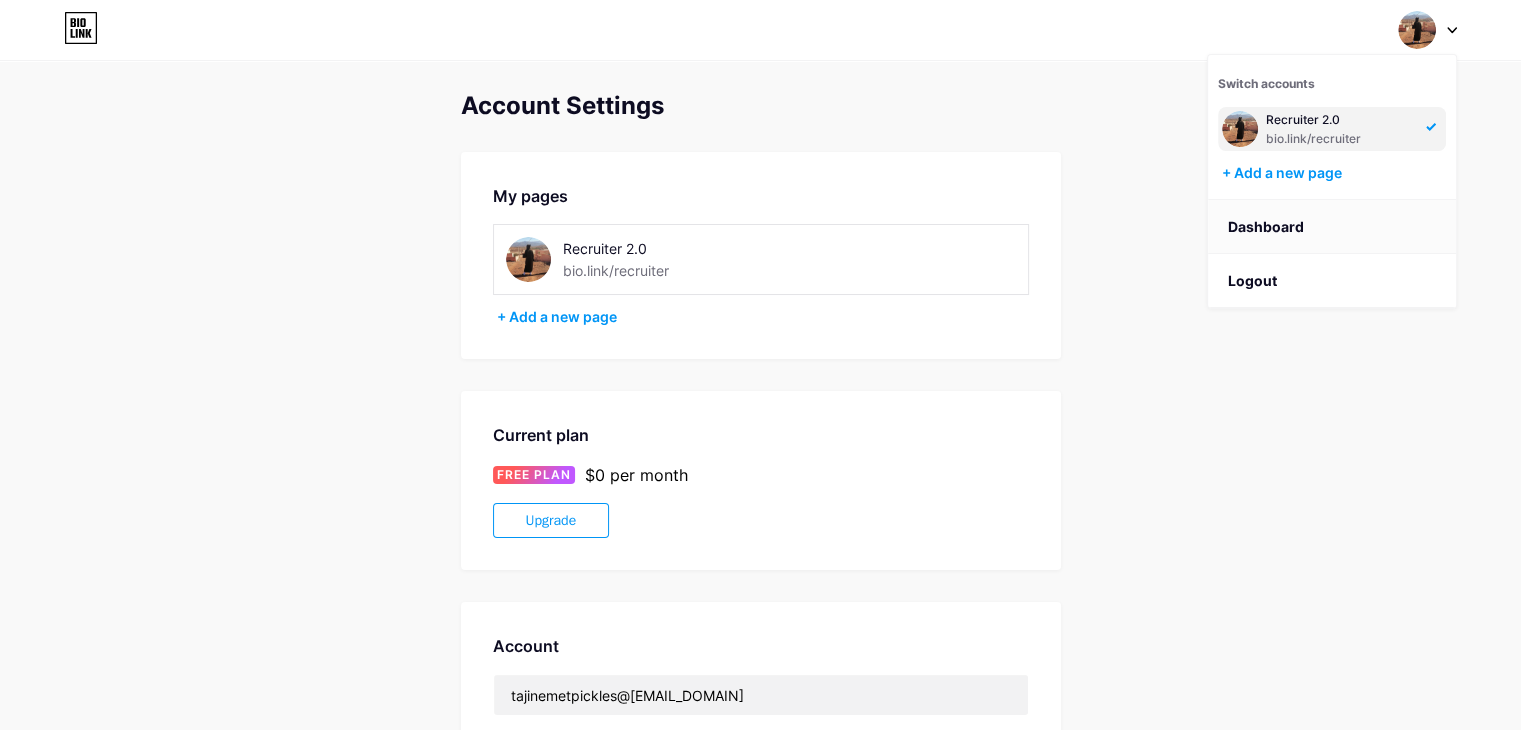 click on "Dashboard" at bounding box center [1332, 227] 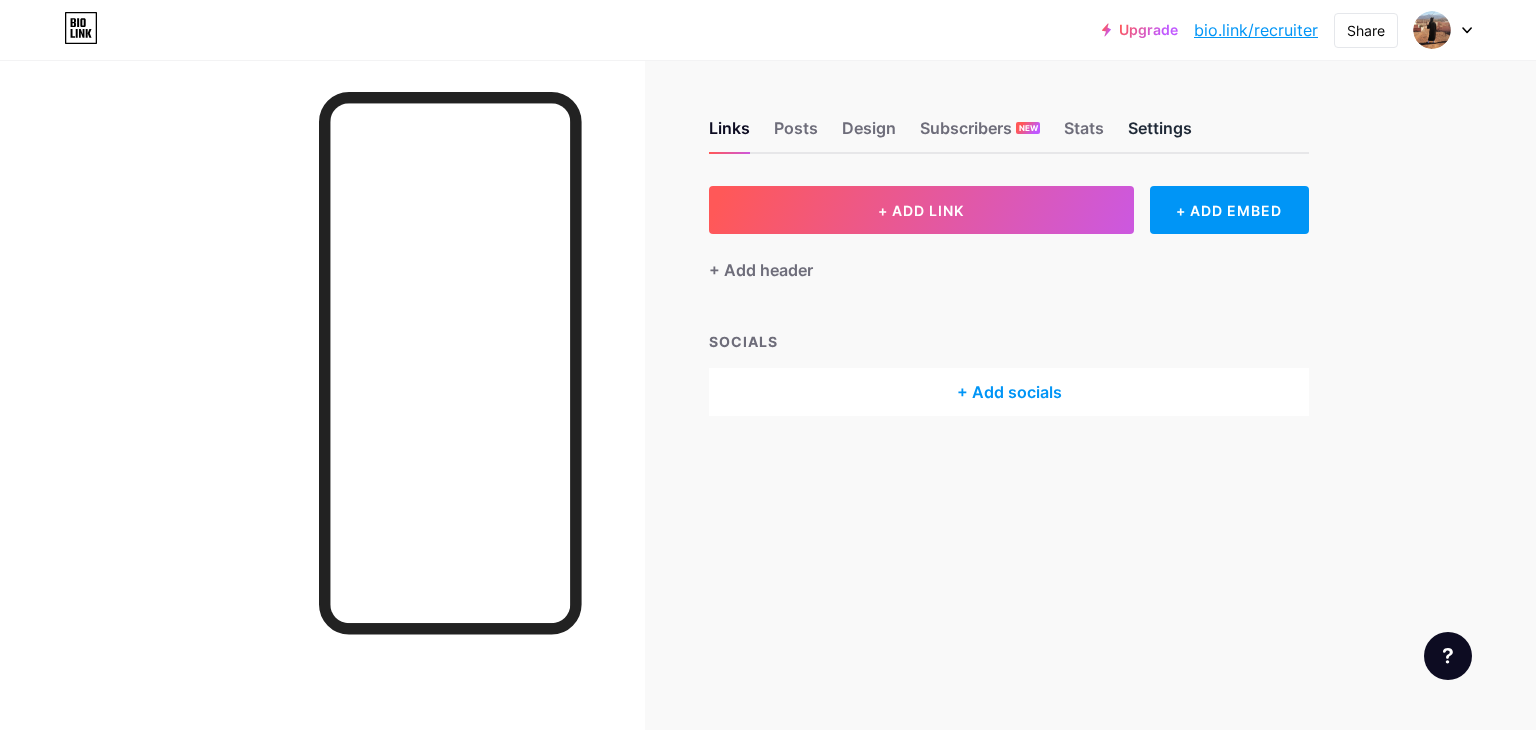 click on "Settings" at bounding box center [1160, 134] 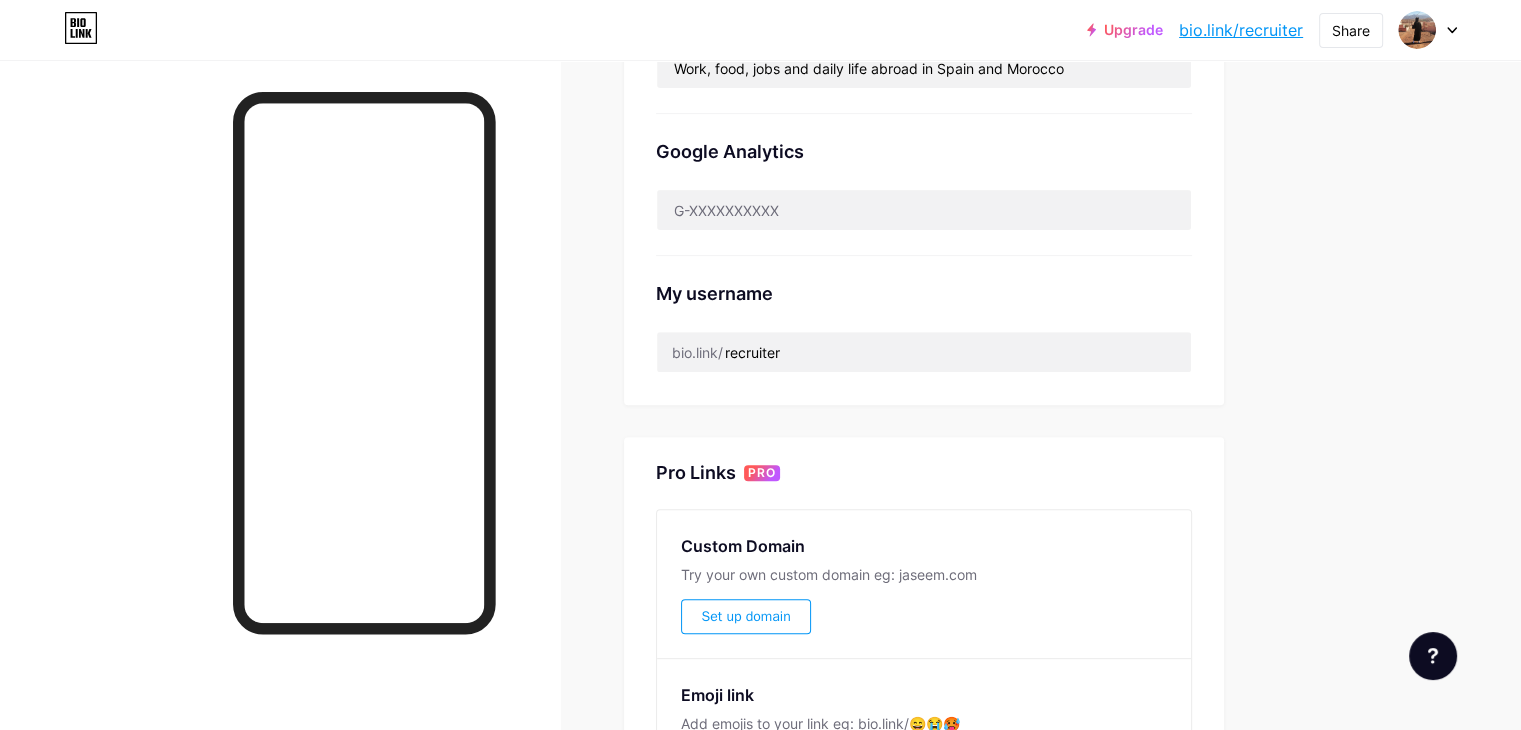 scroll, scrollTop: 700, scrollLeft: 0, axis: vertical 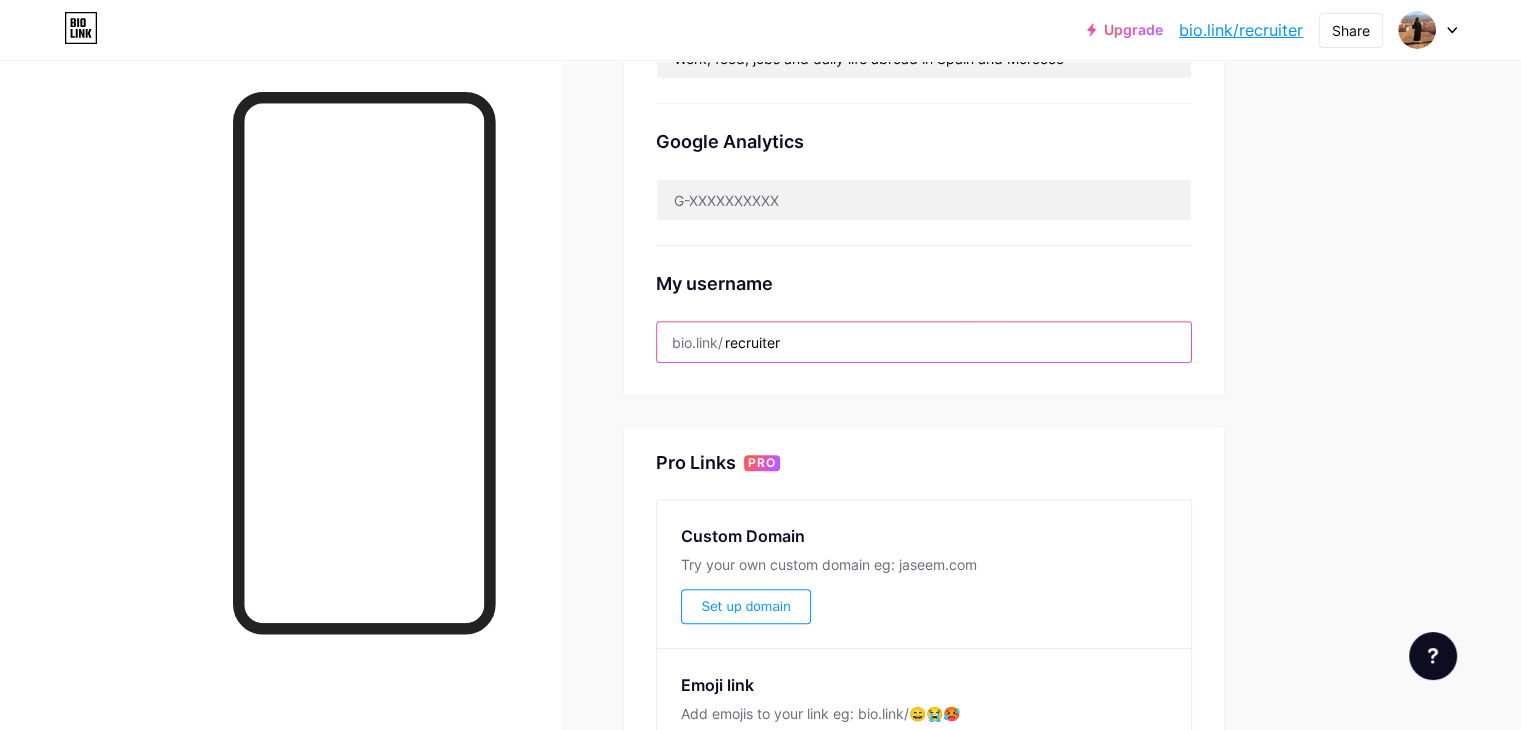 click on "recruiter" at bounding box center [924, 342] 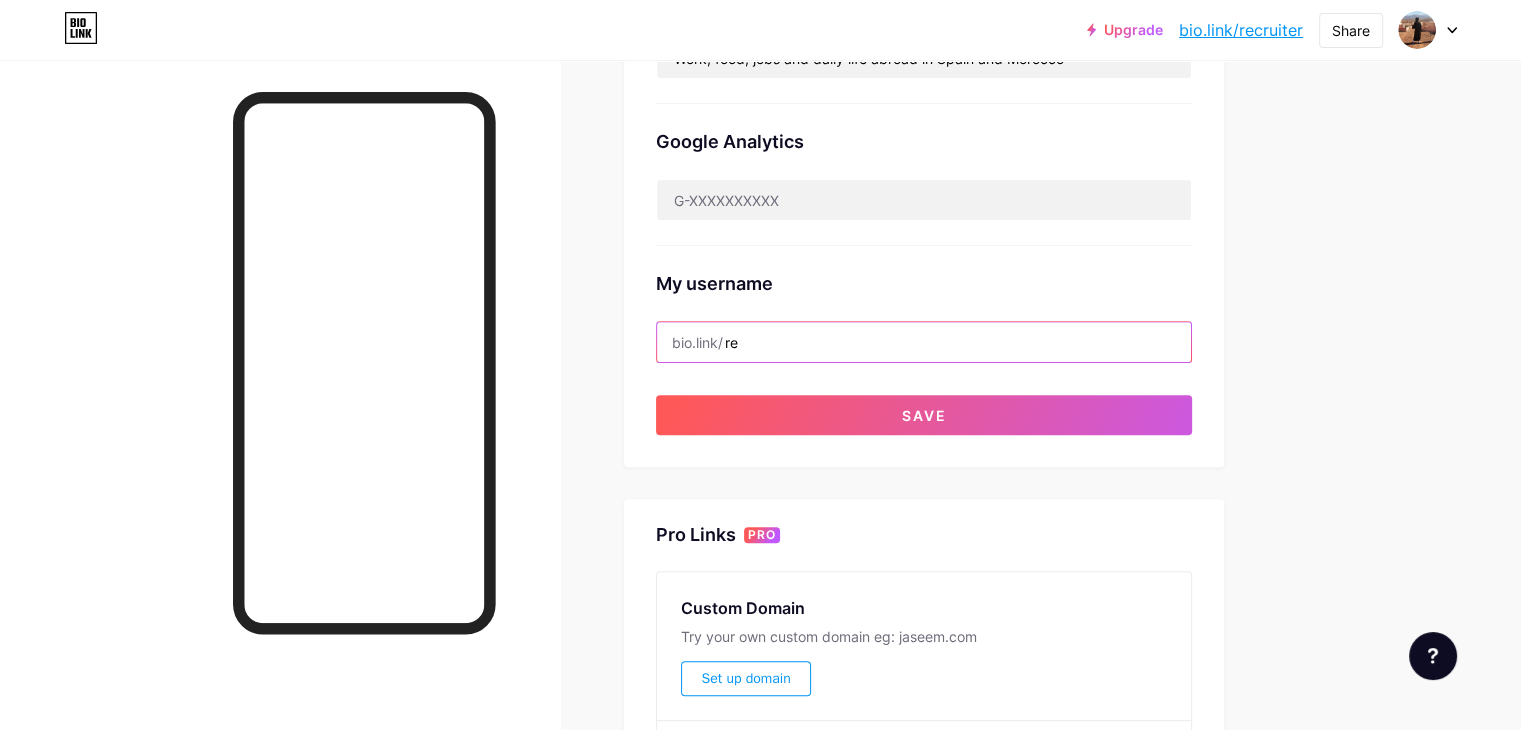 type on "r" 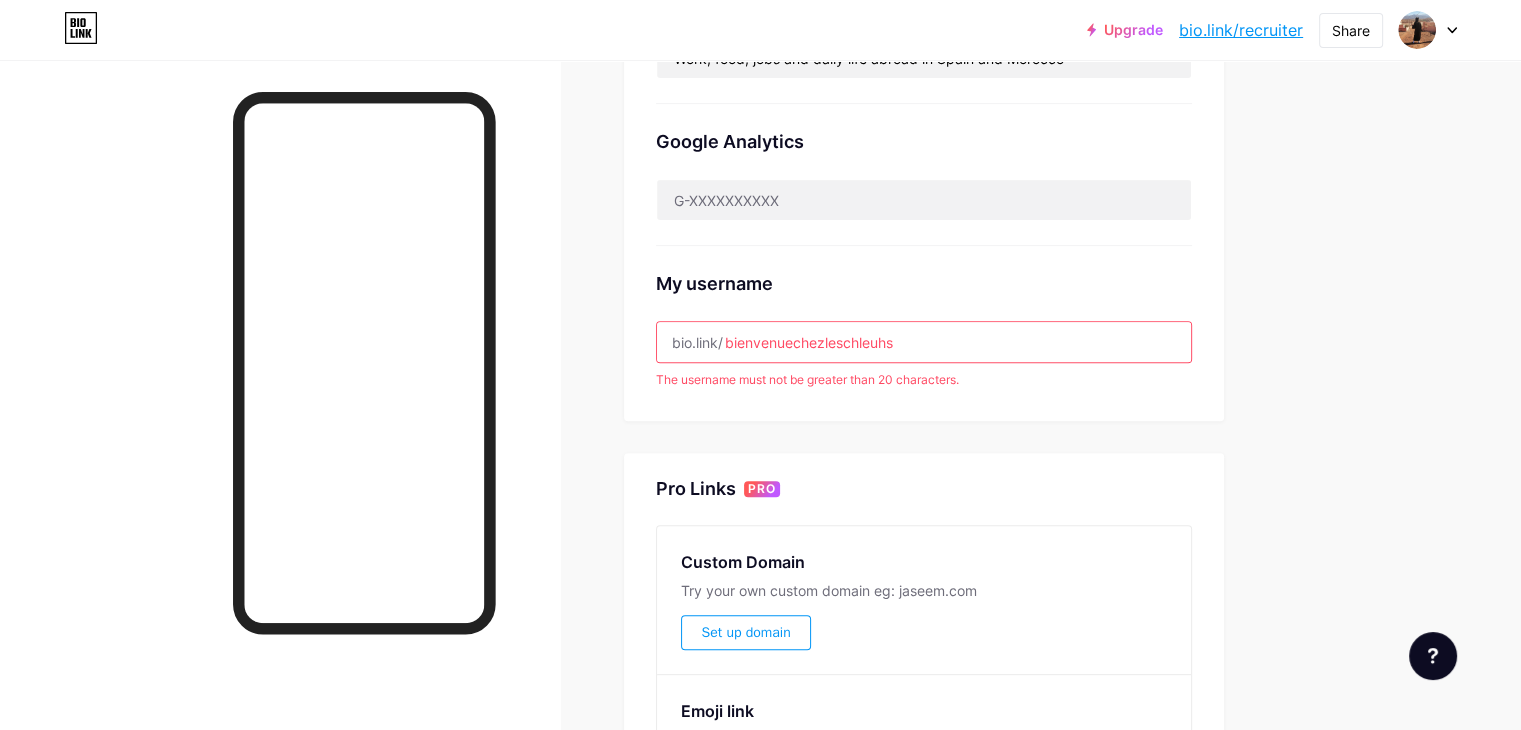 click on "Links
Posts
Design
Subscribers
NEW
Stats
Settings     Preferred link   This is an aesthetic choice. Both links are usable.
bio.link/ recruiter       recruiter .bio.link
NSFW warning       Show a warning before displaying your page.   Show verified checkmark       Display a blue verification checkmark on your page.   SEO   Choose the title and description to appear on search engines and social posts.   life in Valencia     Work, food, jobs and daily life abroad in Spain and Morocco     Google Analytics       My username   bio.link/   bienvenuechezleschleuhs     The username must not be greater than 20 characters.       Pro Links   PRO   Custom Domain   Try your own custom domain eg: jaseem.com   Set
up domain             Emoji link   Add emojis to your link eg: bio.link/😄😭🥵   Create
Go to  Help Center  to learn more or to contact support.   Changes saved" at bounding box center (654, 176) 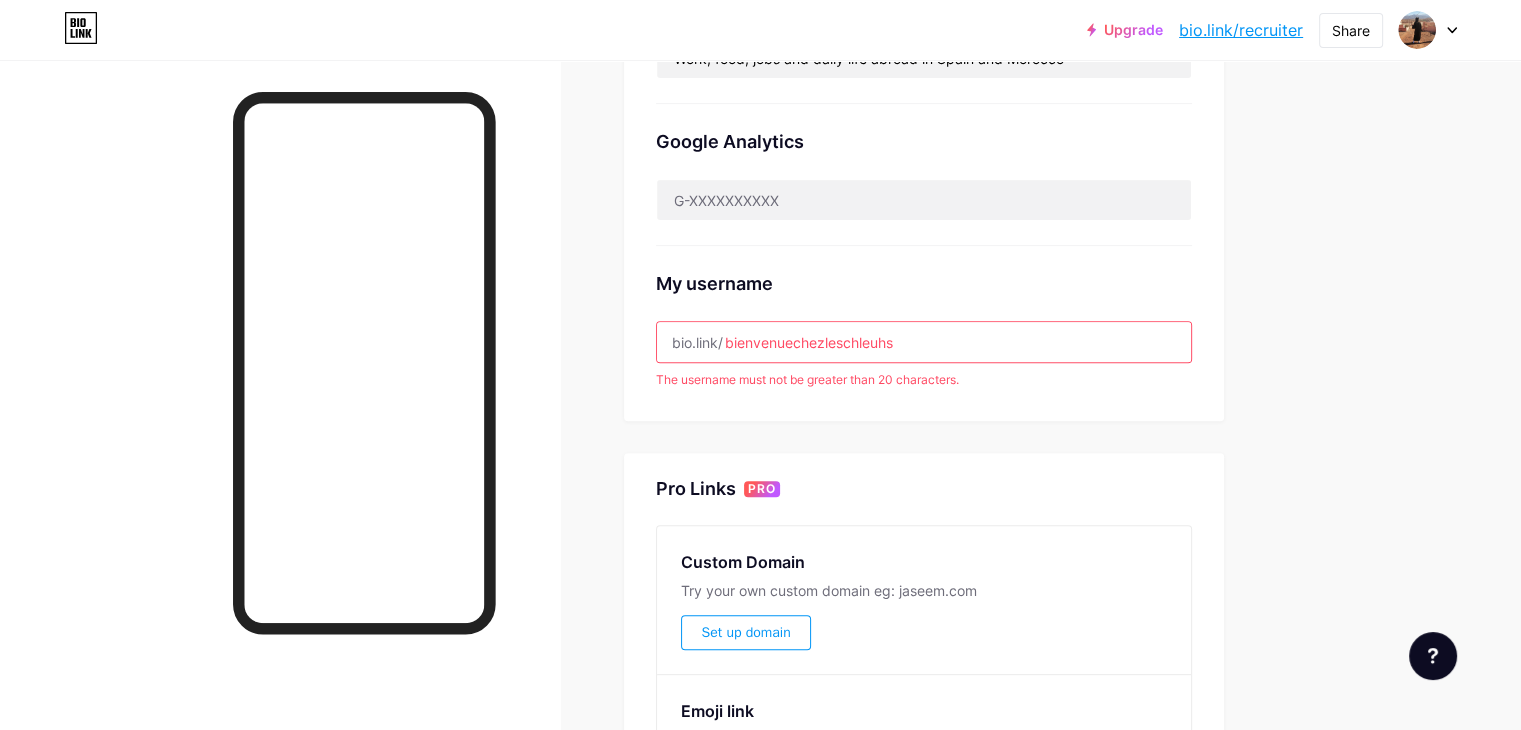 drag, startPoint x: 881, startPoint y: 342, endPoint x: 817, endPoint y: 347, distance: 64.195015 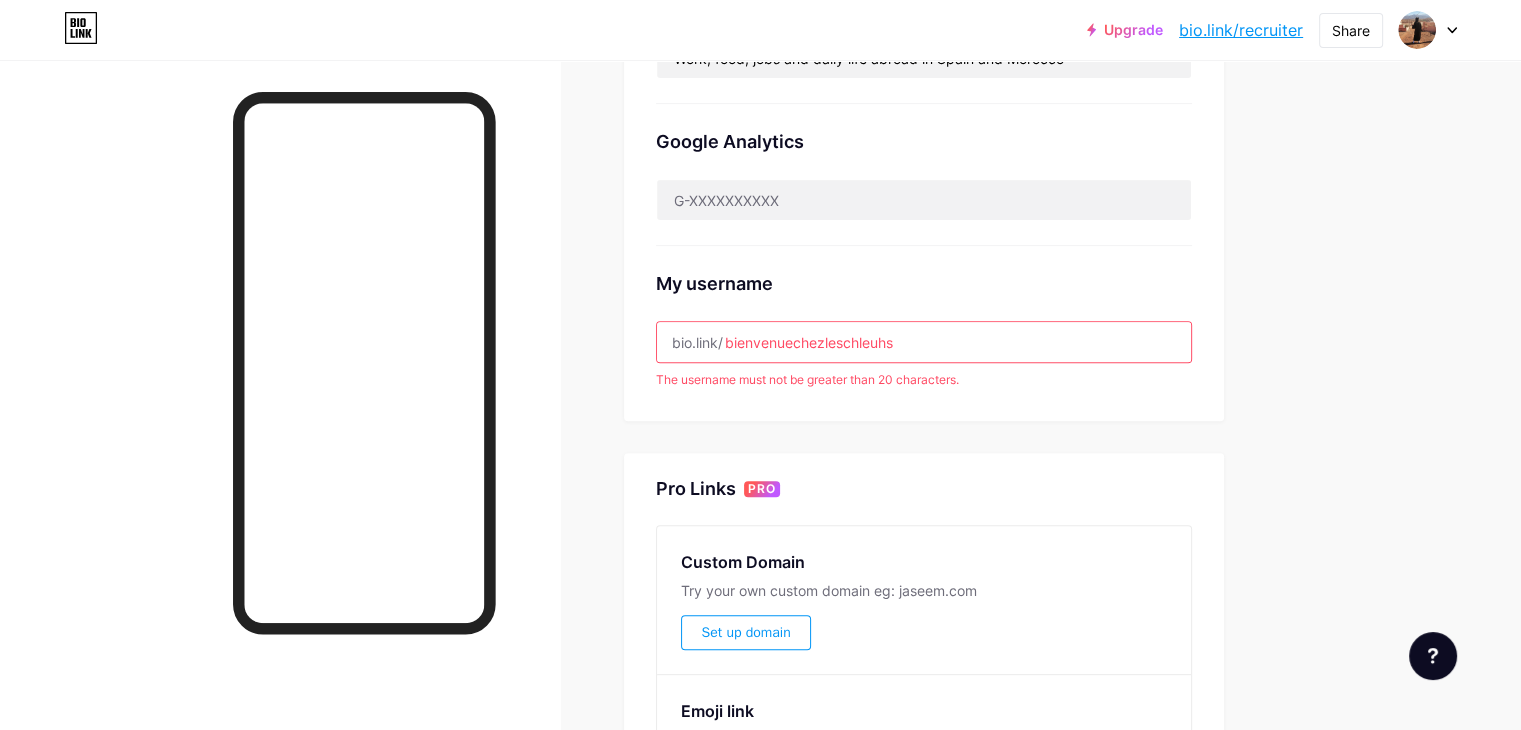 click on "bienvenuechezleschleuhs" at bounding box center (924, 342) 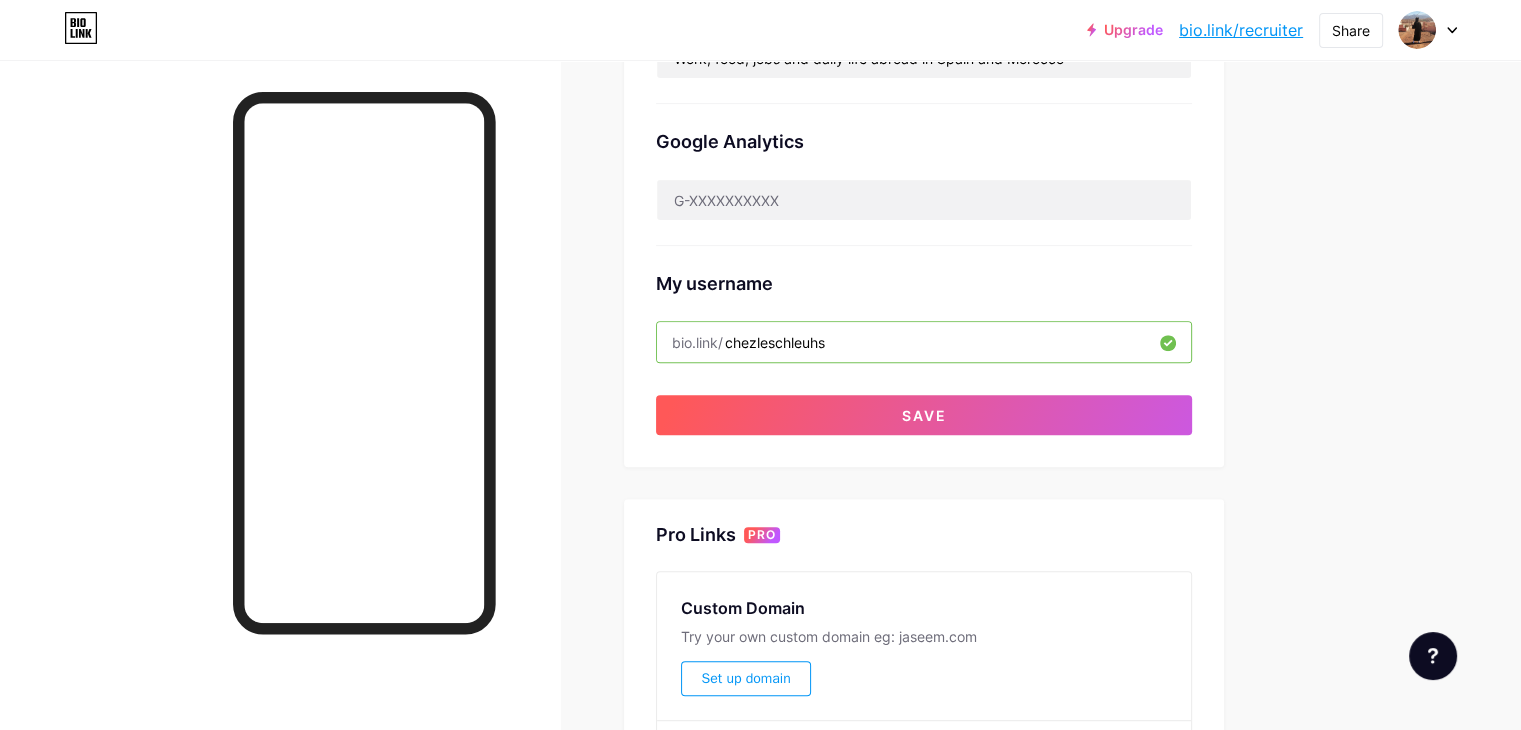 type on "chezleschleuhs" 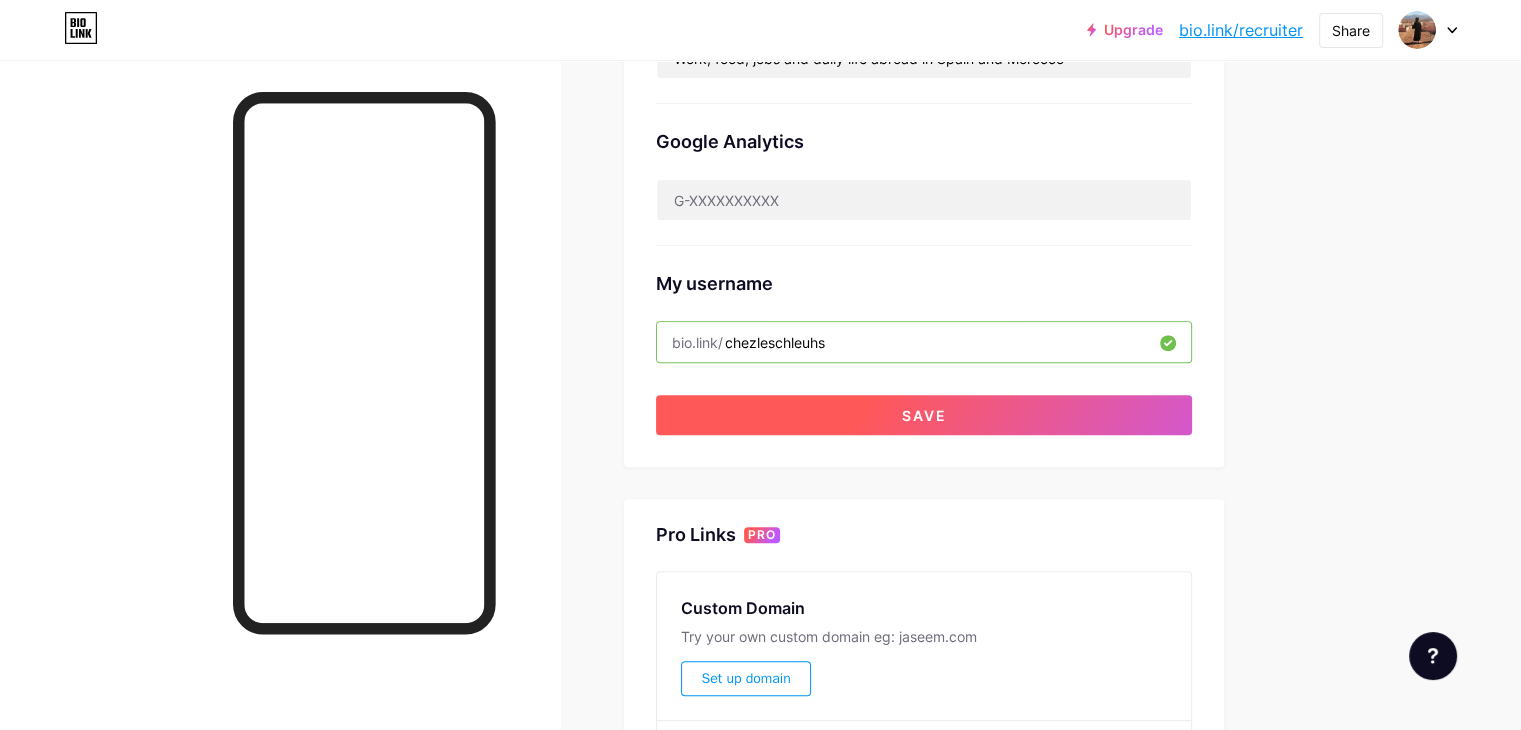 click on "Save" at bounding box center (924, 415) 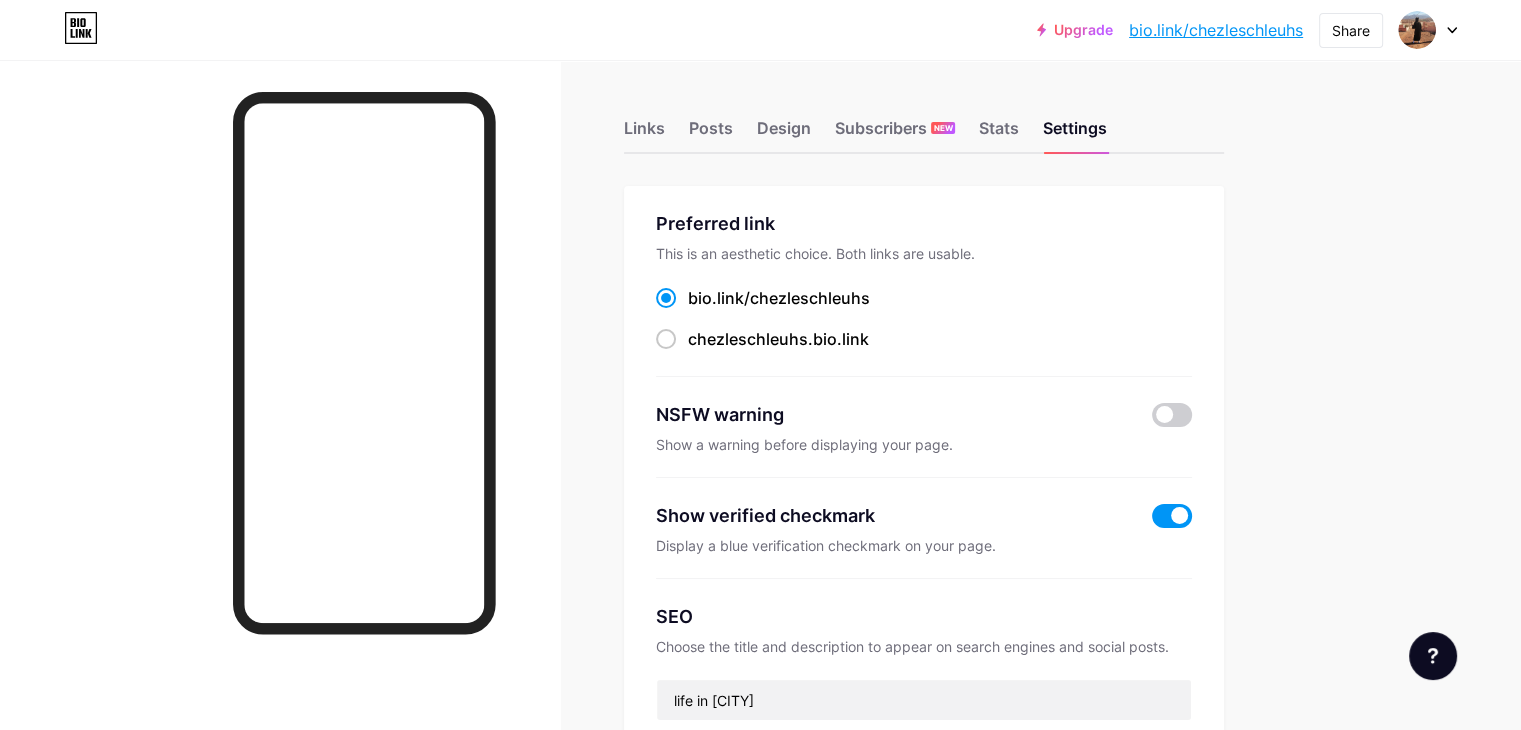 scroll, scrollTop: 0, scrollLeft: 0, axis: both 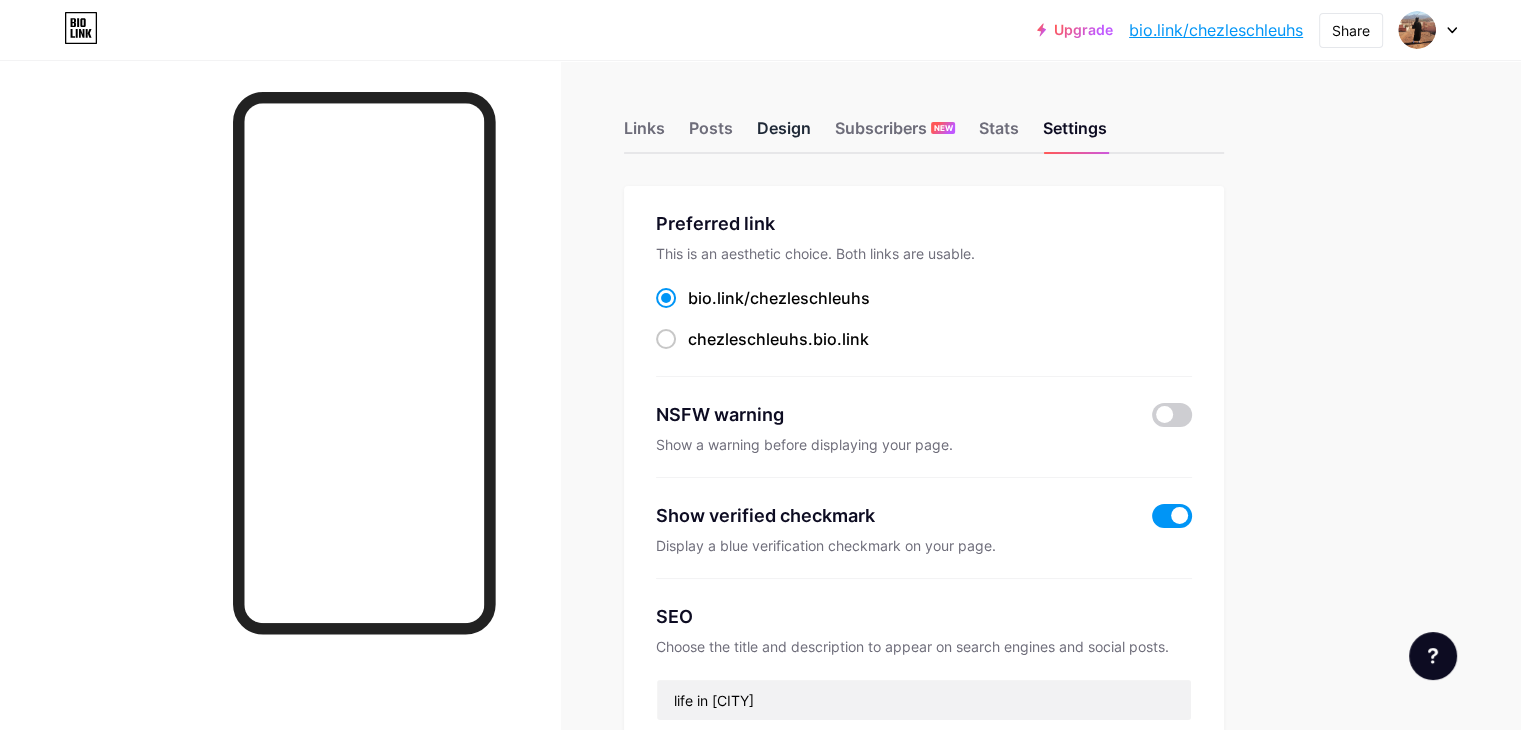 click on "Design" at bounding box center [784, 134] 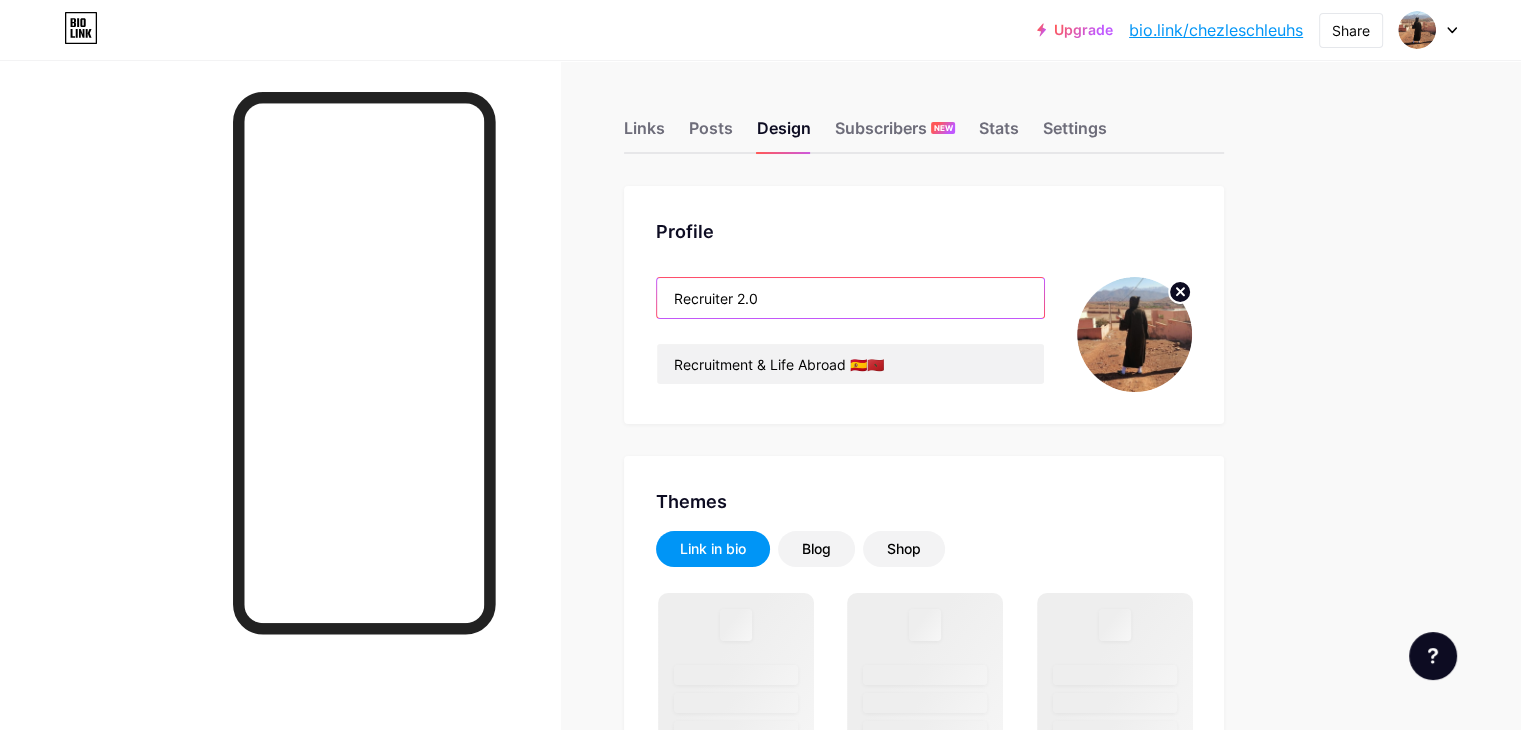 drag, startPoint x: 894, startPoint y: 301, endPoint x: 620, endPoint y: 325, distance: 275.04907 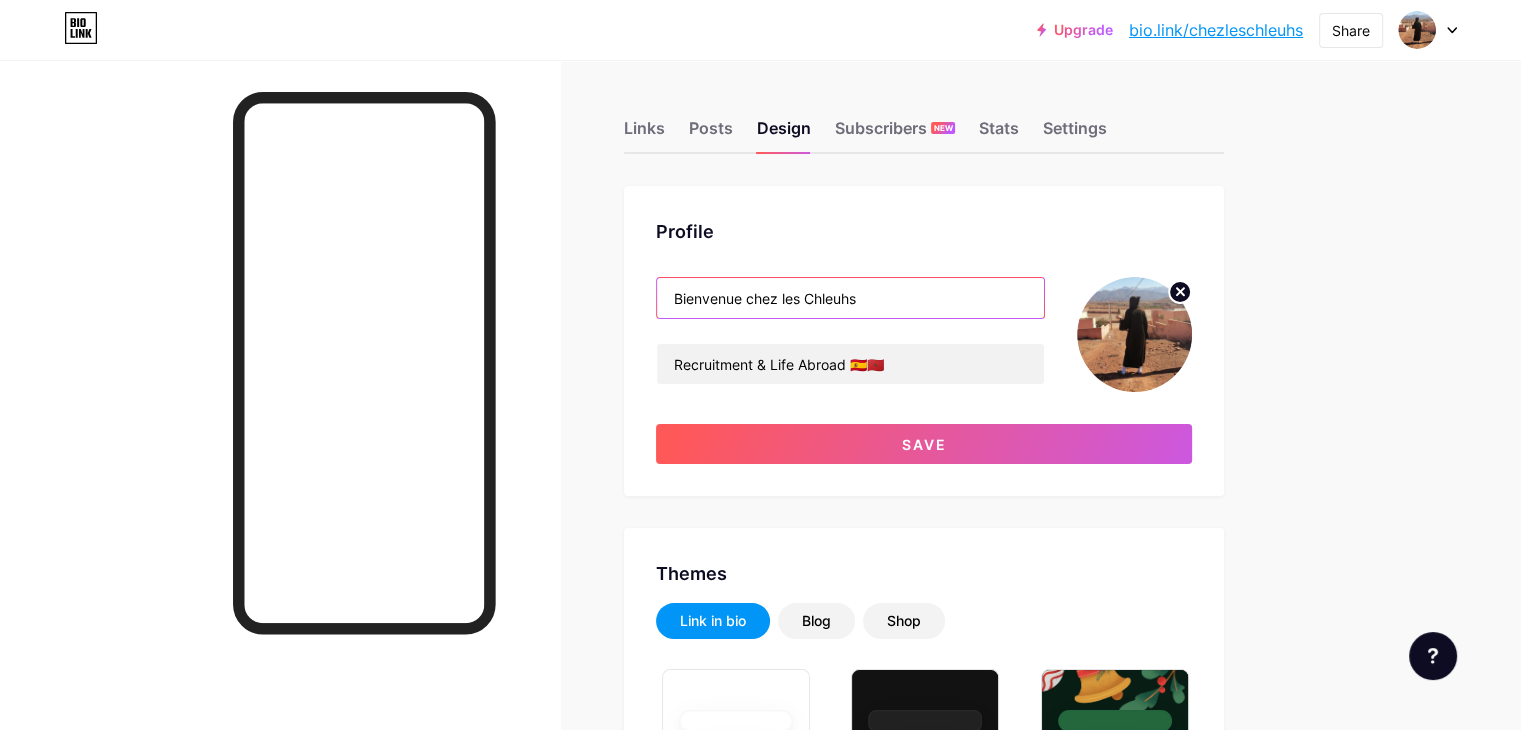 type on "Bienvenue chez les Chleuhs" 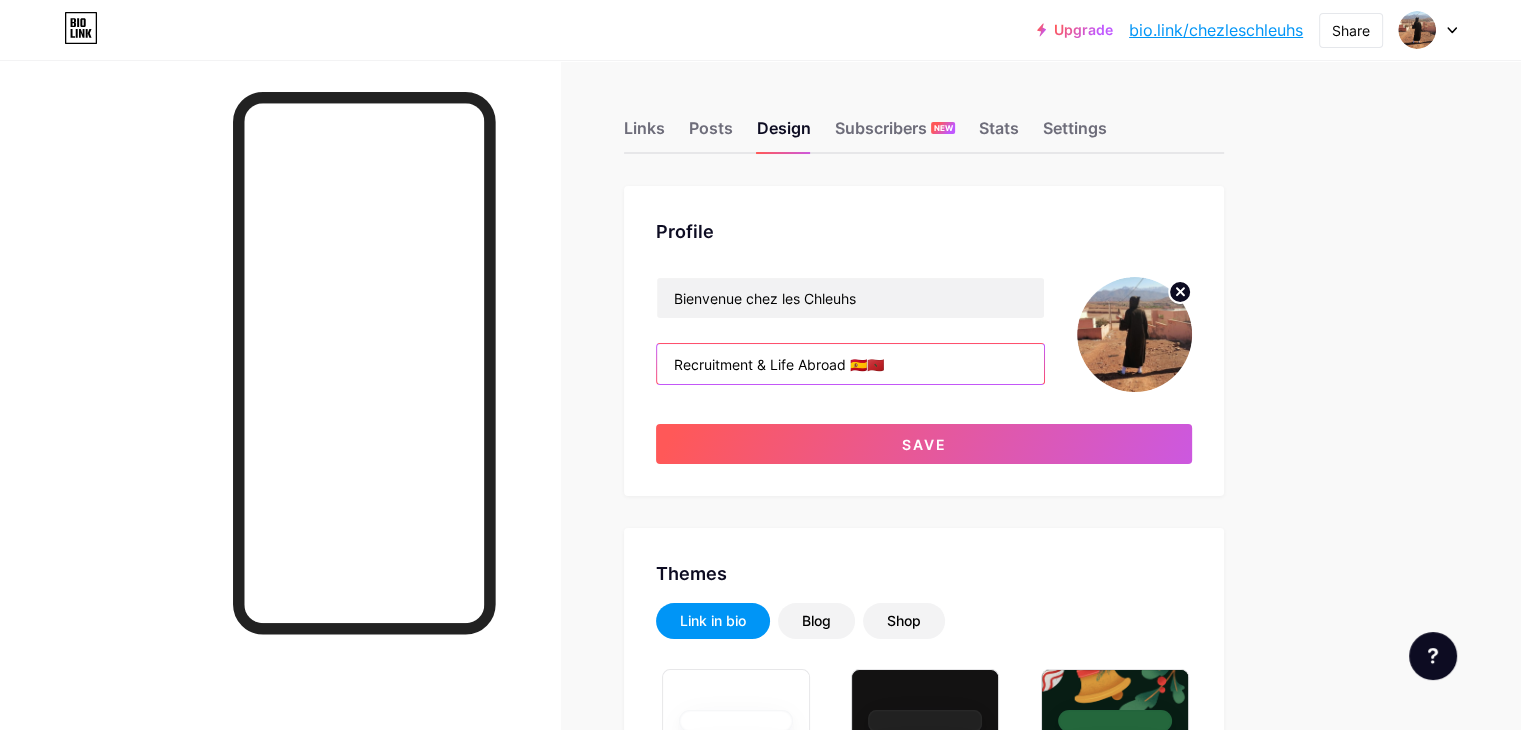 drag, startPoint x: 999, startPoint y: 362, endPoint x: 695, endPoint y: 371, distance: 304.1332 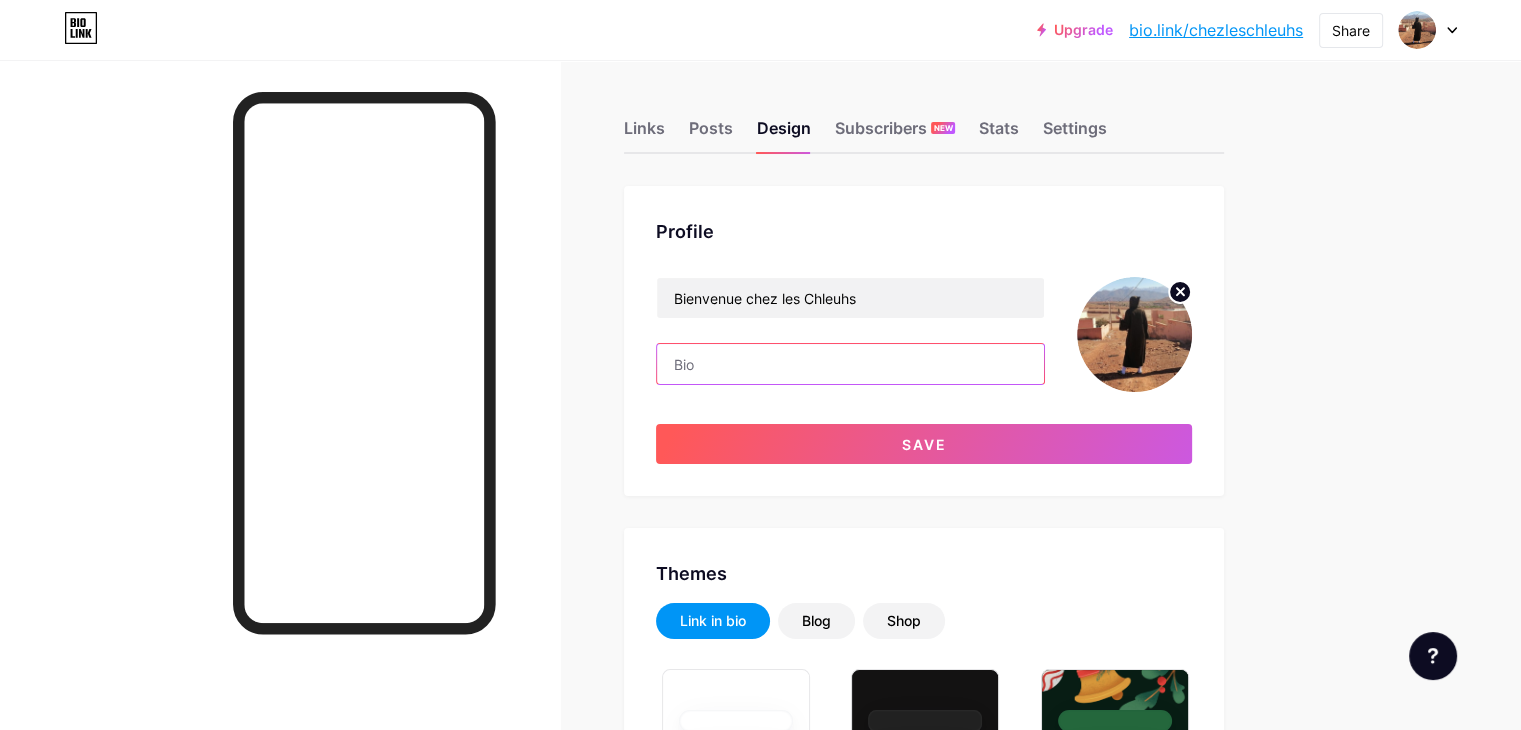 click at bounding box center (850, 364) 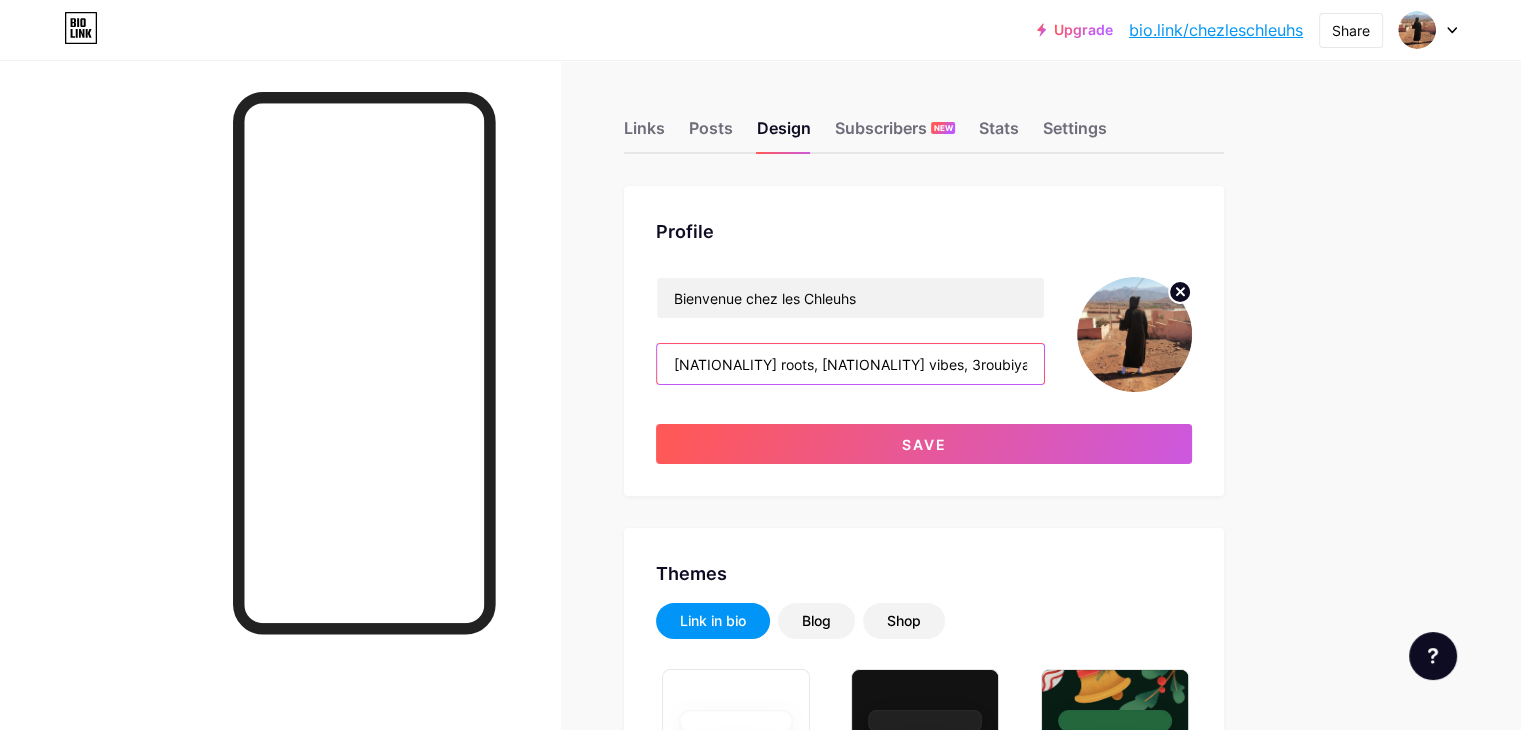 type on "[NATIONALITY] roots, [NATIONALITY] vibes, 3roubiyah dreams" 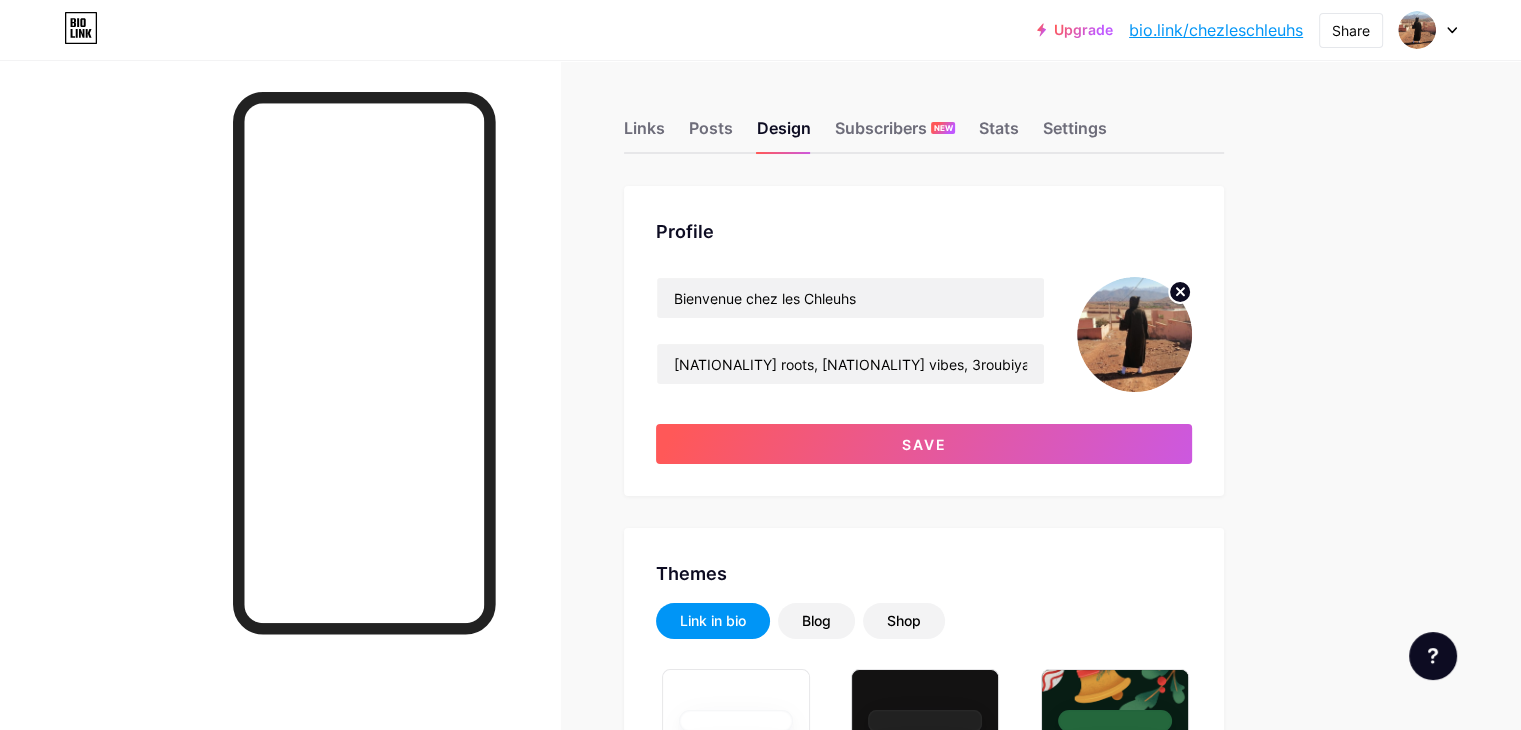 click 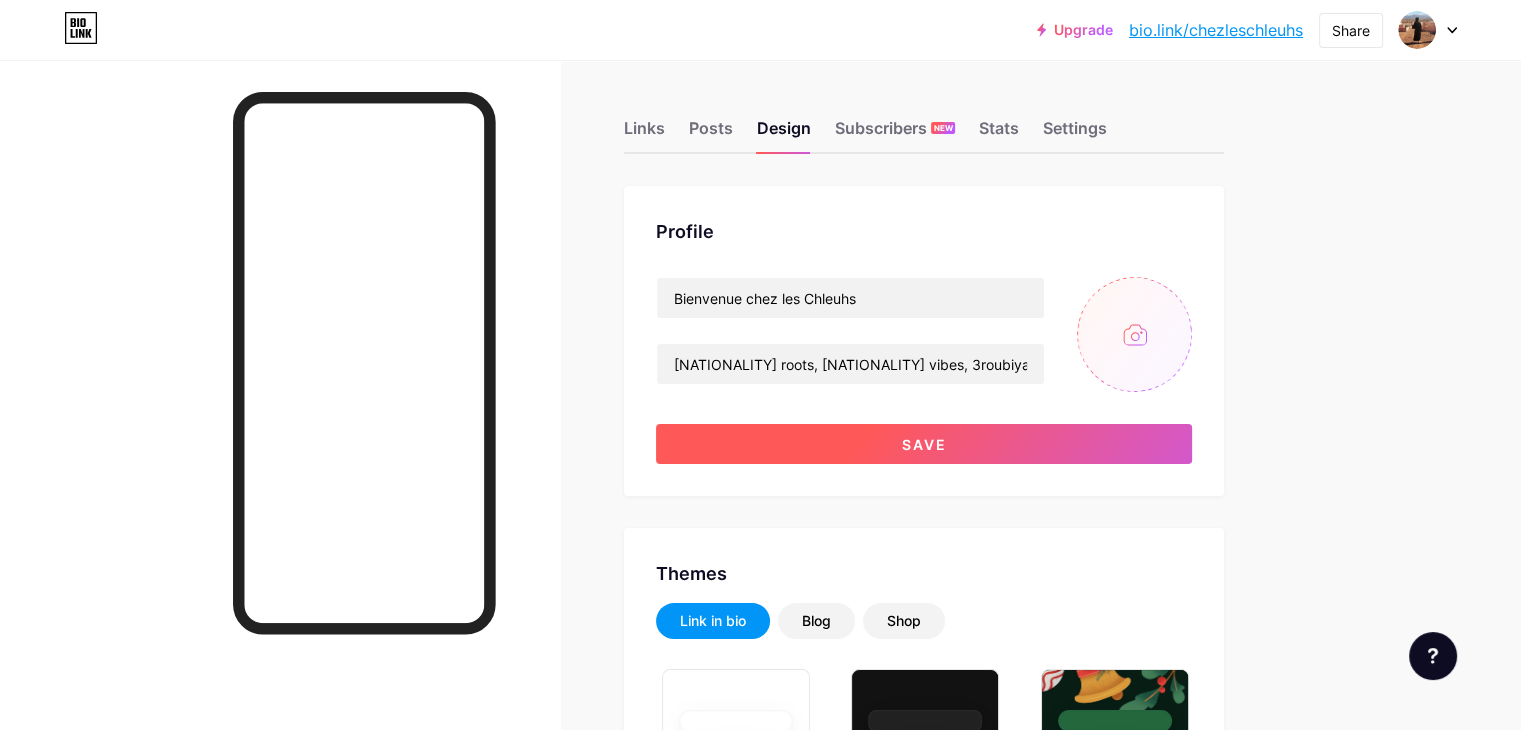 click on "Save" at bounding box center (924, 444) 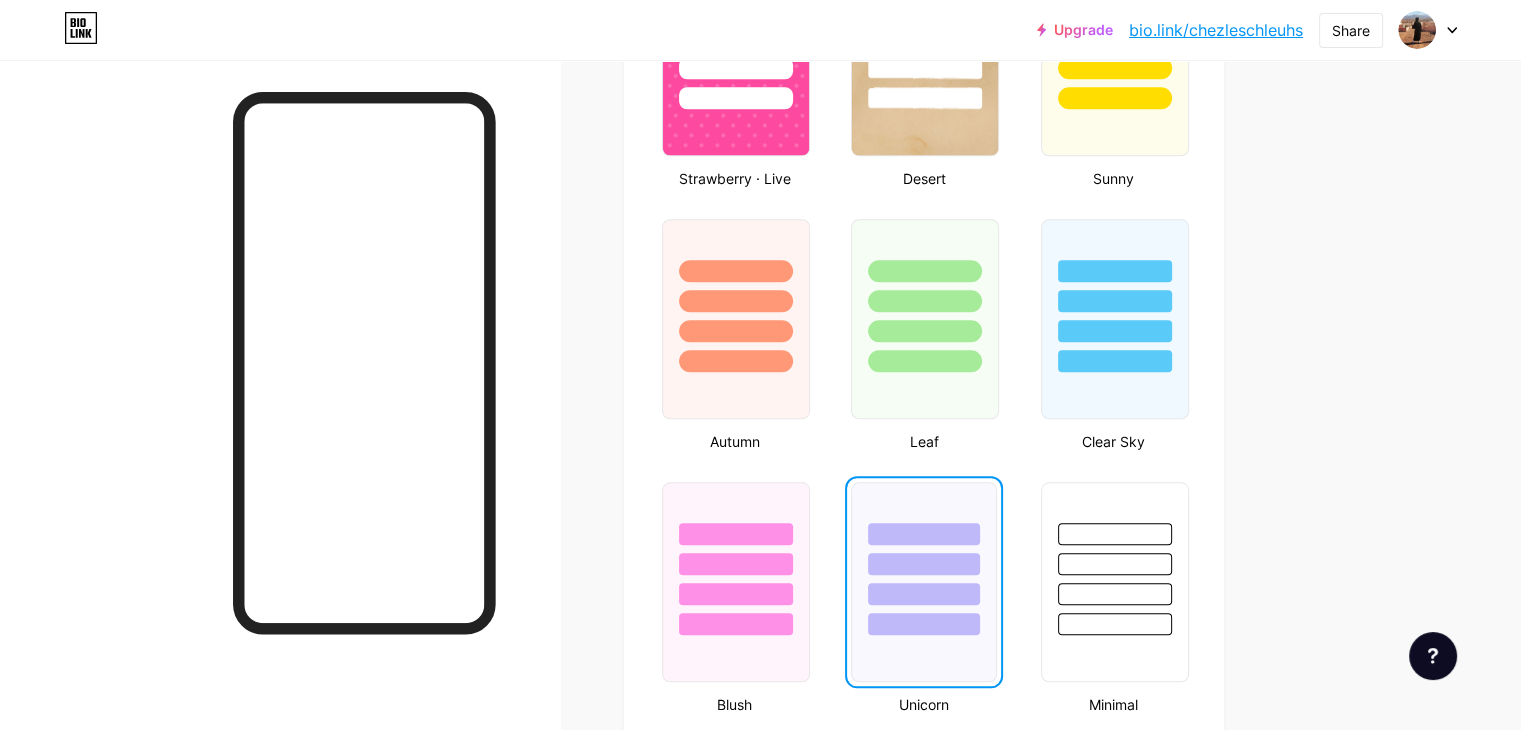 scroll, scrollTop: 1800, scrollLeft: 0, axis: vertical 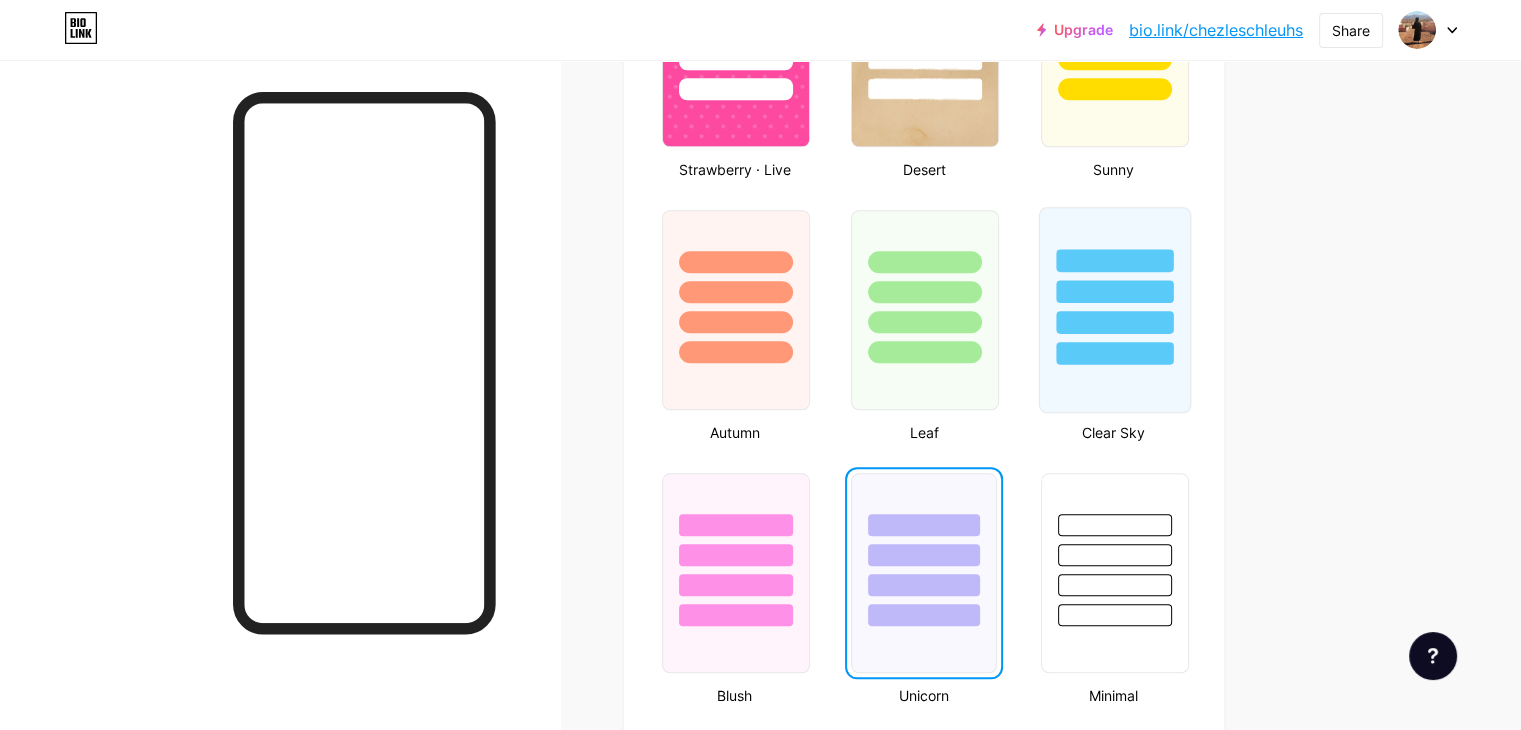 click at bounding box center [1114, 286] 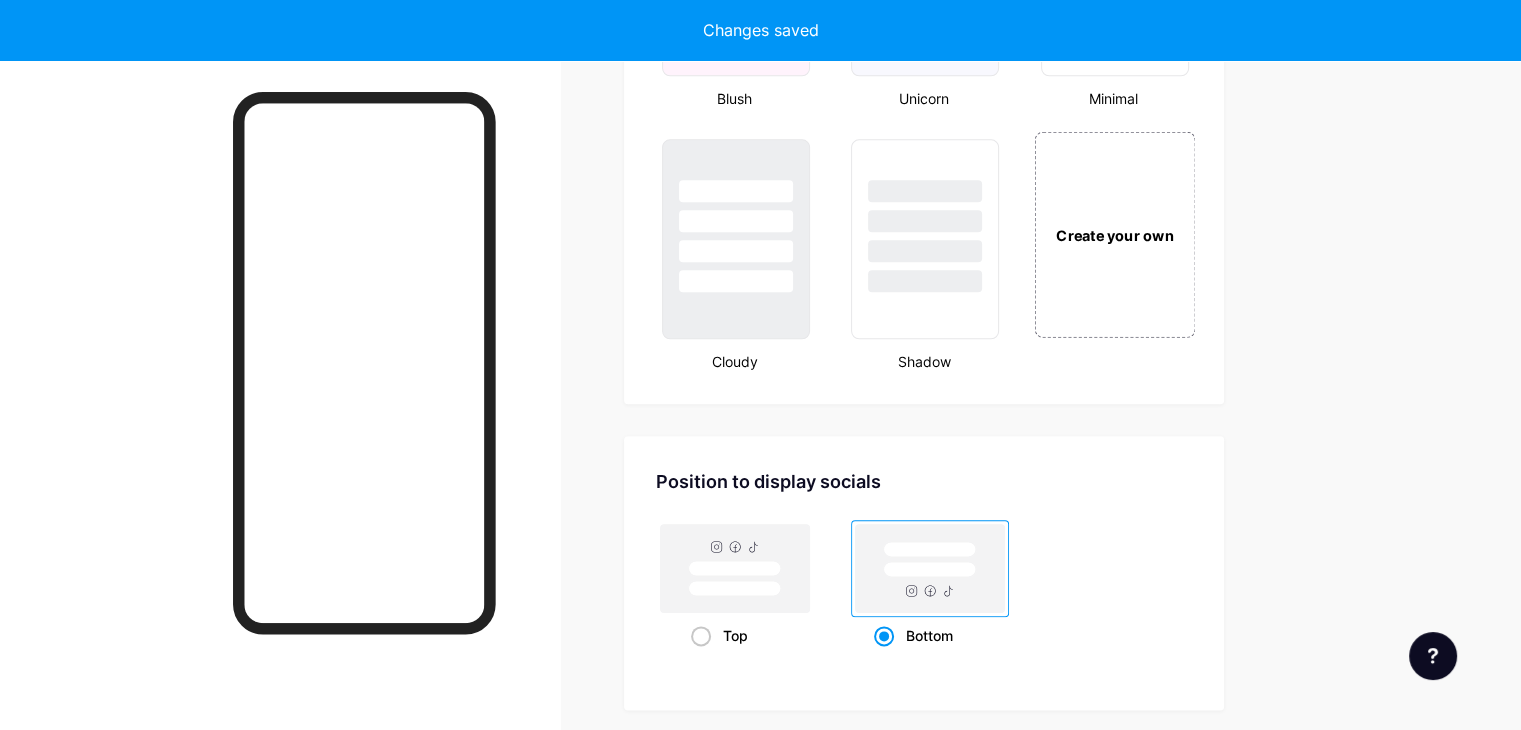 scroll, scrollTop: 2400, scrollLeft: 0, axis: vertical 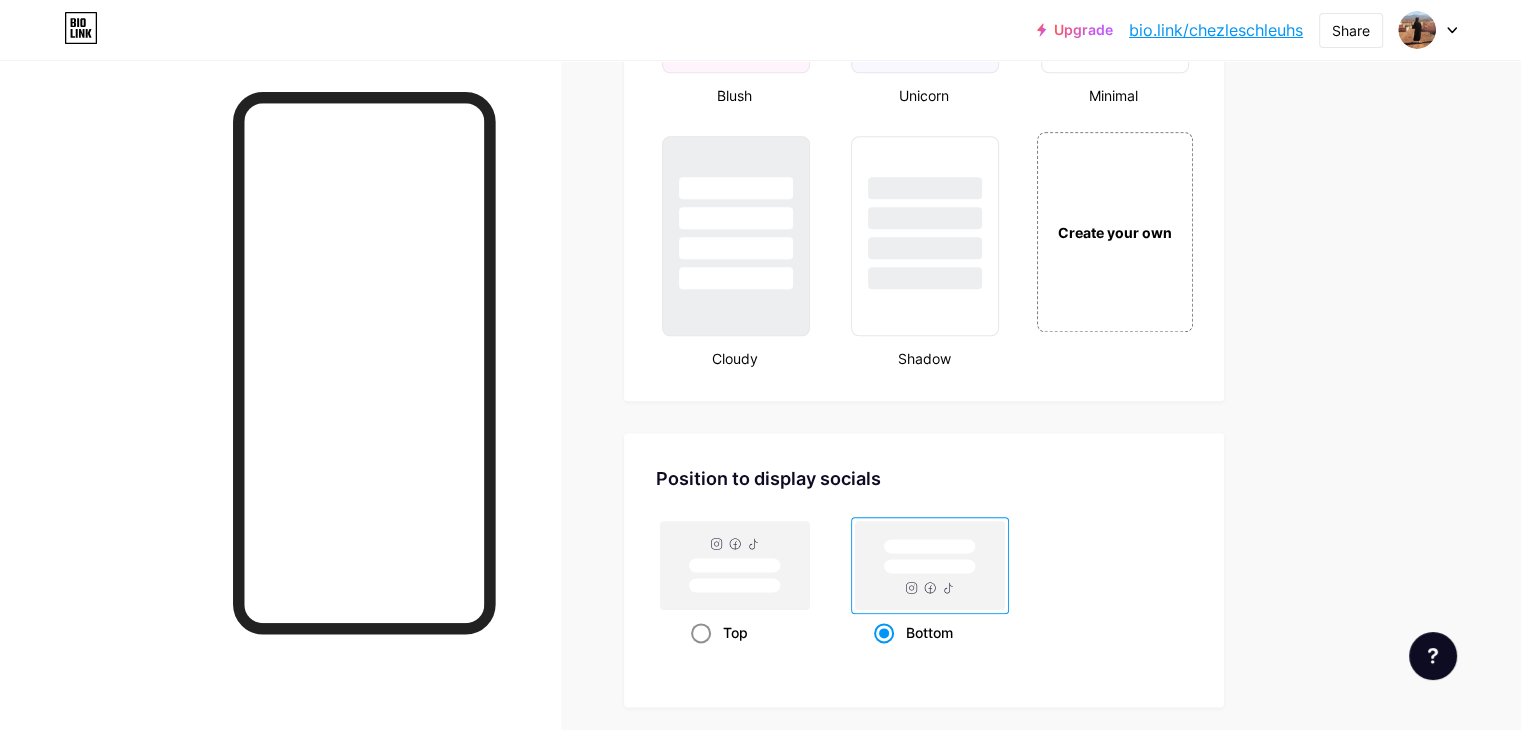 click at bounding box center (701, 633) 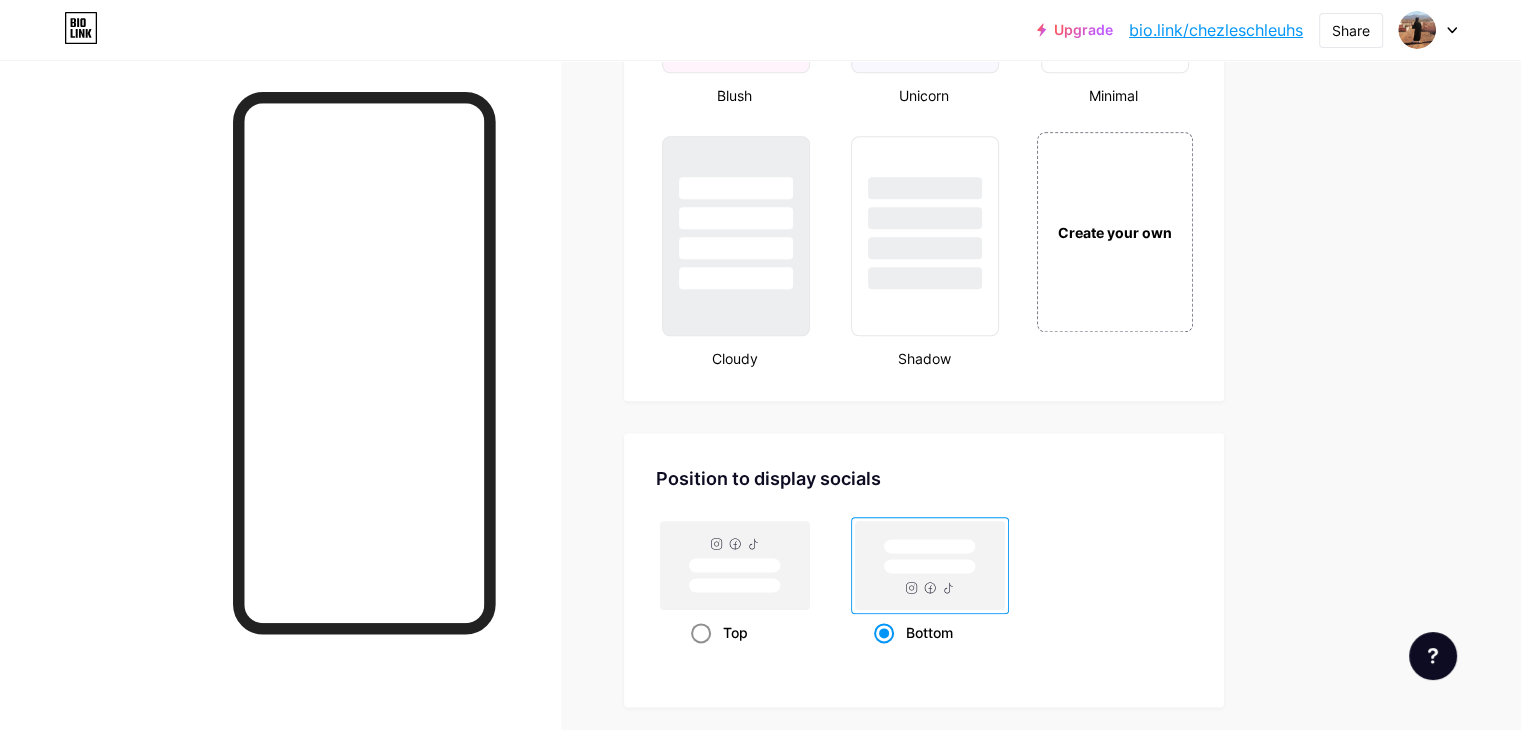 click on "Top" at bounding box center [697, 657] 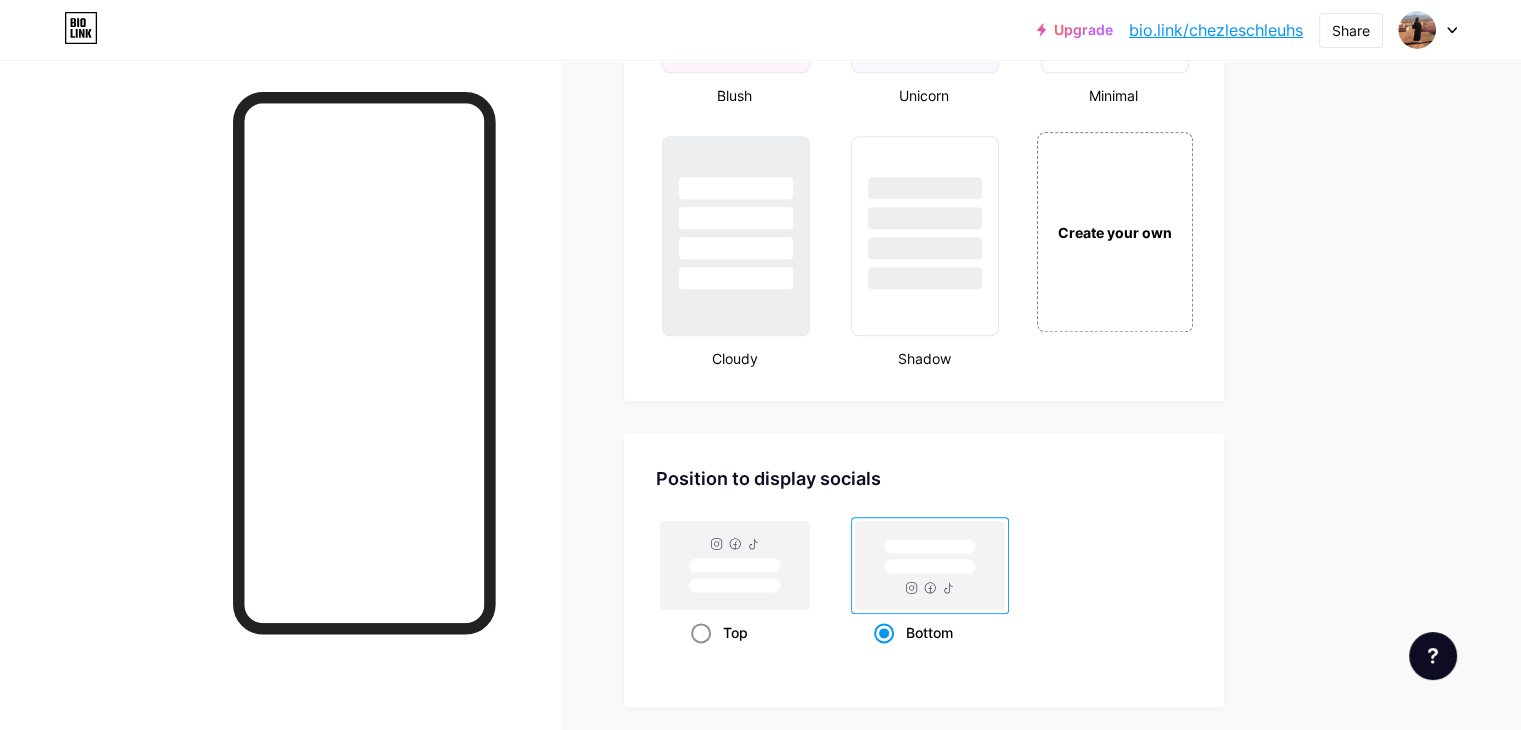 radio on "true" 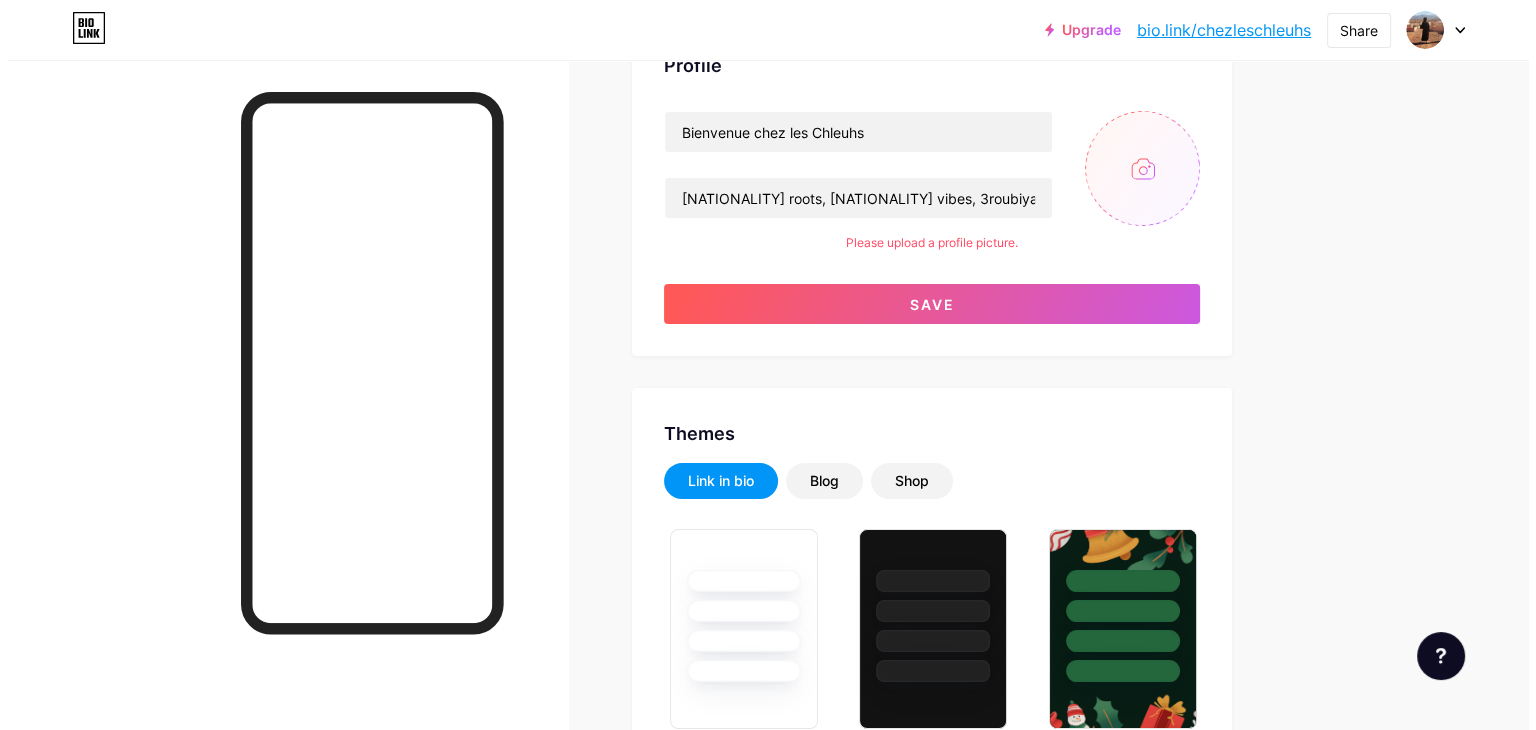scroll, scrollTop: 0, scrollLeft: 0, axis: both 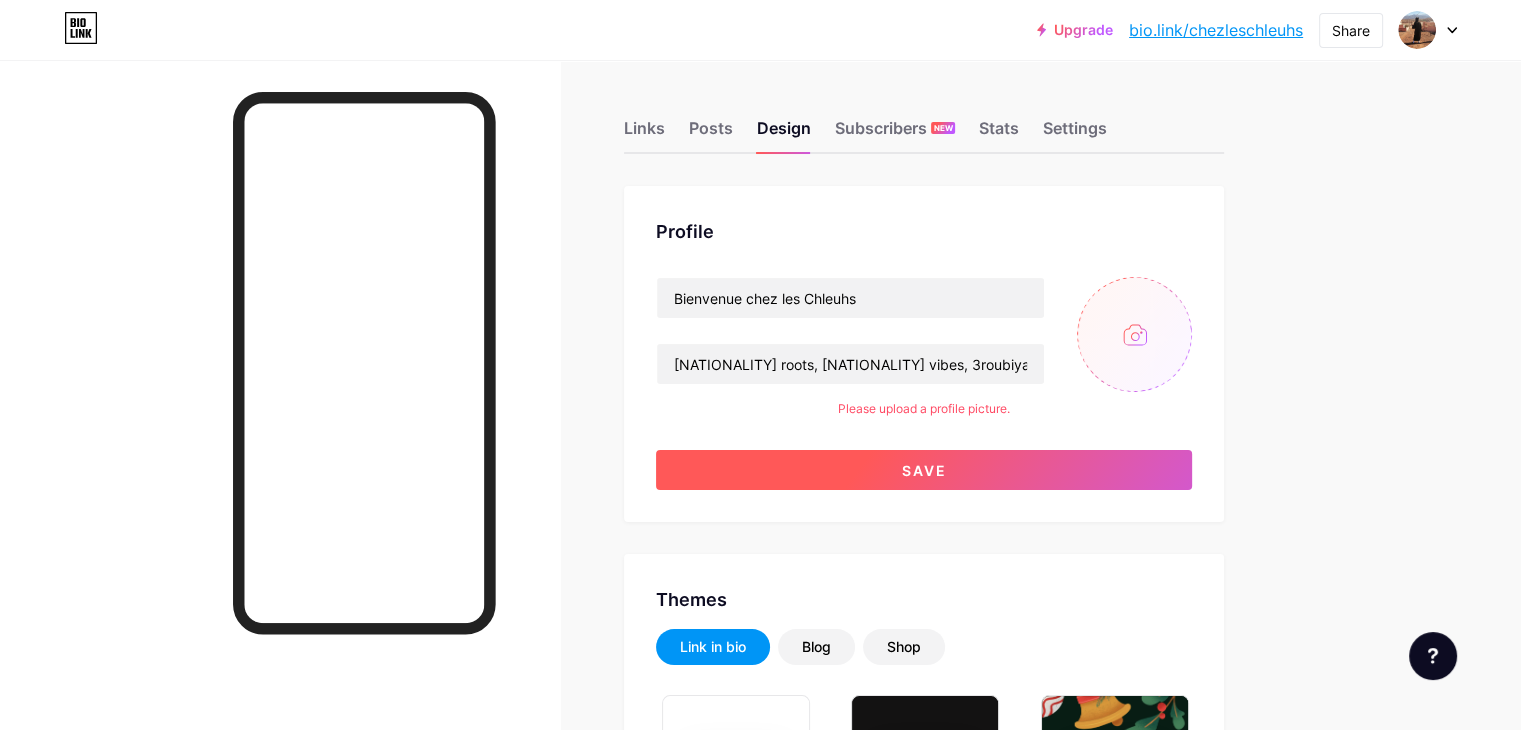 click on "Save" at bounding box center (924, 470) 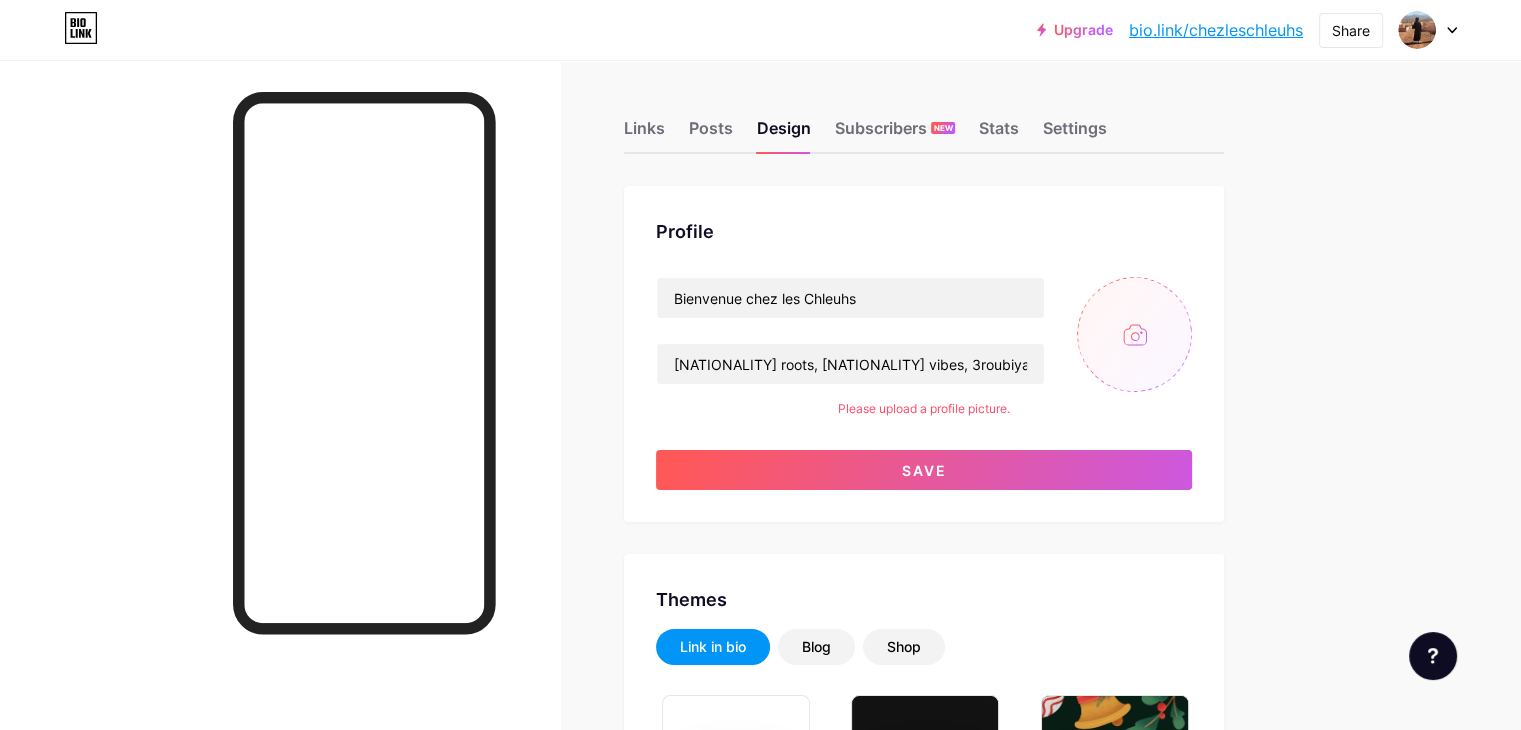 click at bounding box center [1134, 334] 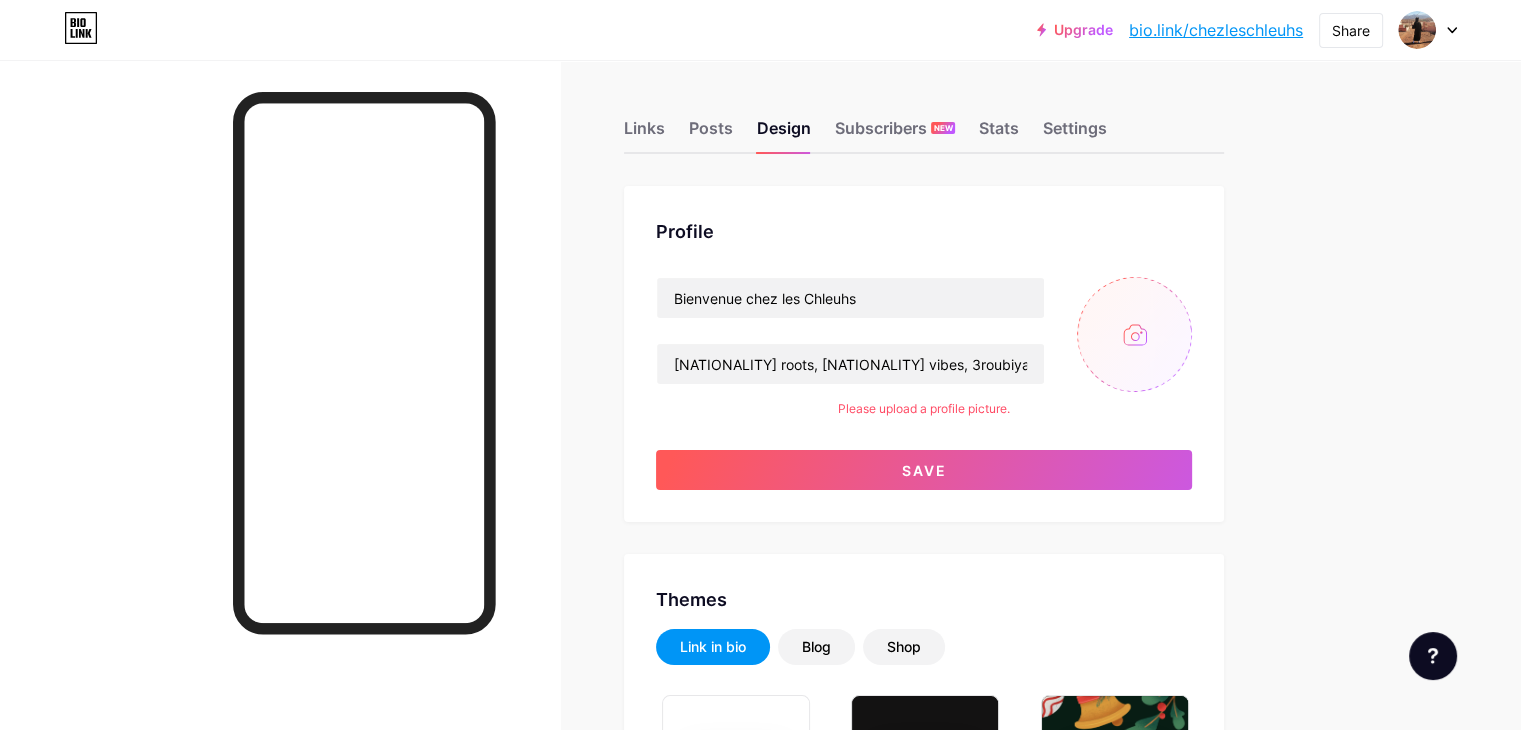 type on "C:\fakepath\ChatGPT Image Aug 4, 2025, 12_23_24 PM.png" 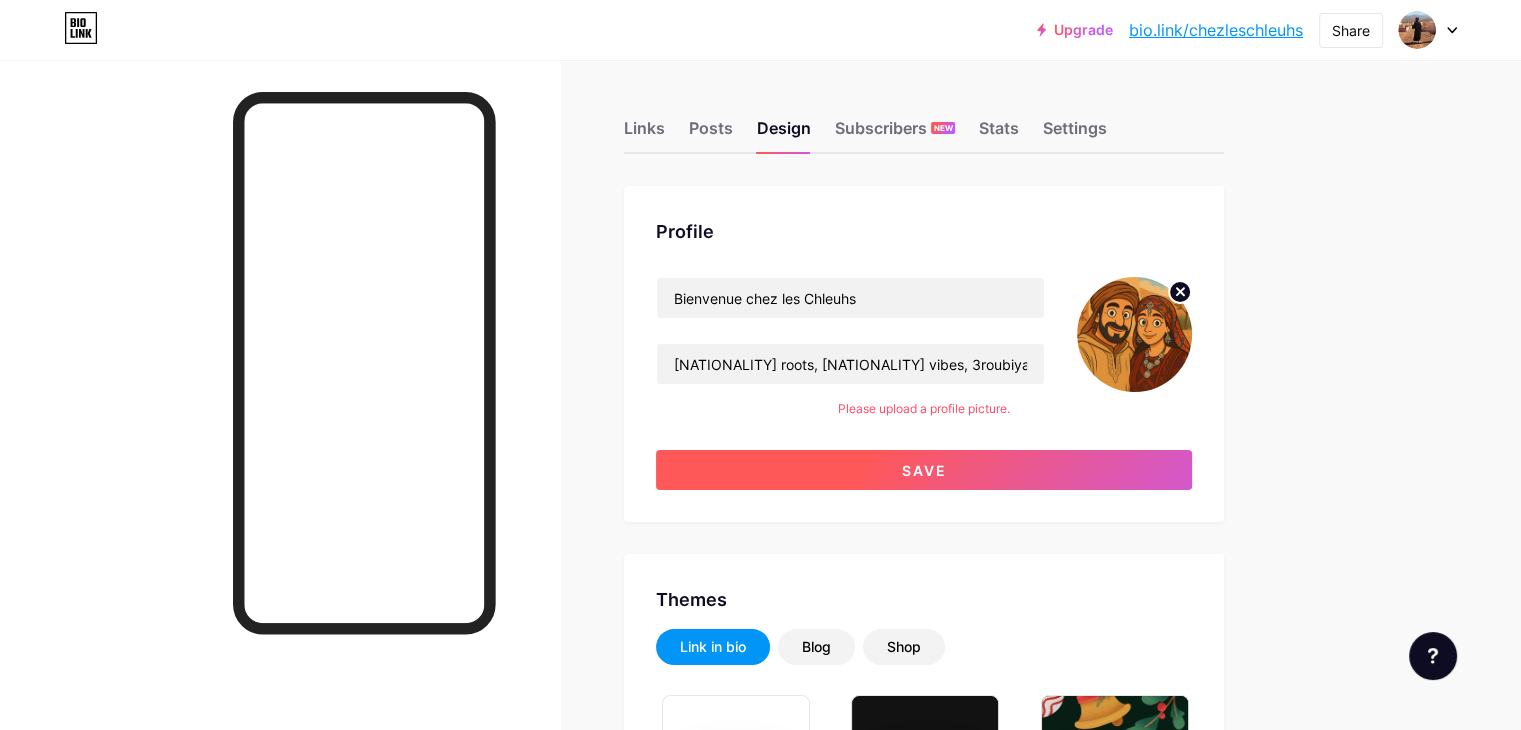 click on "Save" at bounding box center (924, 470) 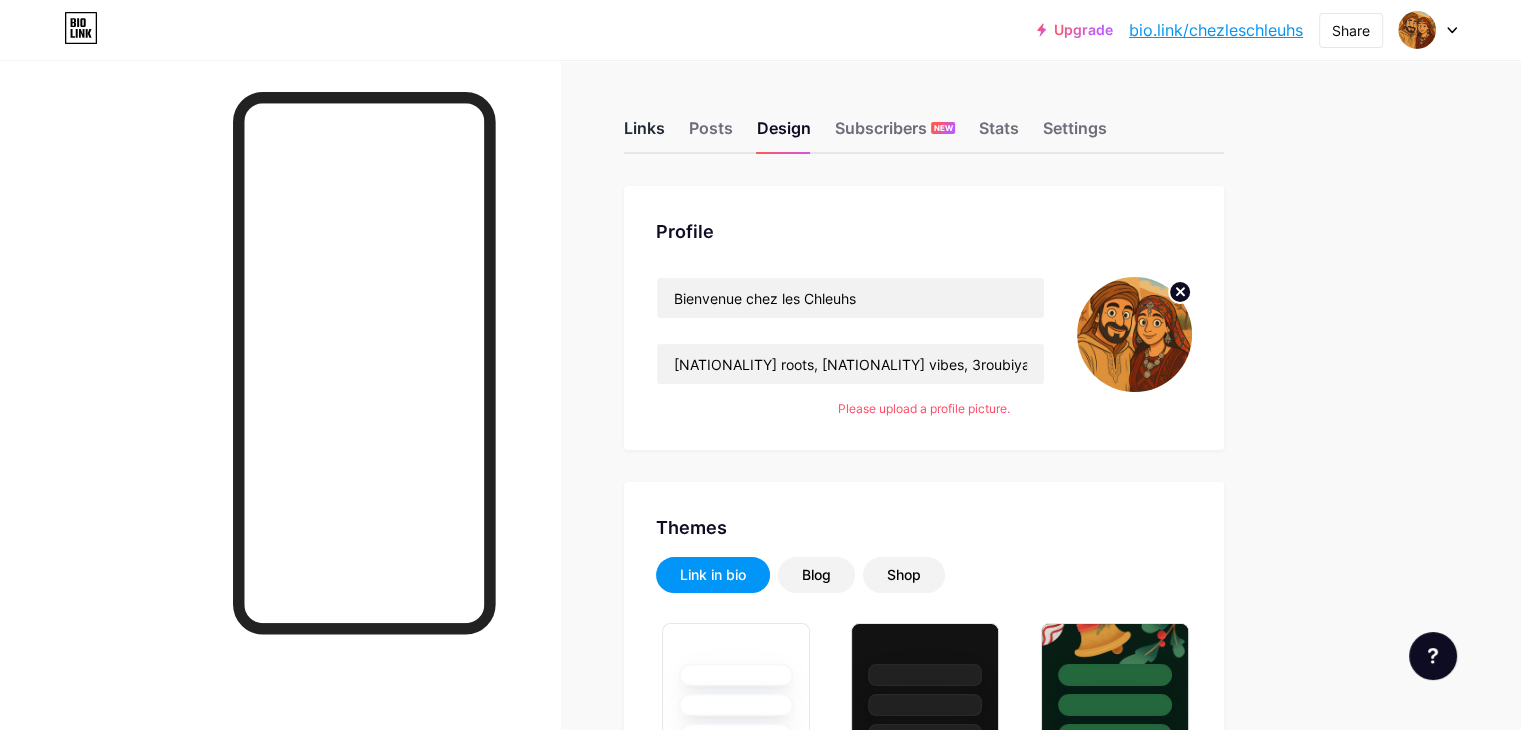 click on "Links" at bounding box center (644, 134) 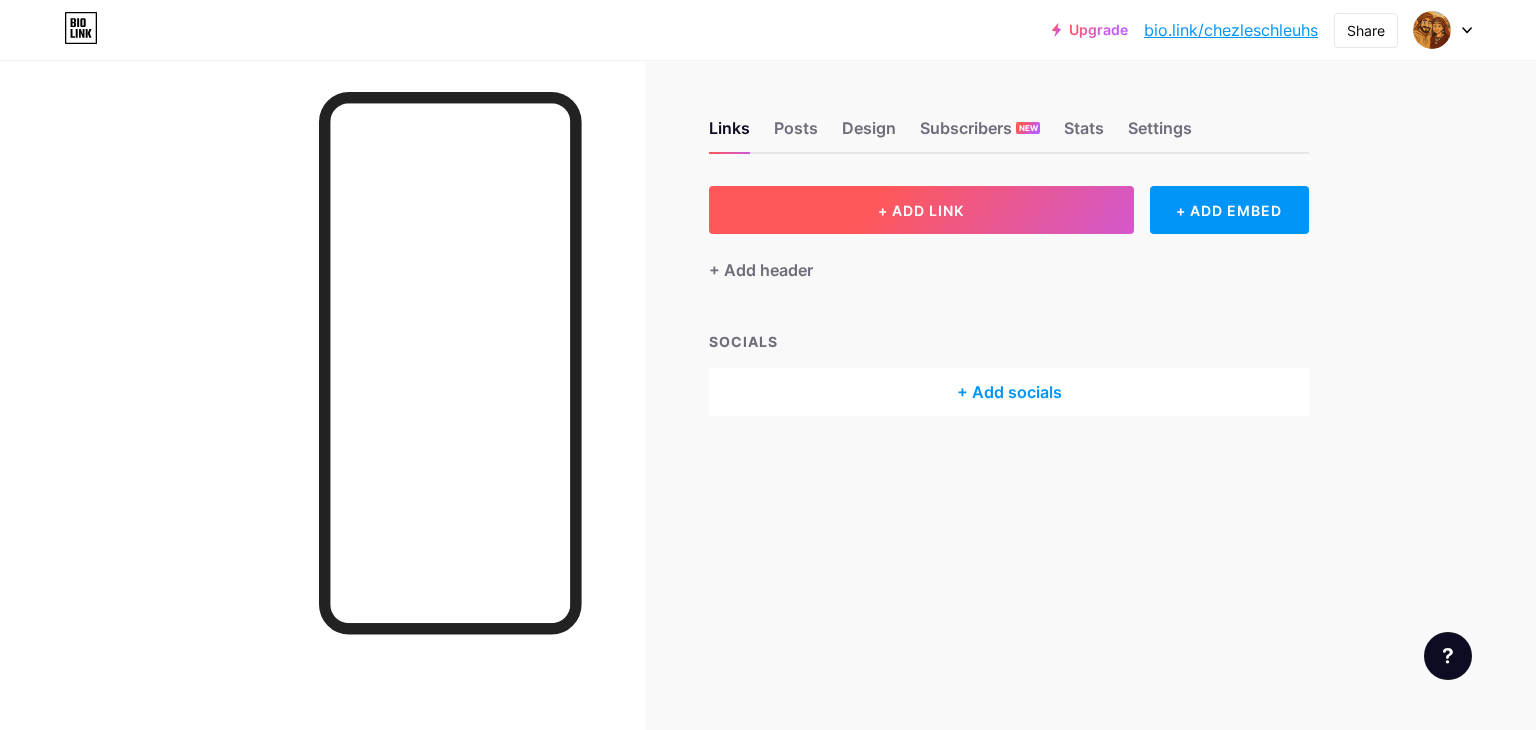 click on "+ ADD LINK" at bounding box center [921, 210] 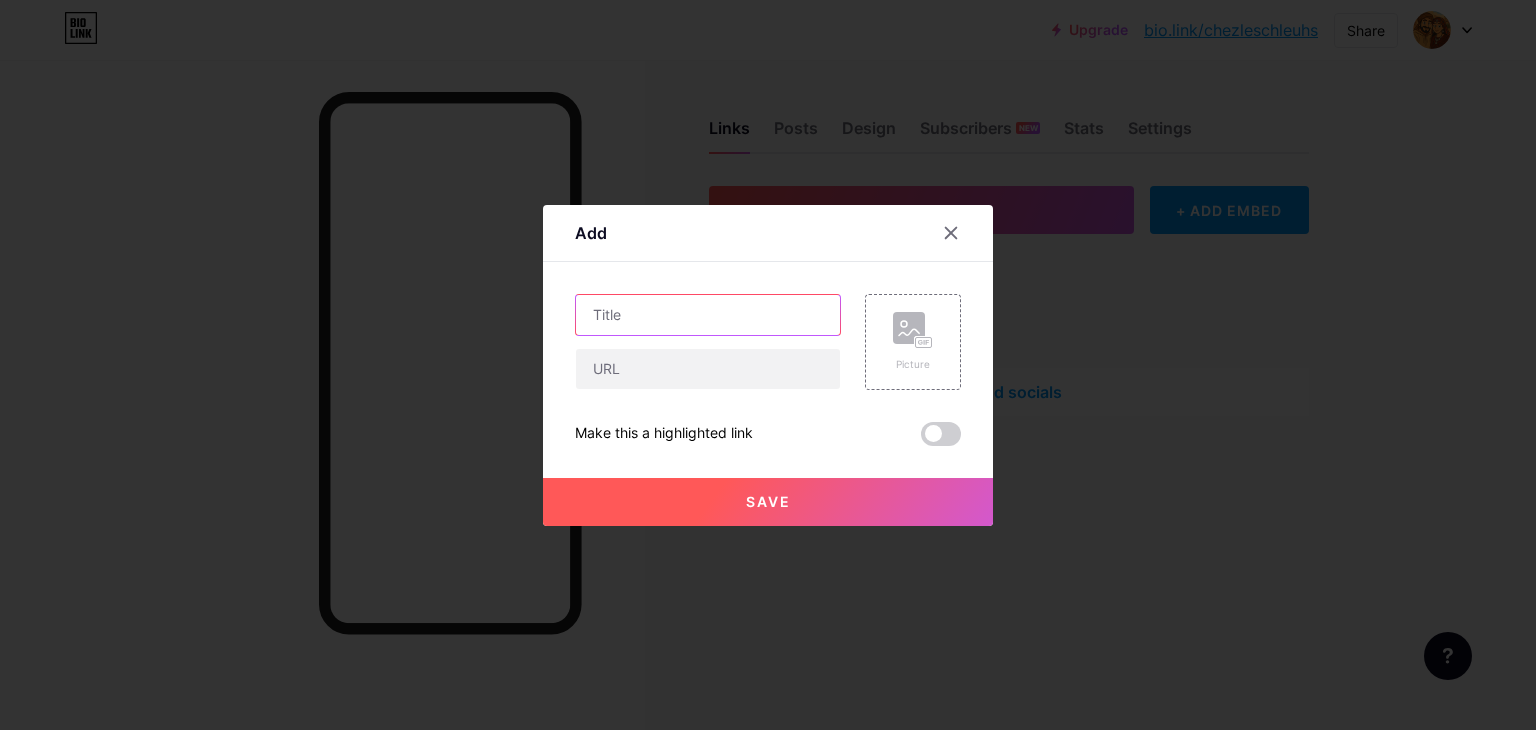 click at bounding box center [708, 315] 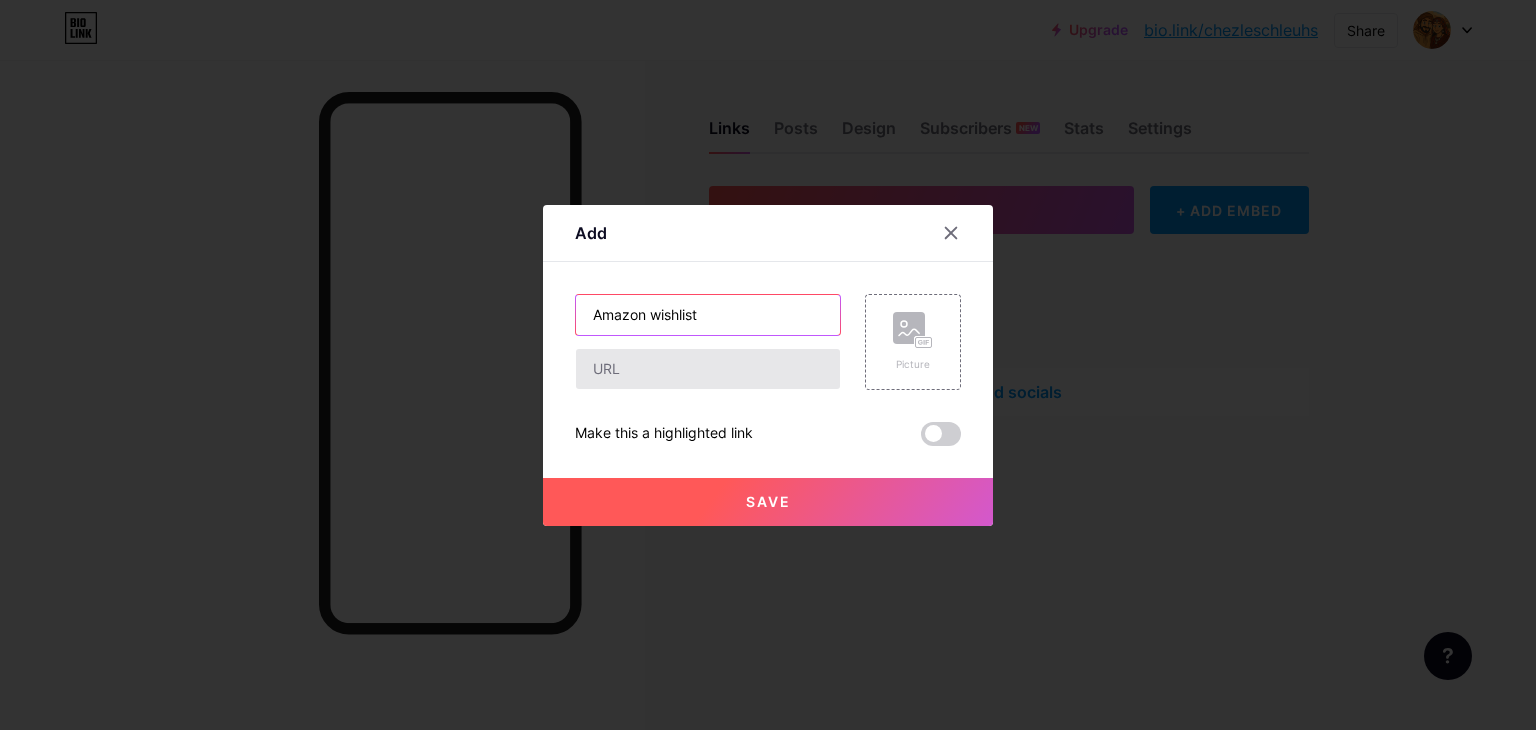 type on "Amazon wishlist" 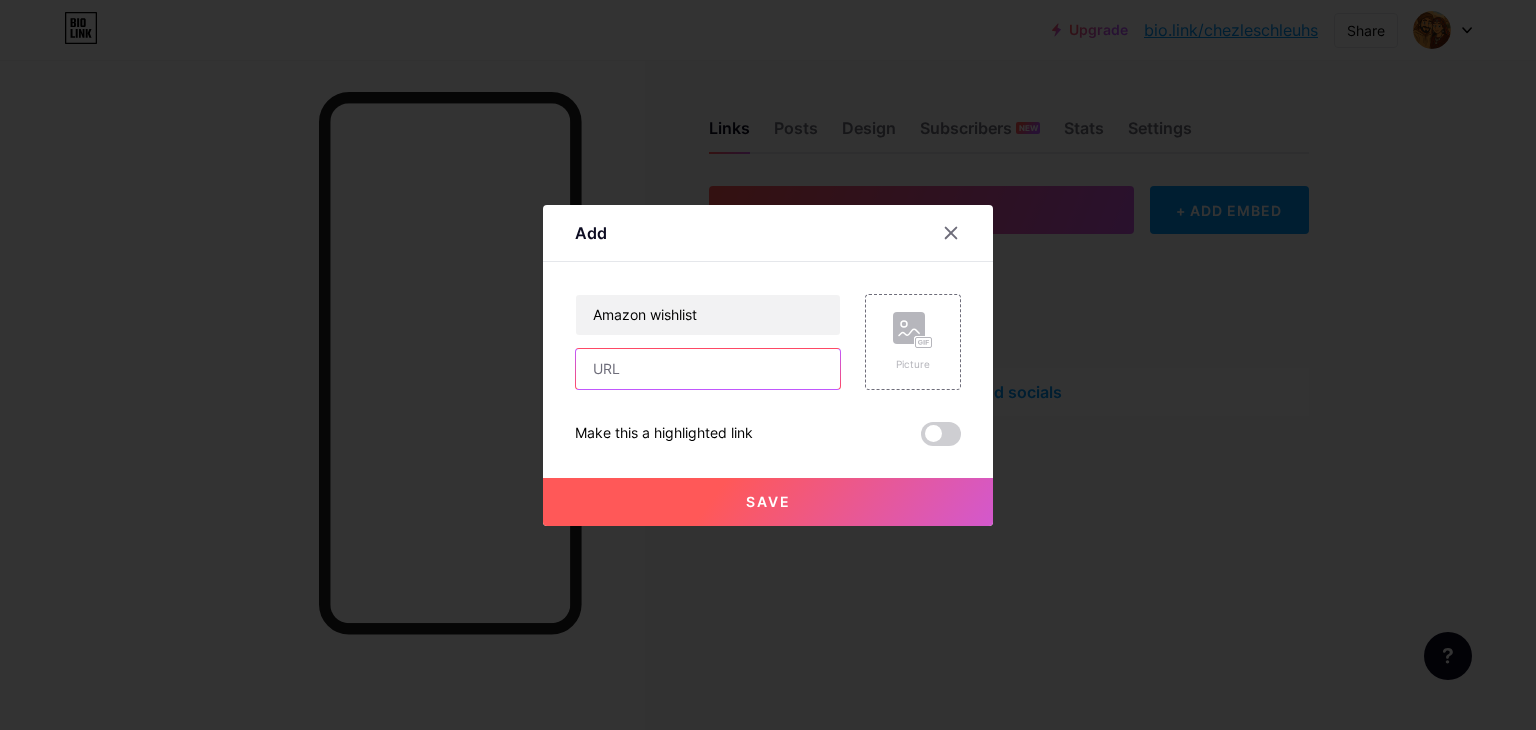 click at bounding box center [708, 369] 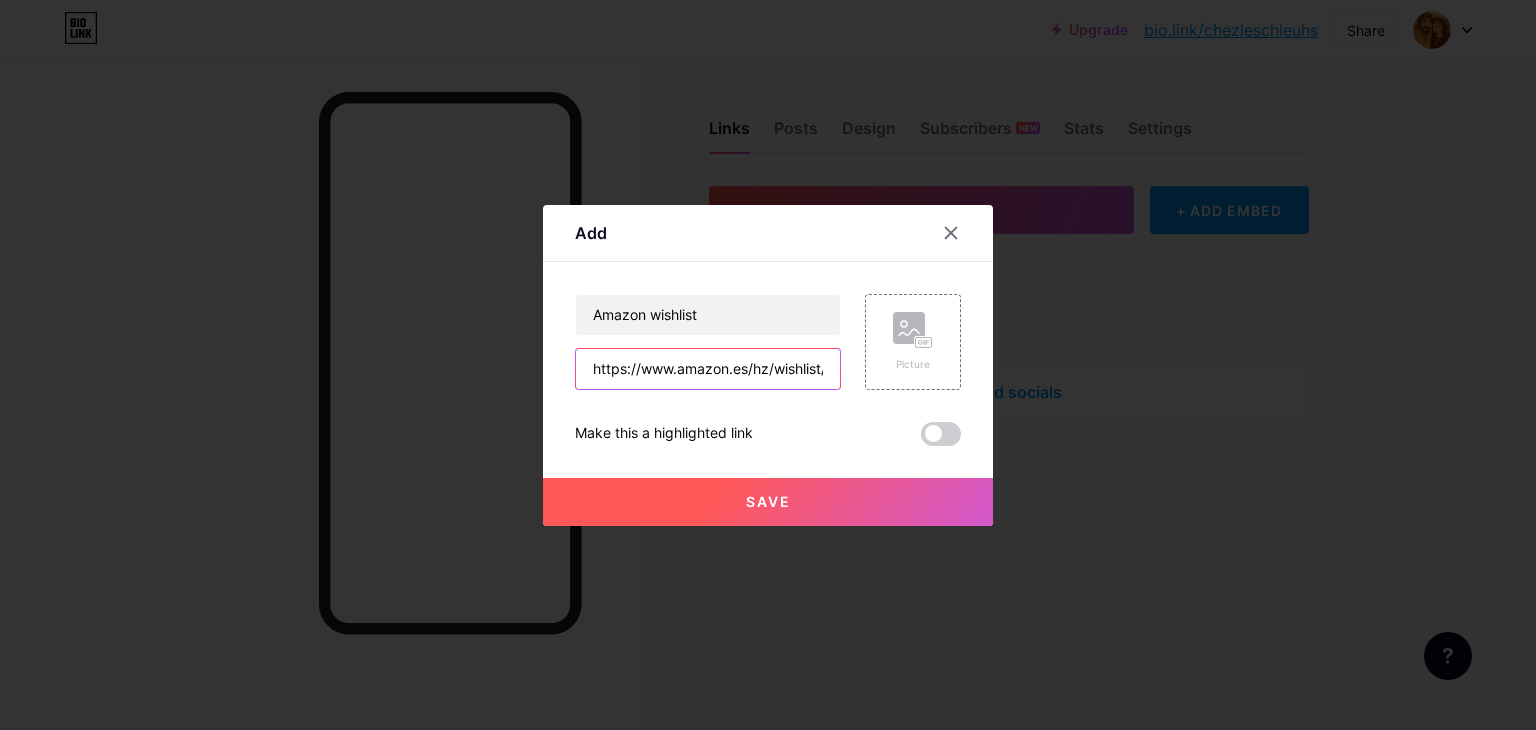 scroll, scrollTop: 0, scrollLeft: 234, axis: horizontal 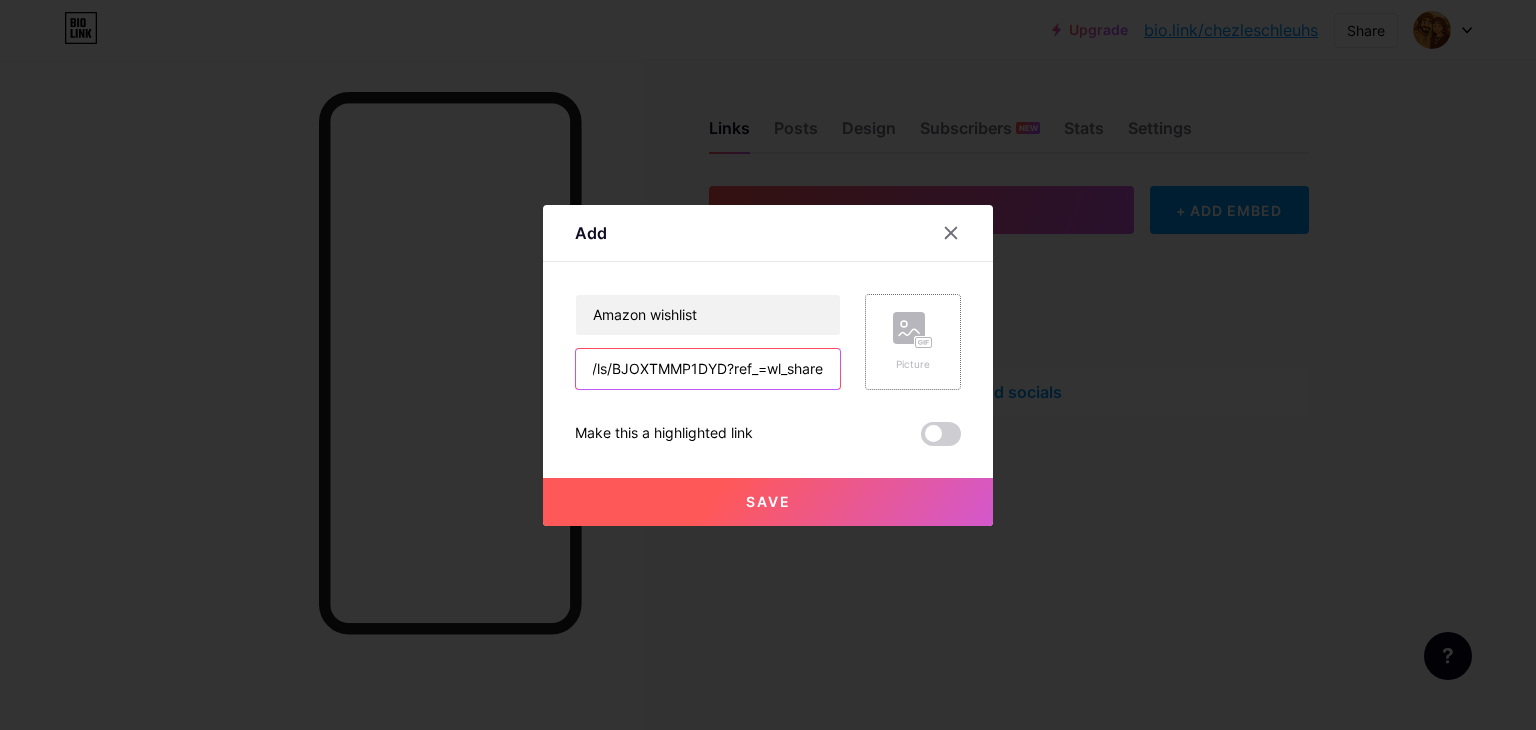 type on "https://www.amazon.es/hz/wishlist/ls/BJOXTMMP1DYD?ref_=wl_share" 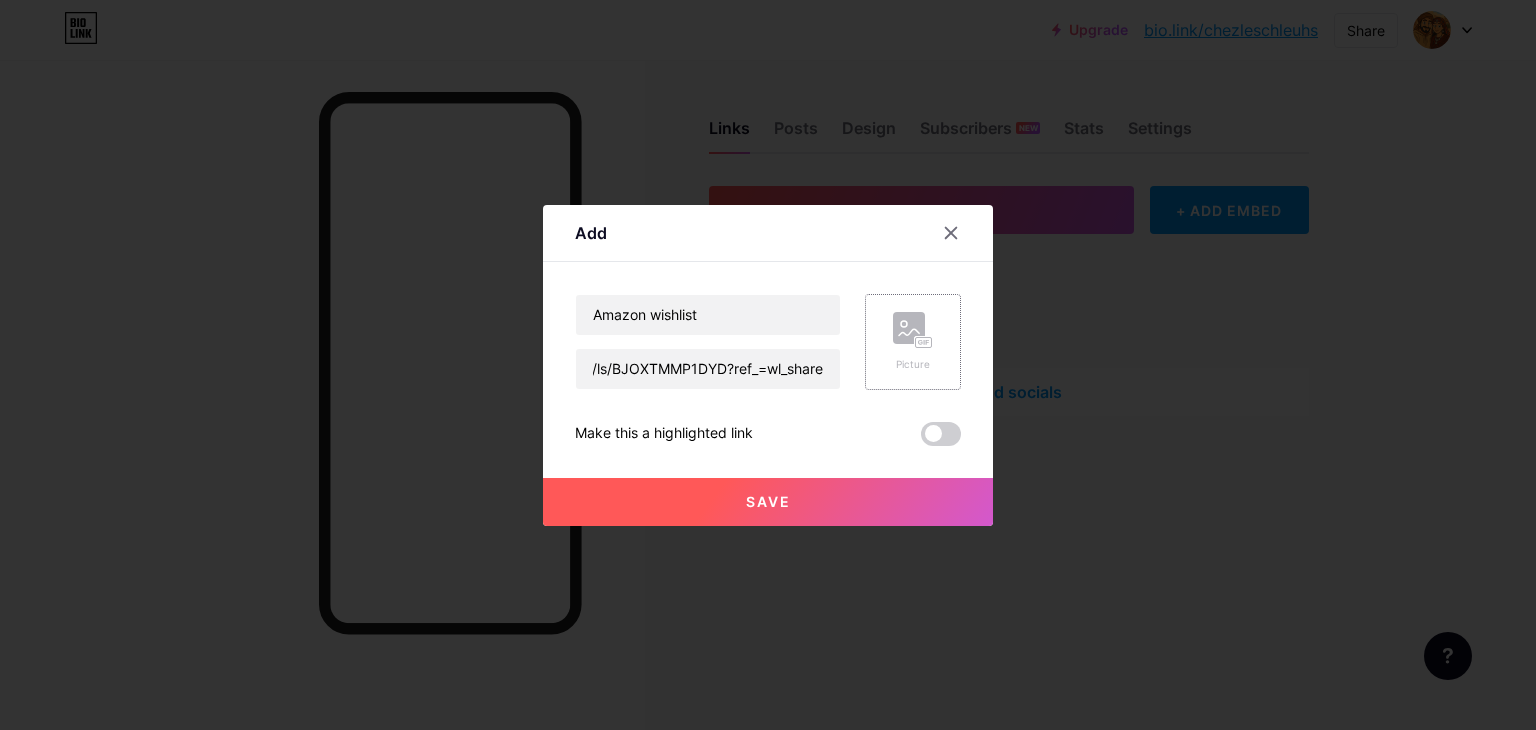click on "Picture" at bounding box center [913, 342] 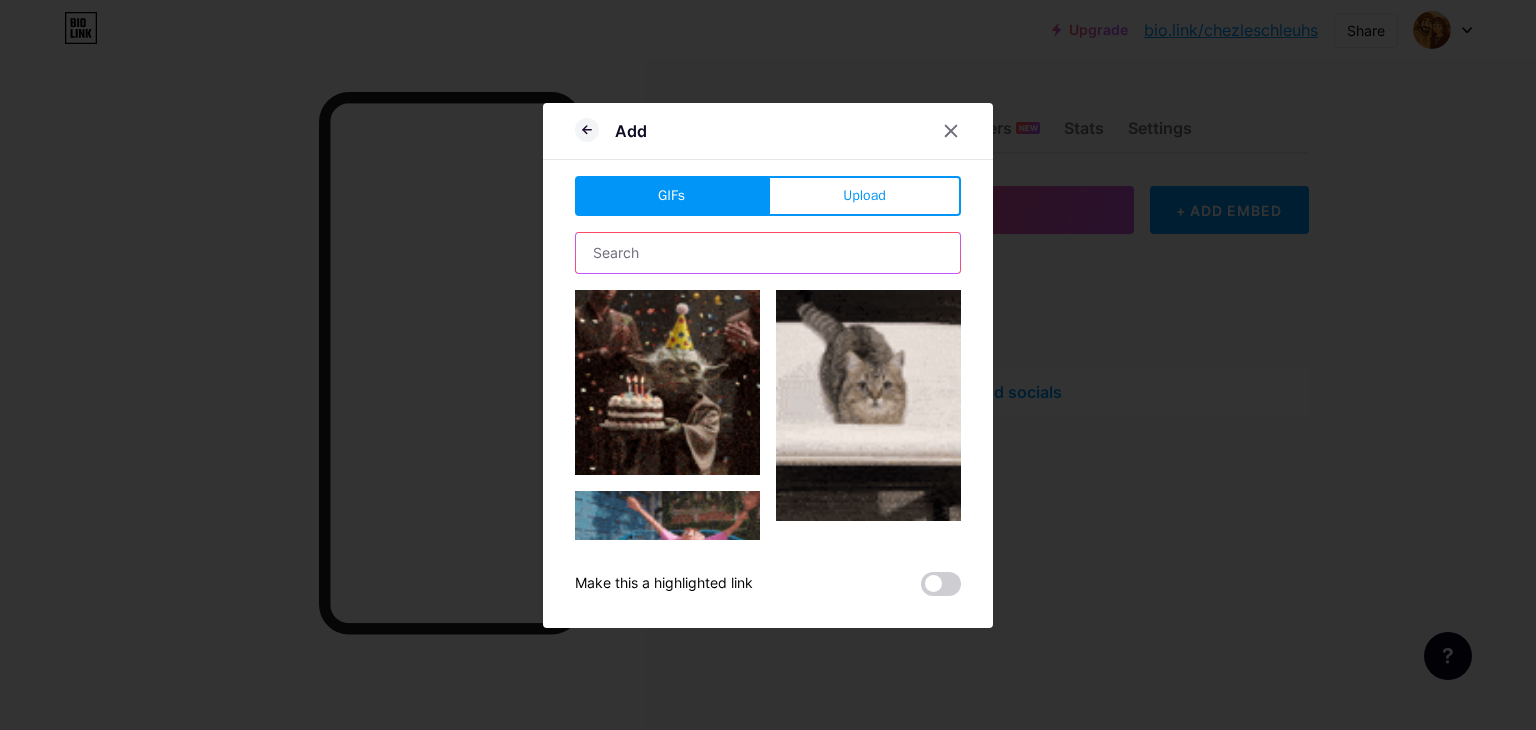 click at bounding box center [768, 253] 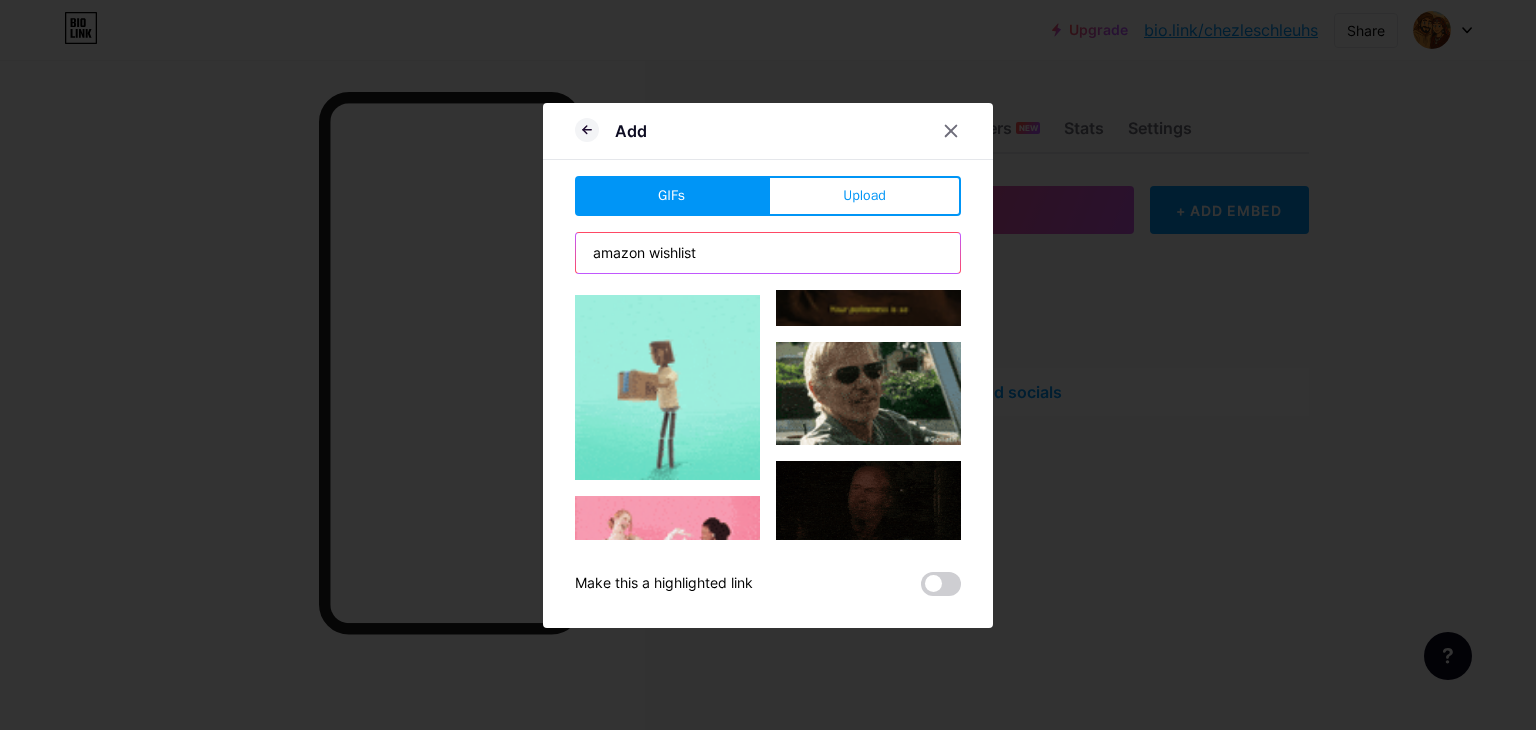 scroll, scrollTop: 900, scrollLeft: 0, axis: vertical 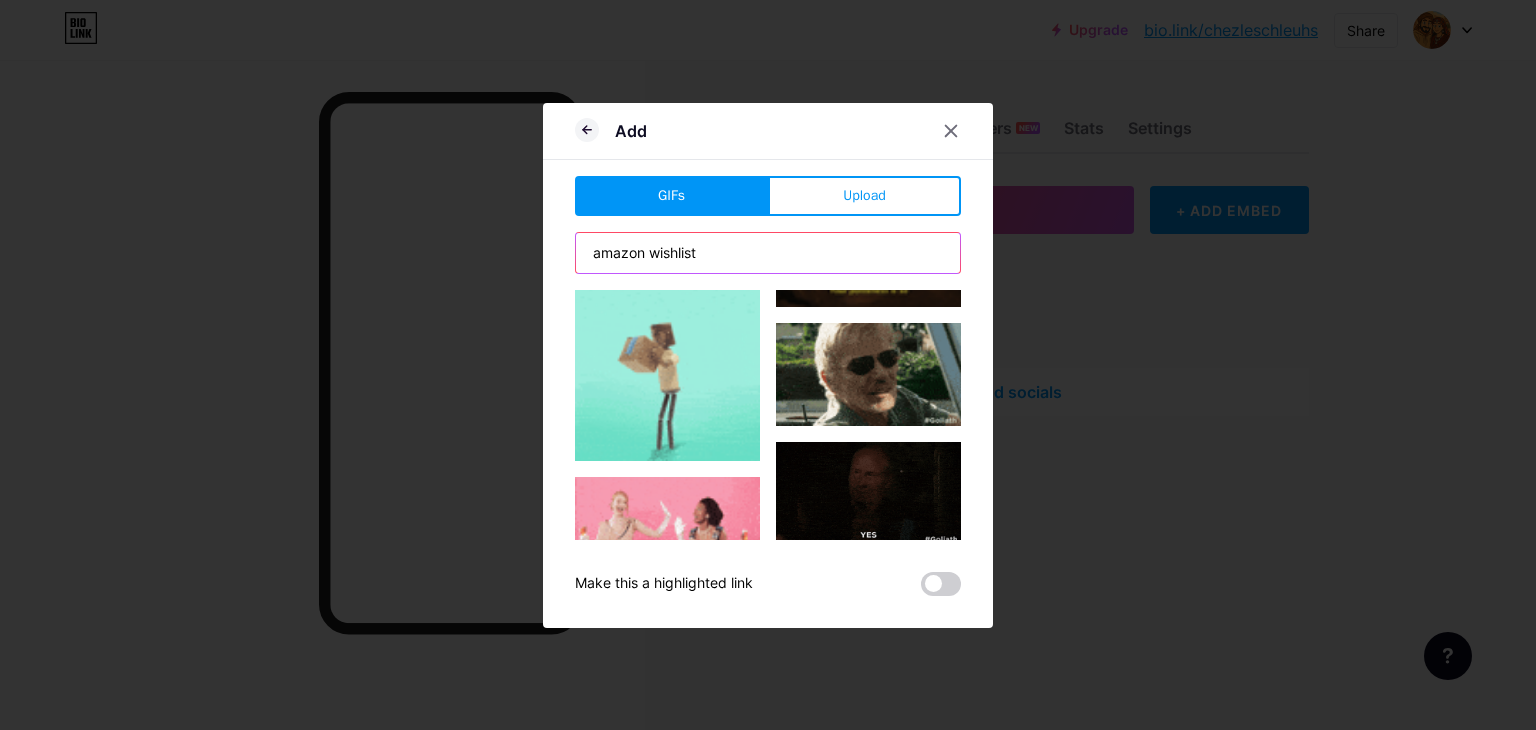 drag, startPoint x: 640, startPoint y: 253, endPoint x: 558, endPoint y: 252, distance: 82.006096 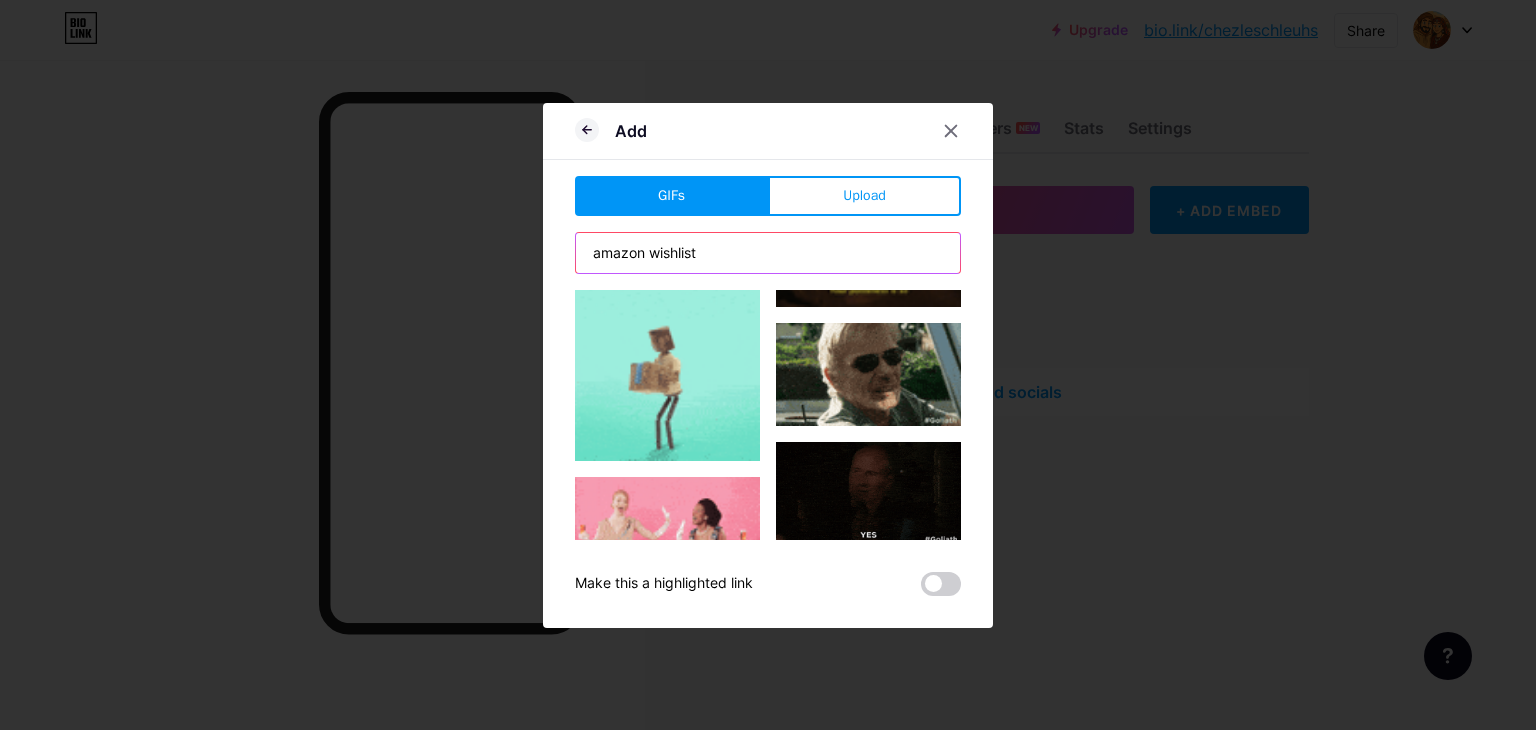 click on "Add       GIFs     Upload       Content
YouTube
Play YouTube video without leaving your page.
ADD
Vimeo
Play Vimeo video without leaving your page.
ADD
Tiktok
Grow your TikTok following
ADD
Tweet
Embed a tweet.
ADD
Reddit
Showcase your Reddit profile
ADD
Spotify
Embed Spotify to play the preview of a track.
ADD
Twitch
Play Twitch video without leaving your page.
ADD
ADD" at bounding box center [768, 365] 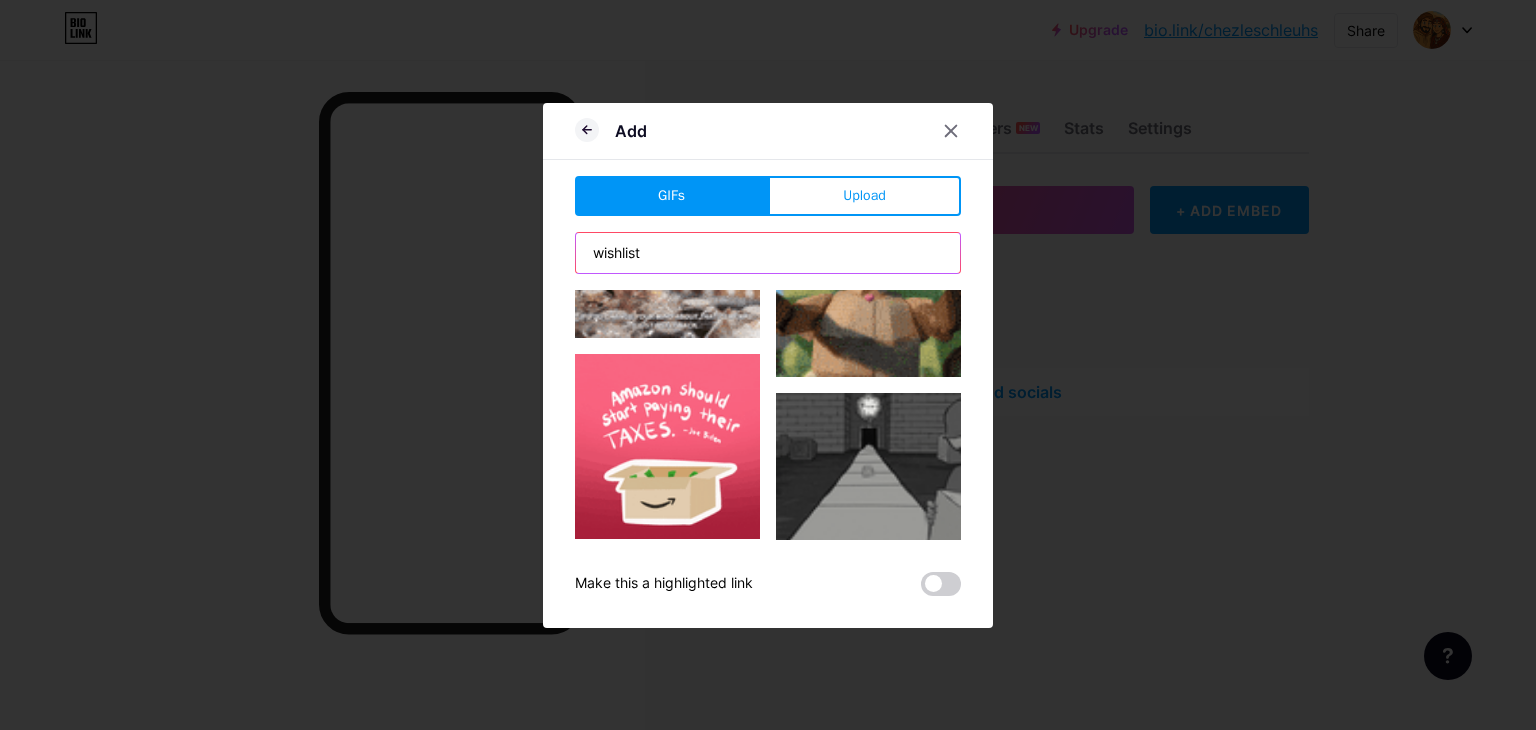 scroll, scrollTop: 0, scrollLeft: 0, axis: both 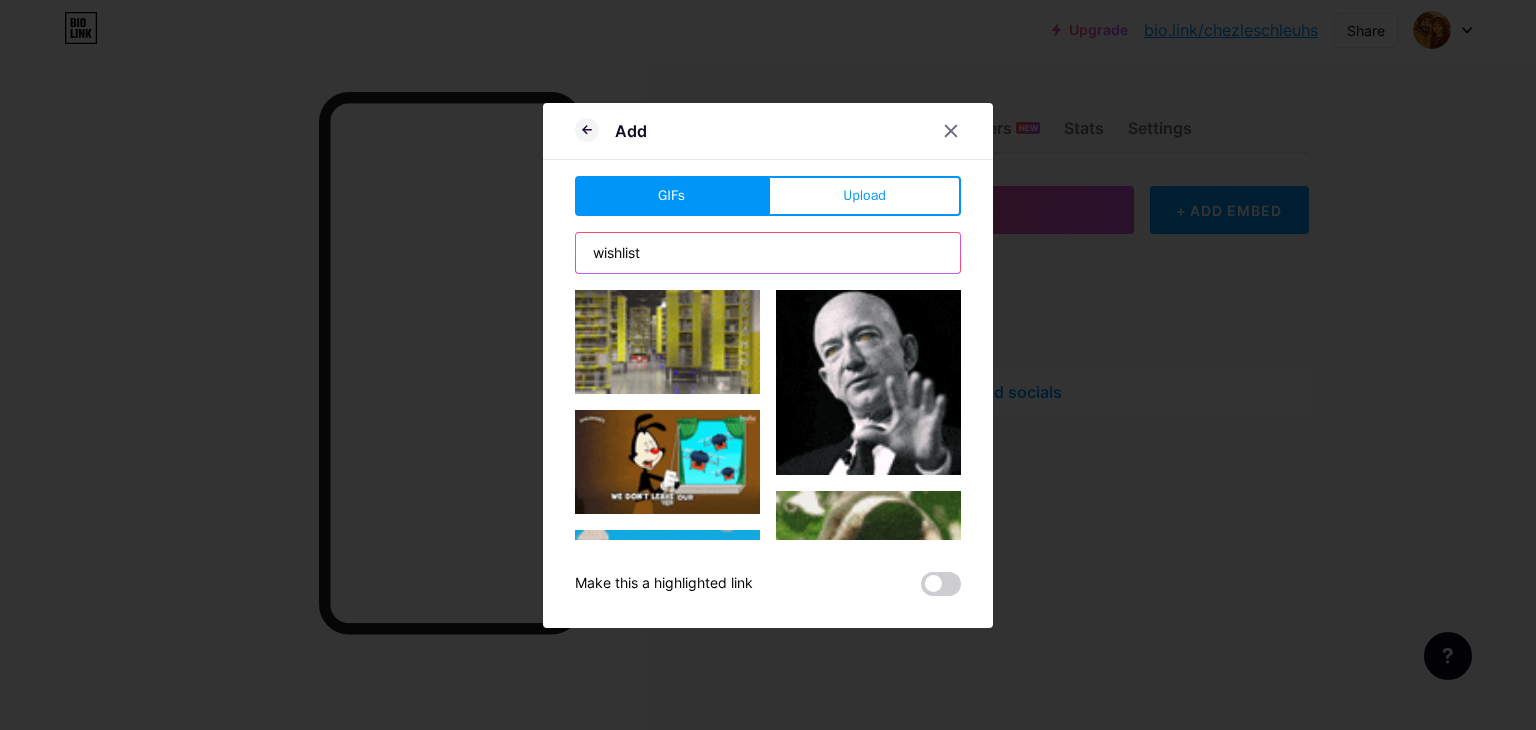 click on "wishlist" at bounding box center (768, 253) 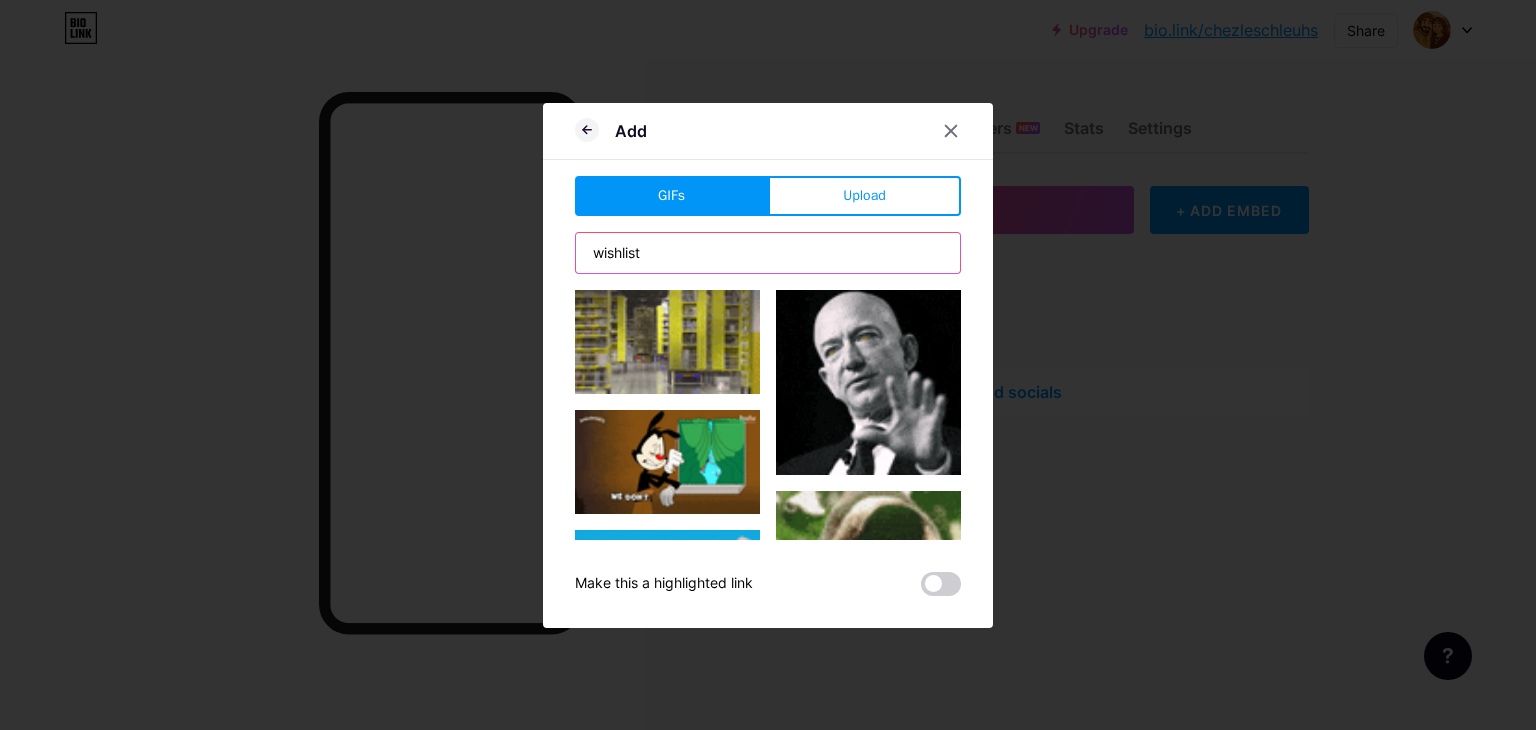 click on "wishlist" at bounding box center (768, 253) 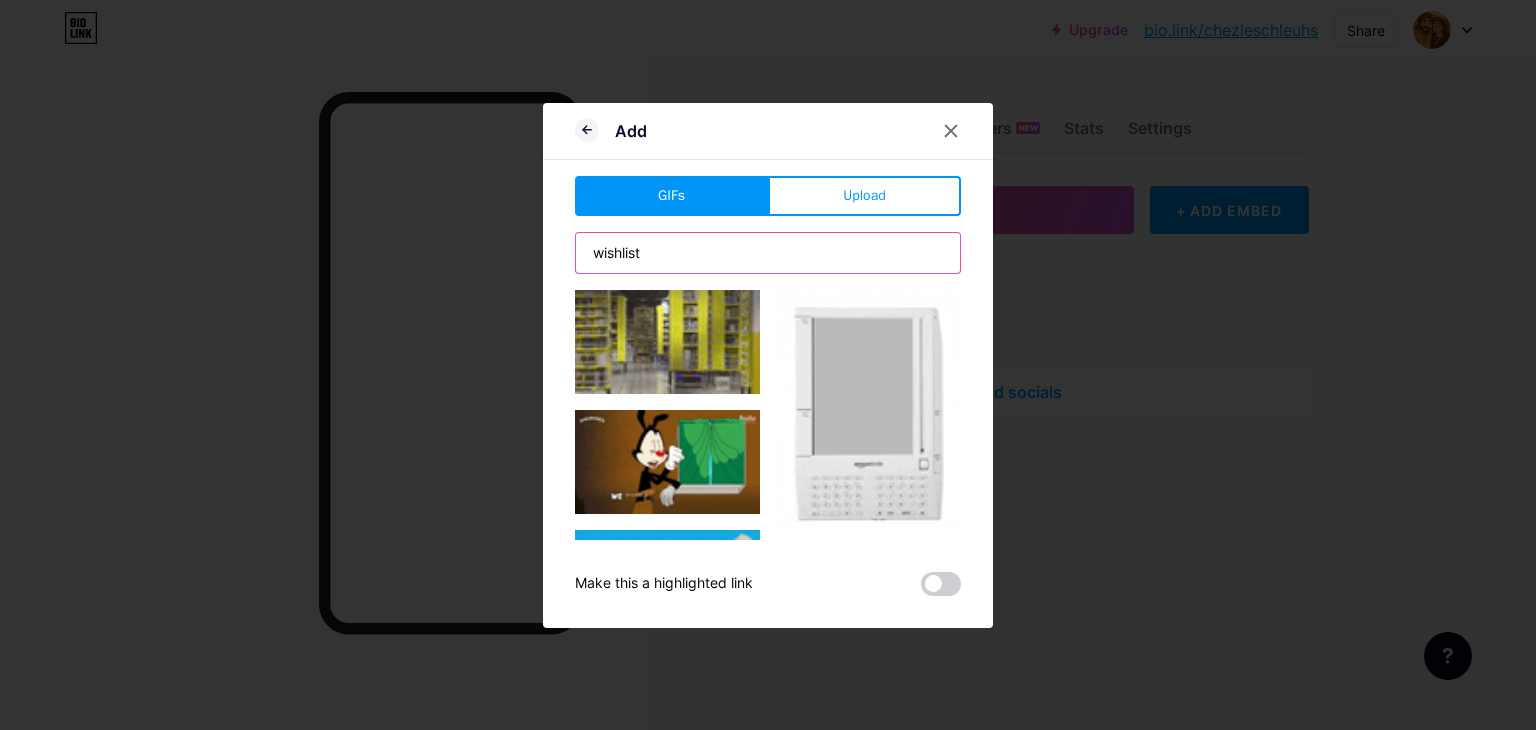 click on "wishlist" at bounding box center (768, 253) 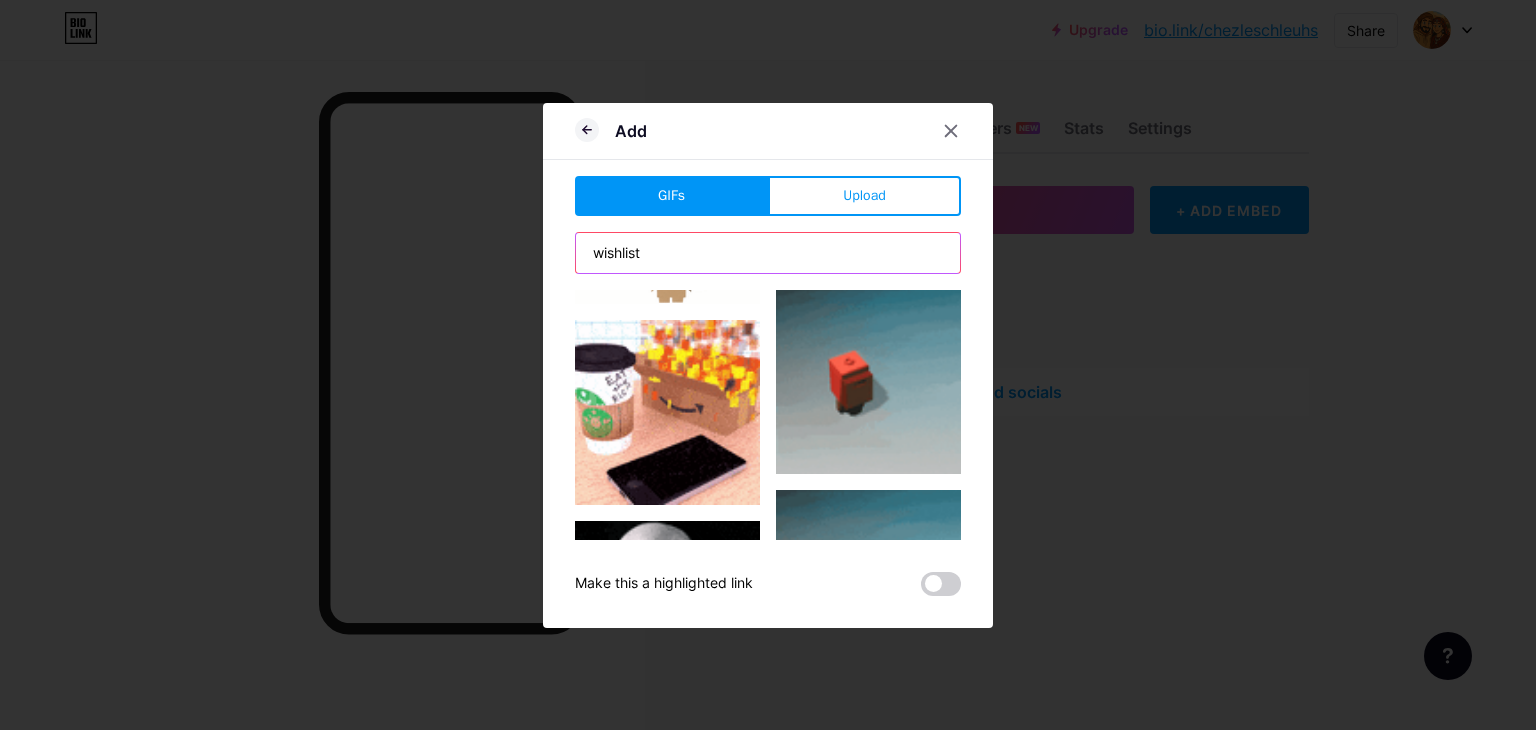 scroll, scrollTop: 1500, scrollLeft: 0, axis: vertical 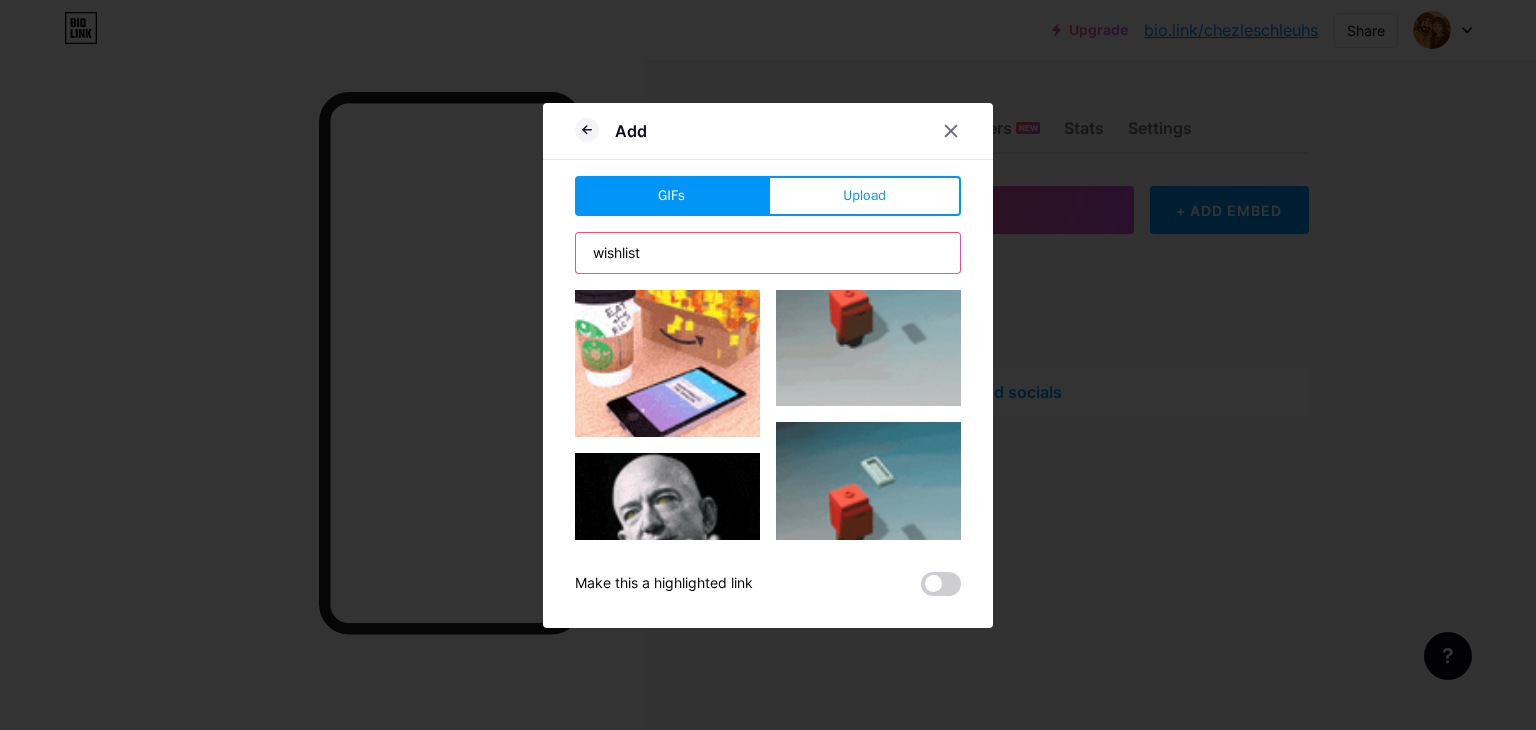 drag, startPoint x: 697, startPoint y: 251, endPoint x: 522, endPoint y: 258, distance: 175.13994 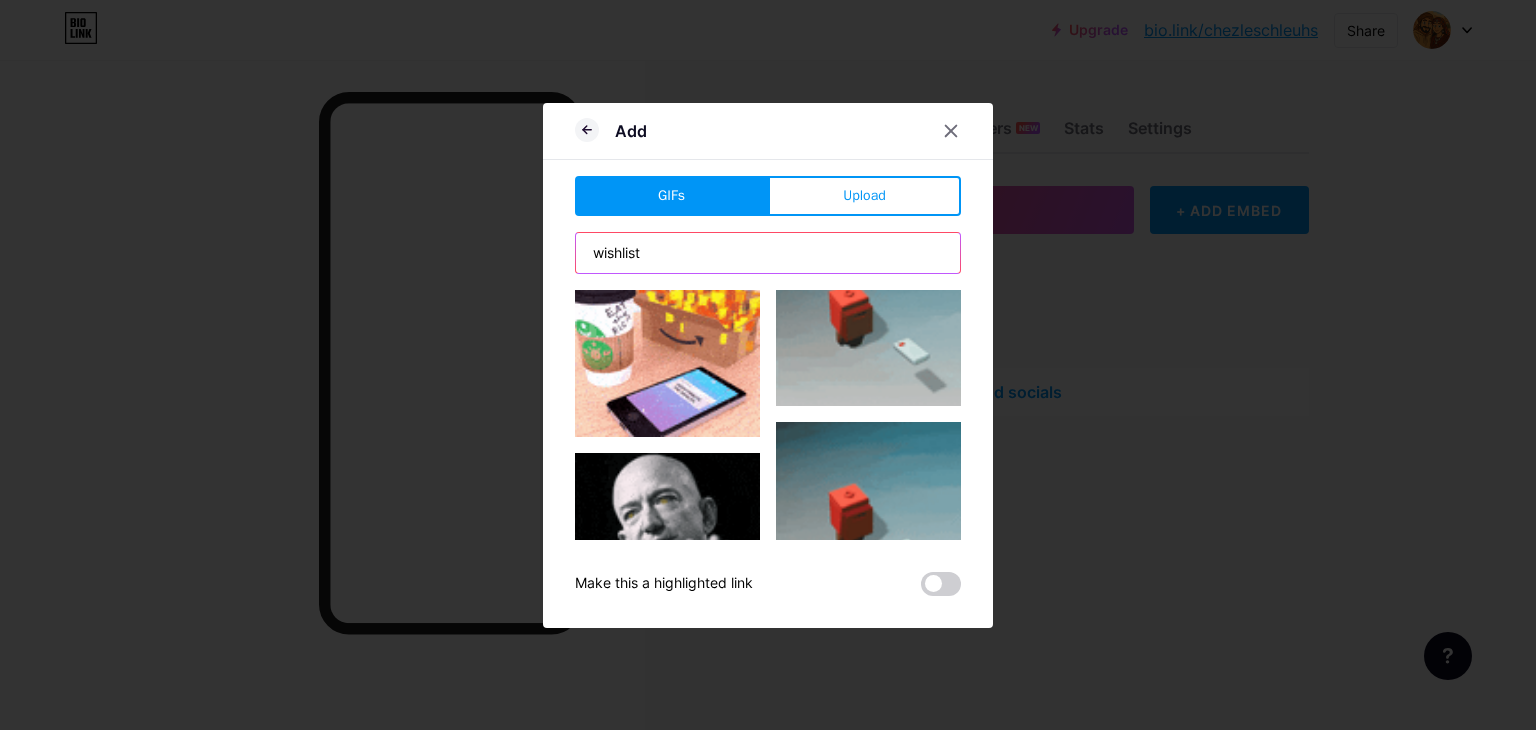 click on "Add       GIFs     Upload       Content
YouTube
Play YouTube video without leaving your page.
ADD
Vimeo
Play Vimeo video without leaving your page.
ADD
Tiktok
Grow your TikTok following
ADD
Tweet
Embed a tweet.
ADD
Reddit
Showcase your Reddit profile
ADD
Spotify
Embed Spotify to play the preview of a track.
ADD
Twitch
Play Twitch video without leaving your page.
ADD
ADD" at bounding box center [768, 365] 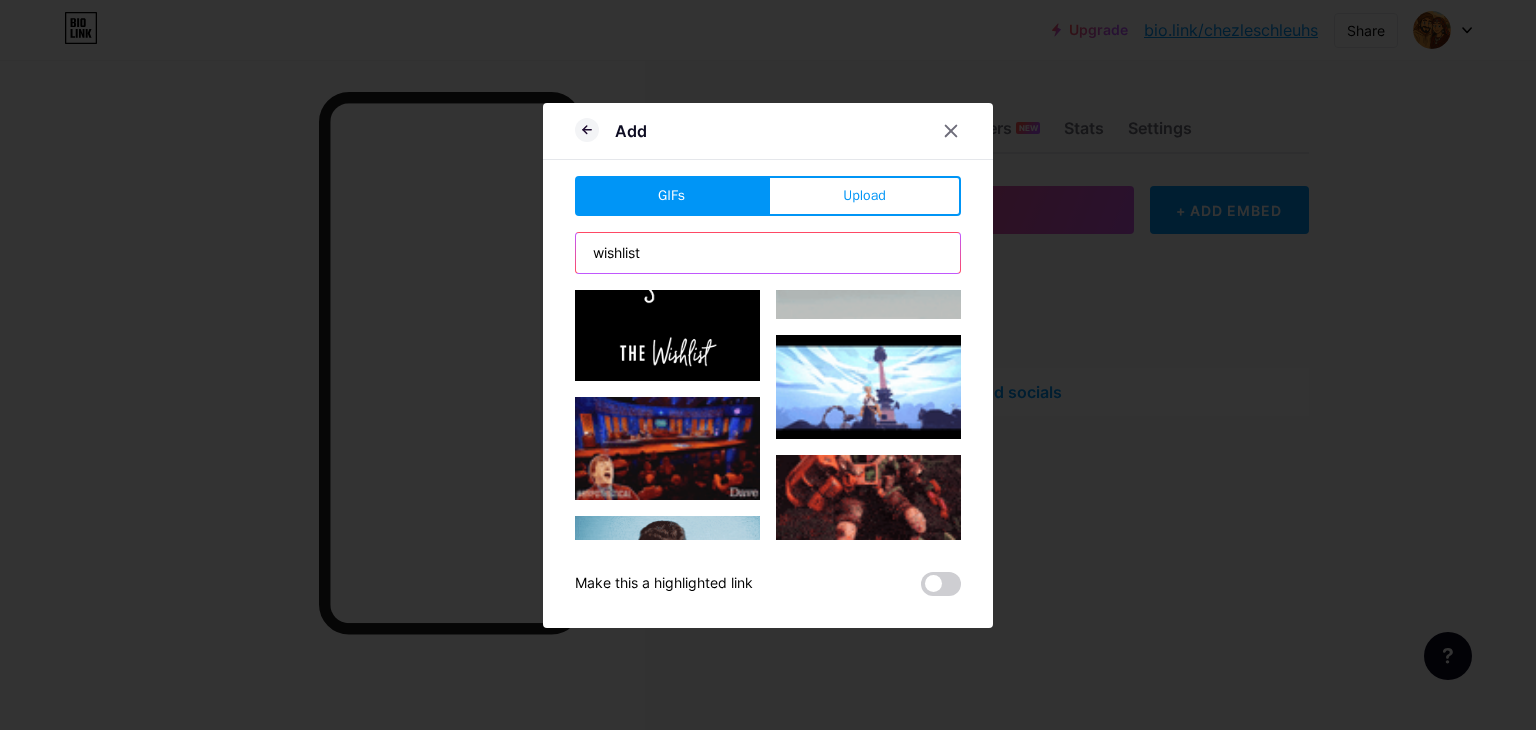 scroll, scrollTop: 1000, scrollLeft: 0, axis: vertical 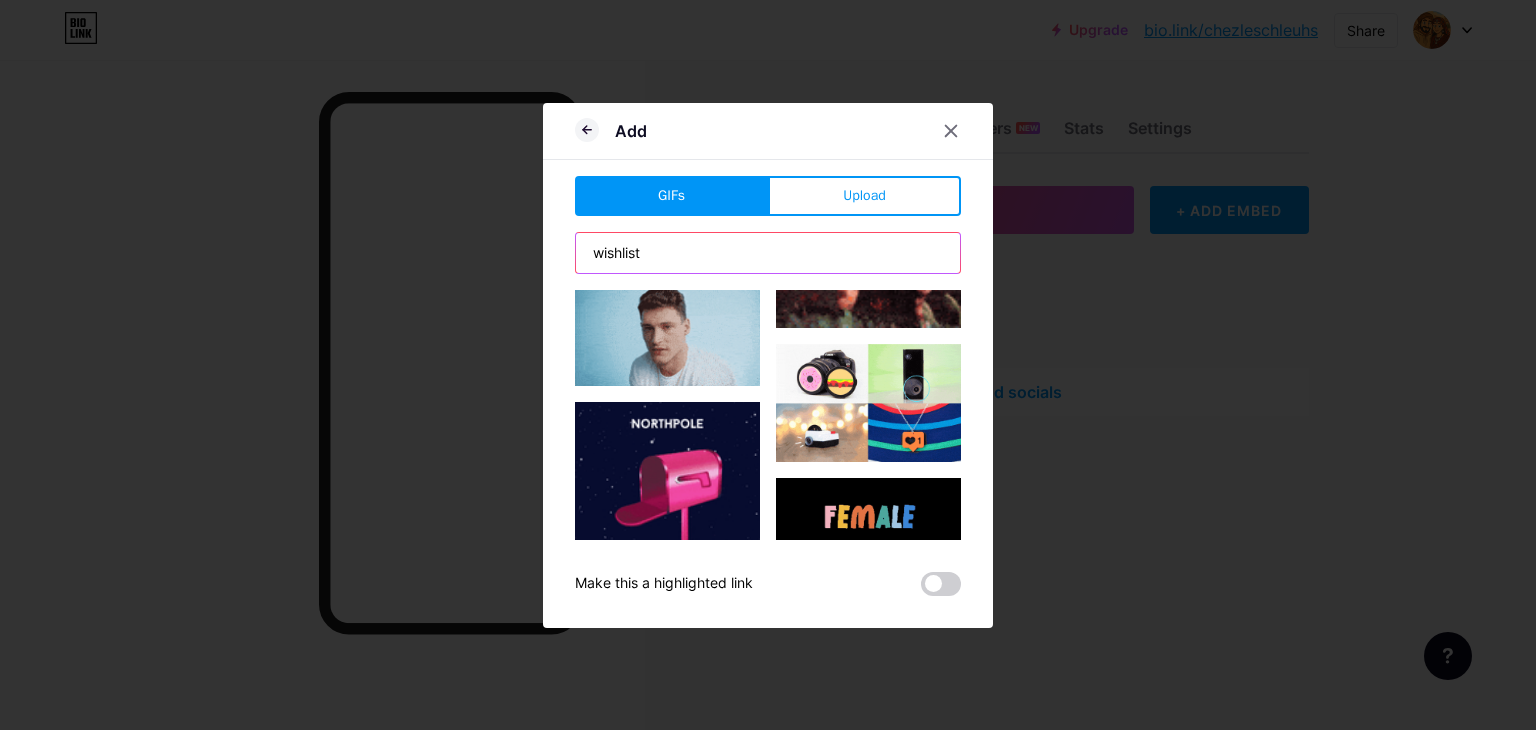 drag, startPoint x: 657, startPoint y: 253, endPoint x: 544, endPoint y: 245, distance: 113.28283 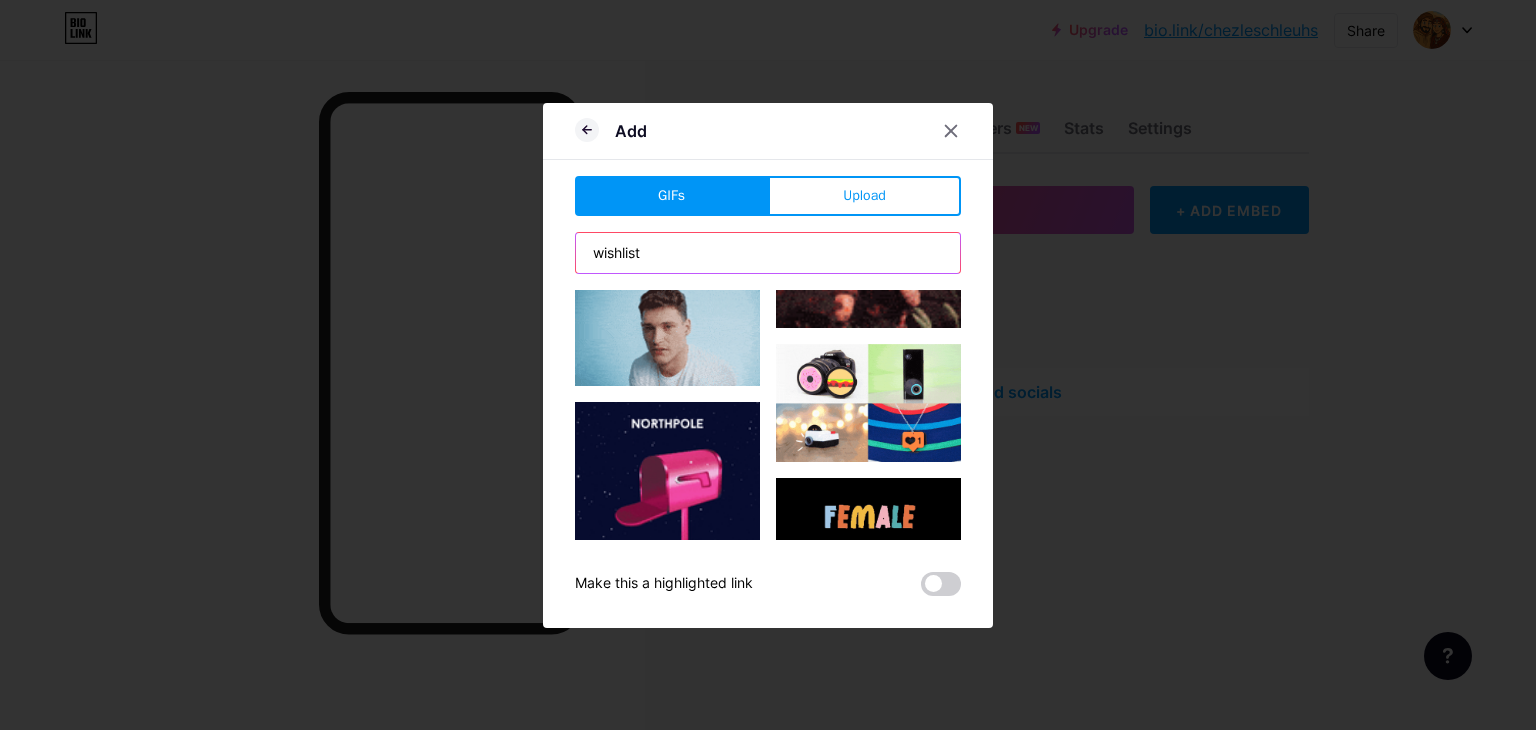 click on "Add       GIFs     Upload       Content
YouTube
Play YouTube video without leaving your page.
ADD
Vimeo
Play Vimeo video without leaving your page.
ADD
Tiktok
Grow your TikTok following
ADD
Tweet
Embed a tweet.
ADD
Reddit
Showcase your Reddit profile
ADD
Spotify
Embed Spotify to play the preview of a track.
ADD
Twitch
Play Twitch video without leaving your page.
ADD
ADD" at bounding box center [768, 365] 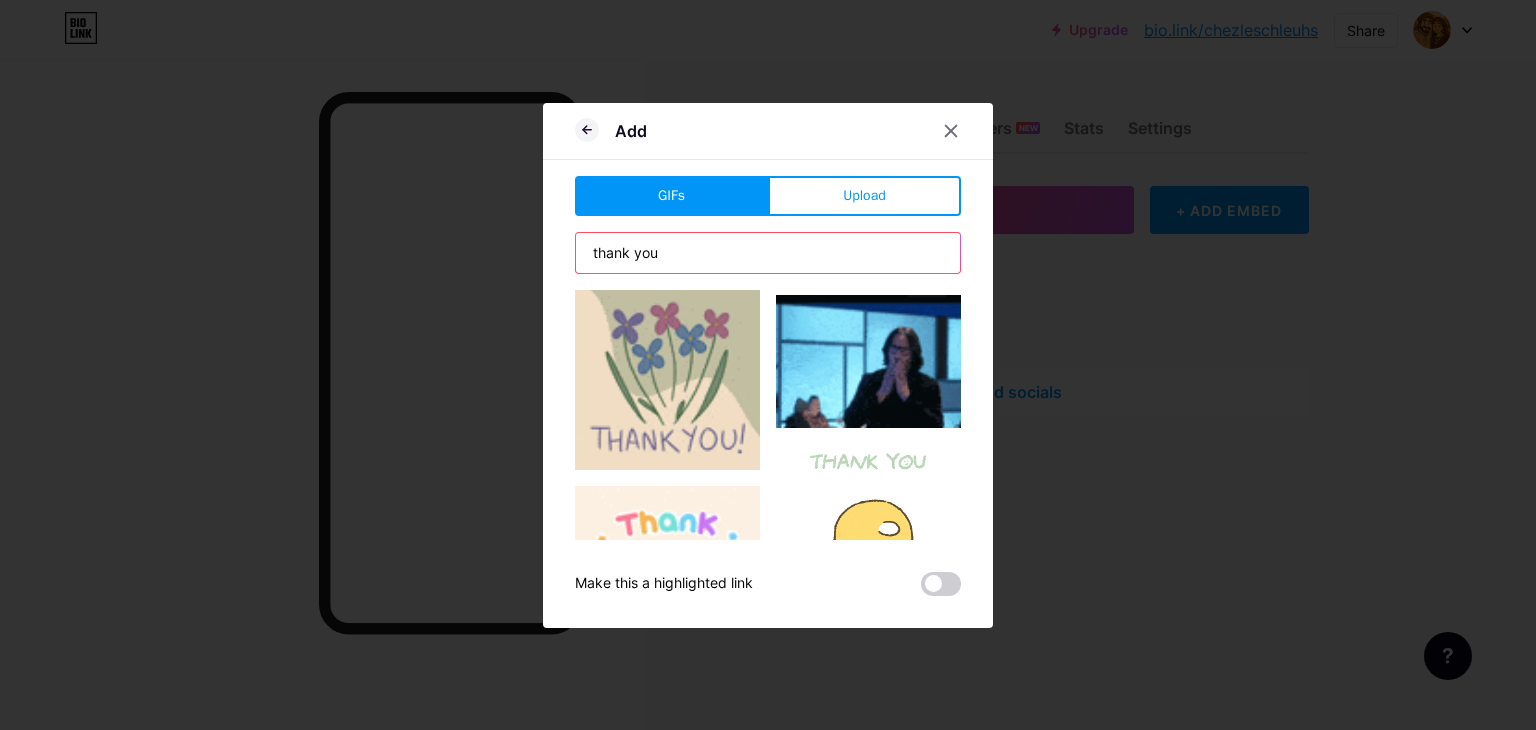 scroll, scrollTop: 1700, scrollLeft: 0, axis: vertical 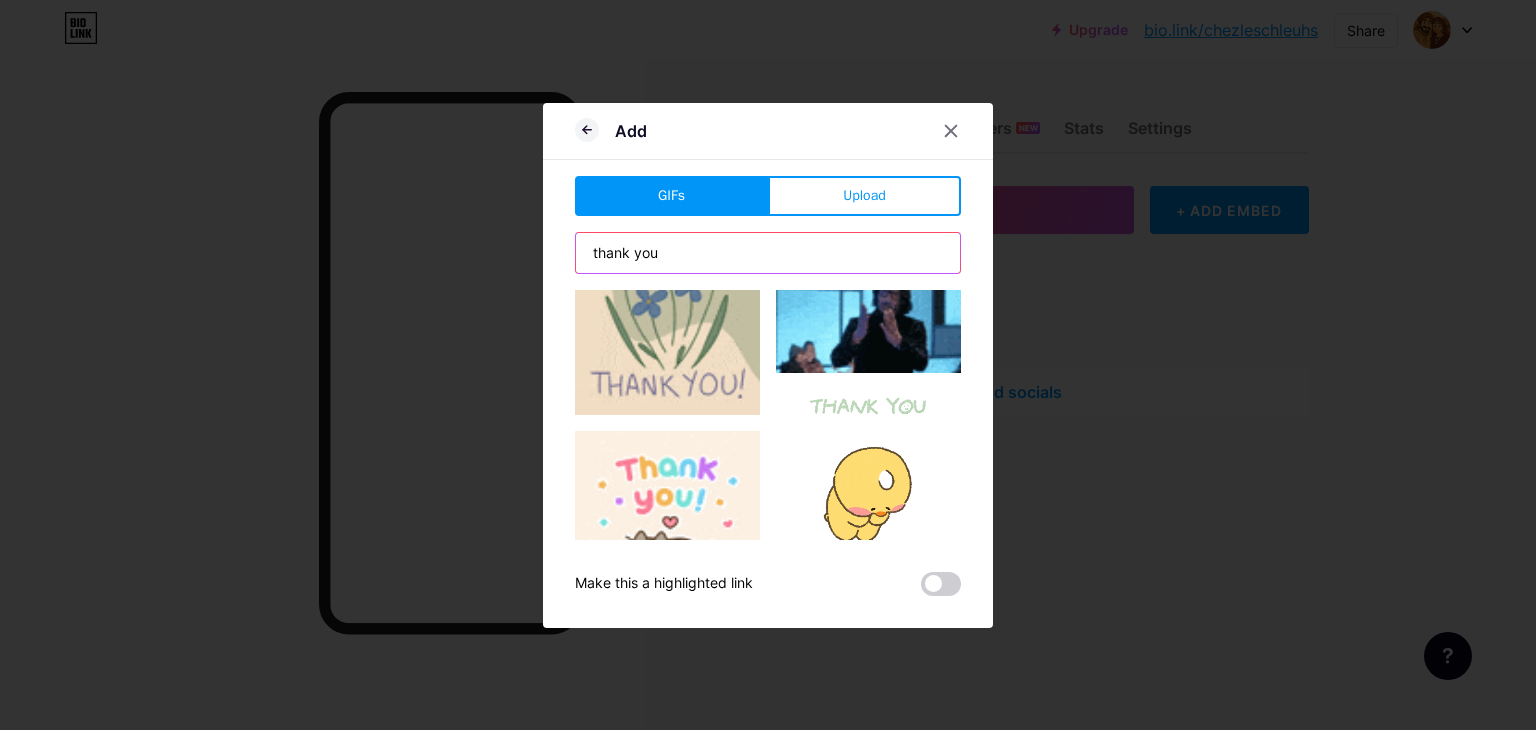 type on "thank you" 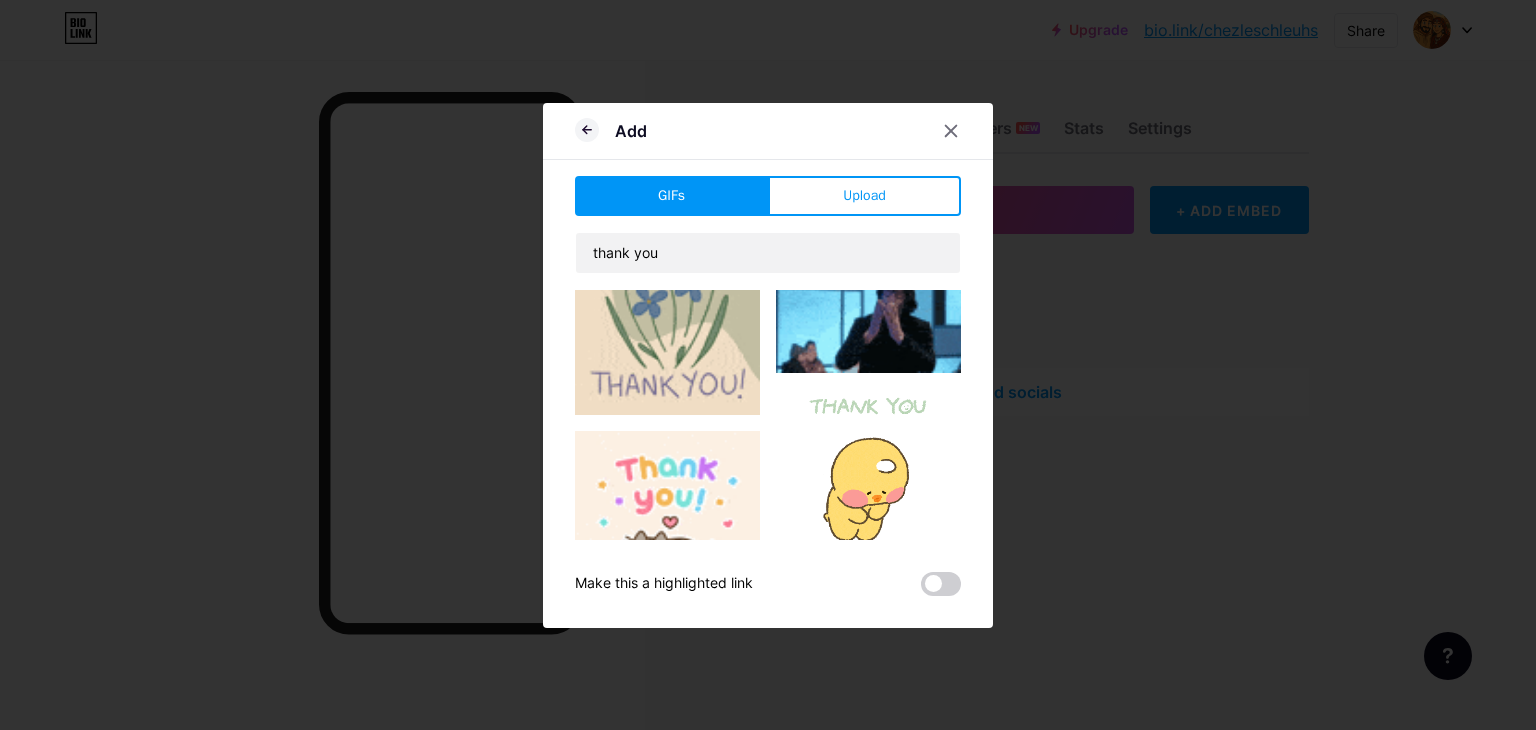 click at bounding box center [667, 523] 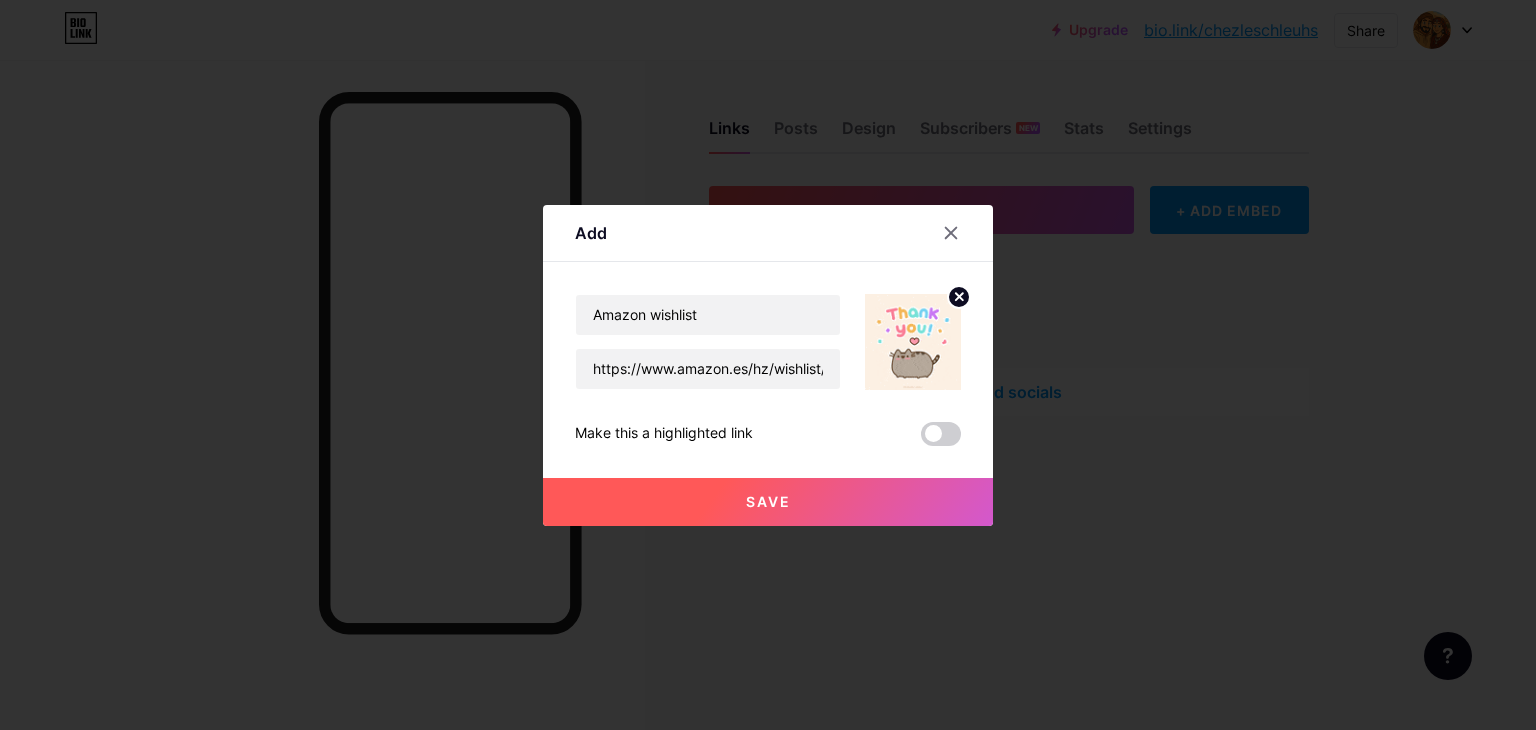 click on "Save" at bounding box center [768, 501] 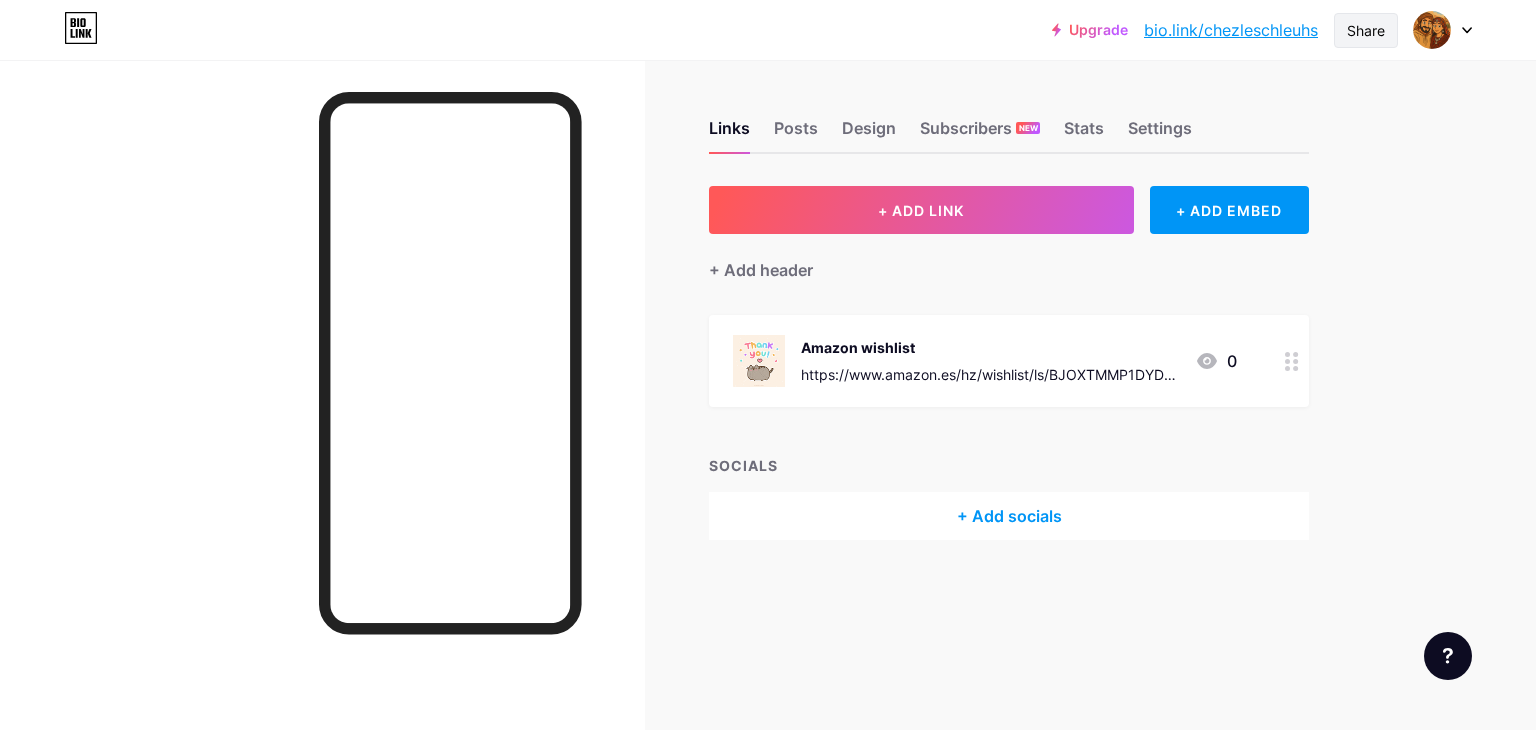 click on "Share" at bounding box center (1366, 30) 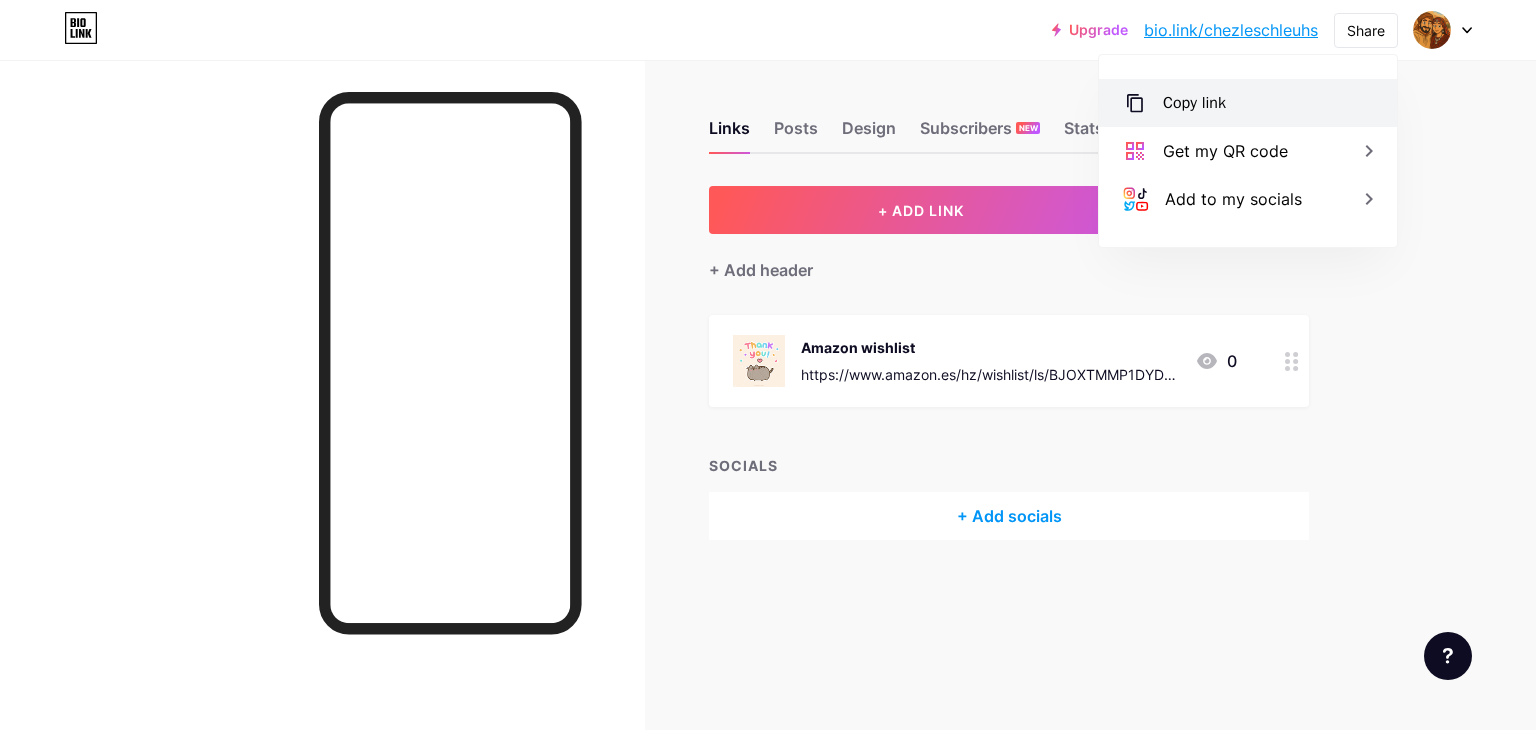 click on "Copy link" at bounding box center (1248, 103) 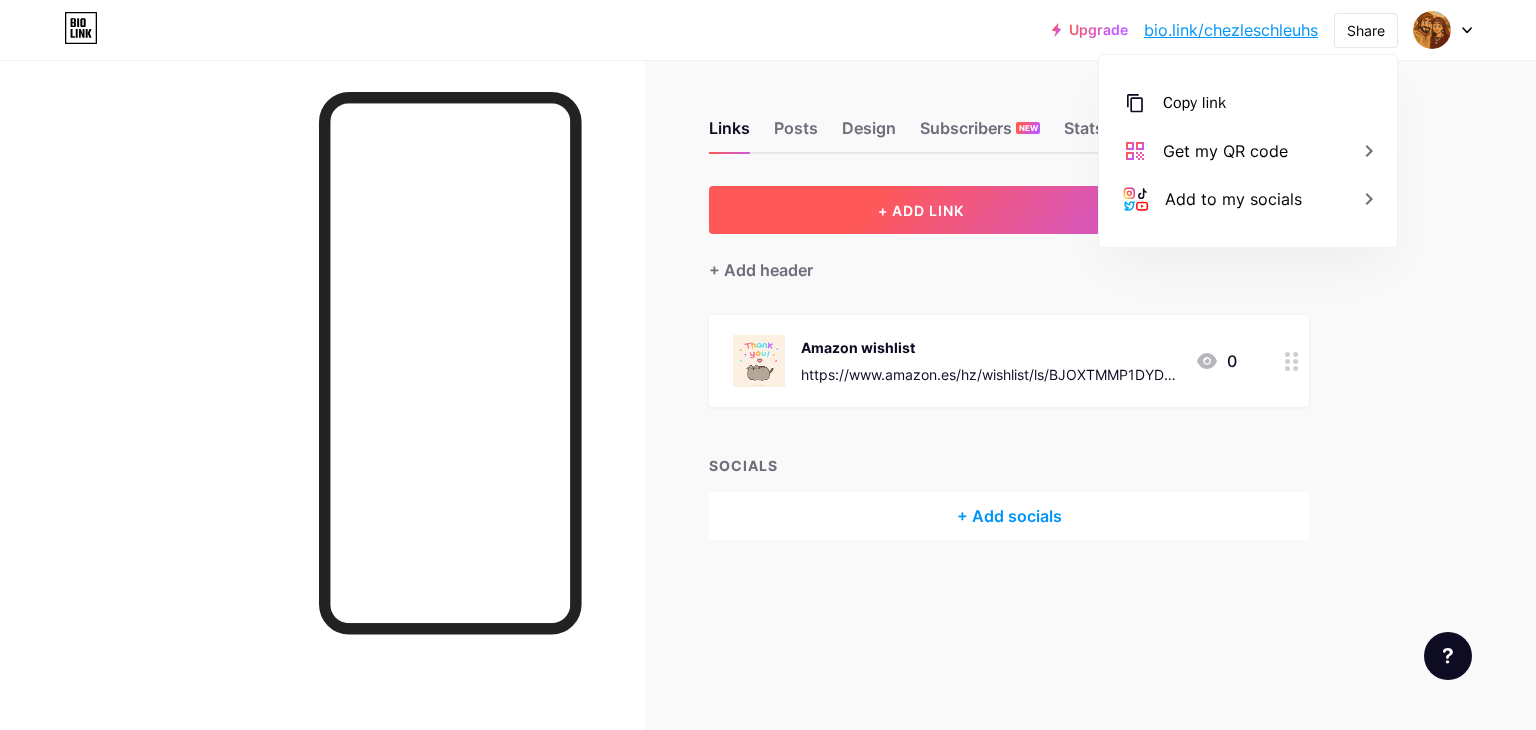 click on "+ ADD LINK" at bounding box center [921, 210] 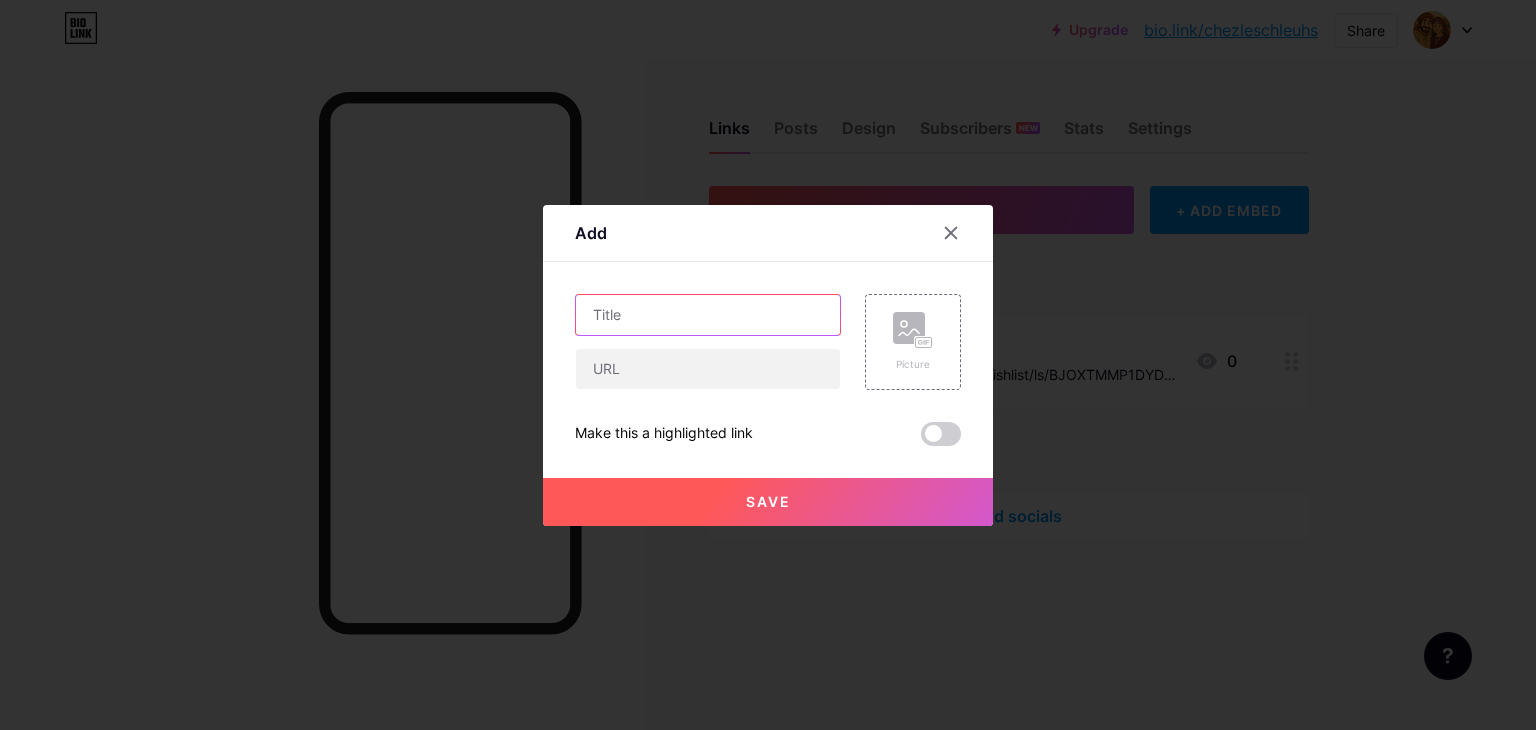 click at bounding box center [708, 315] 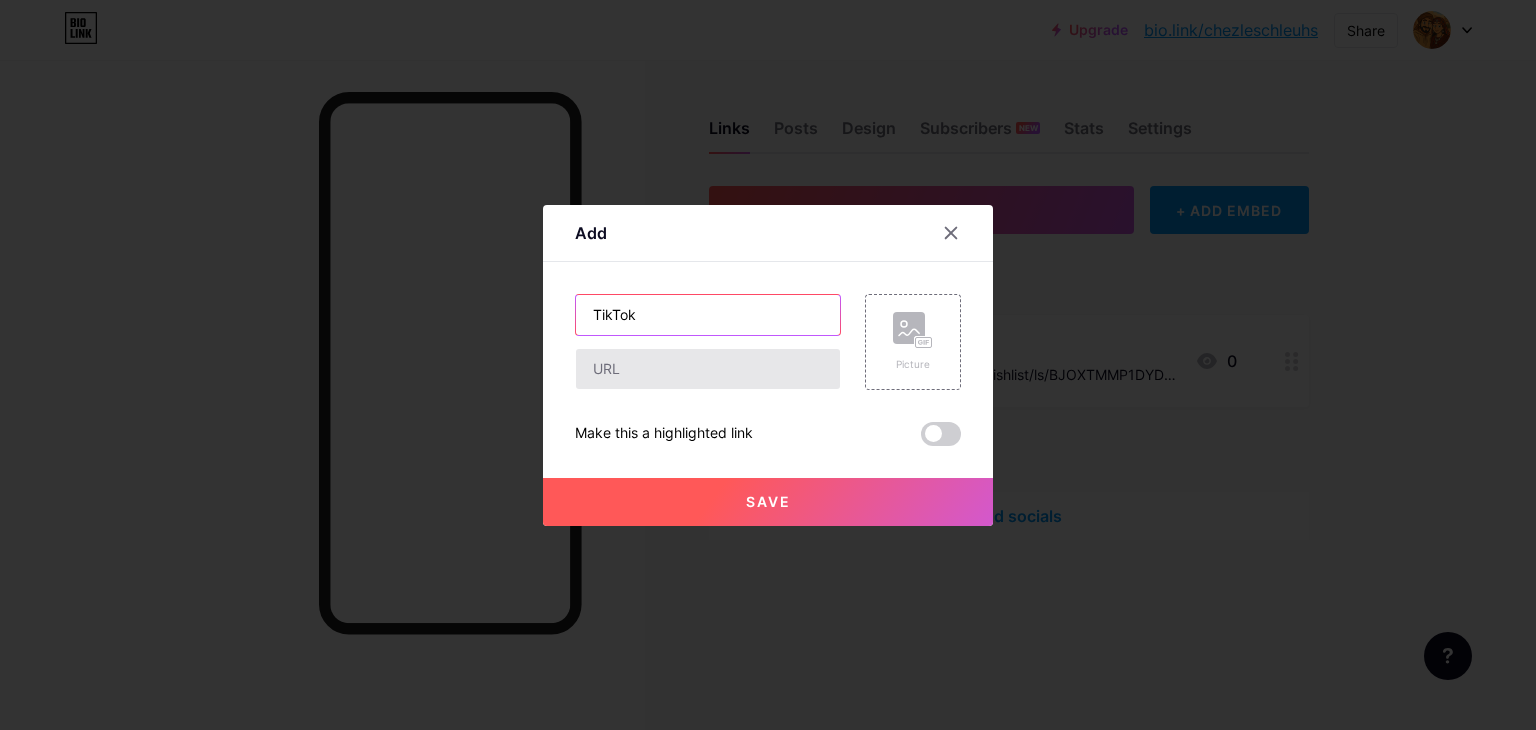 type on "TikTok" 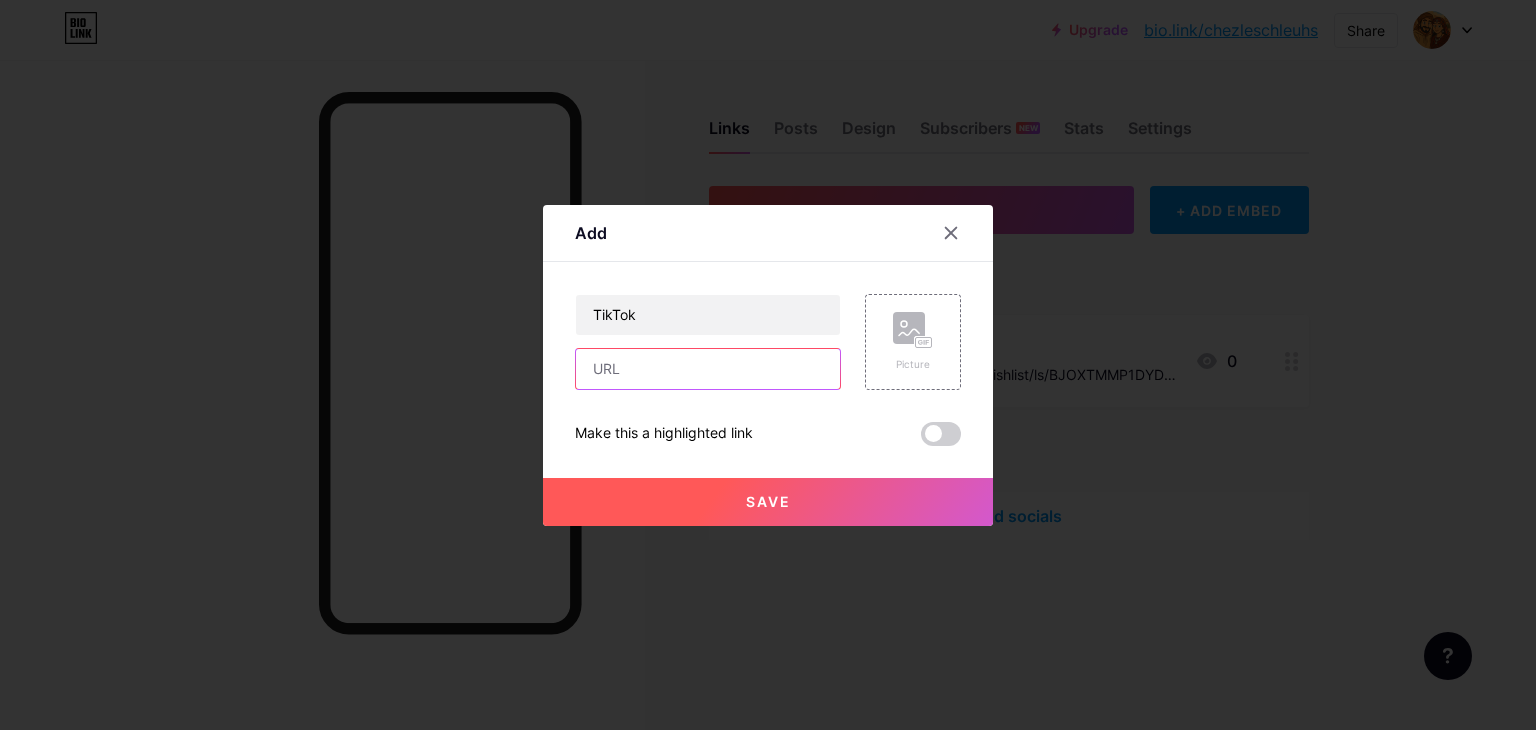 click at bounding box center [708, 369] 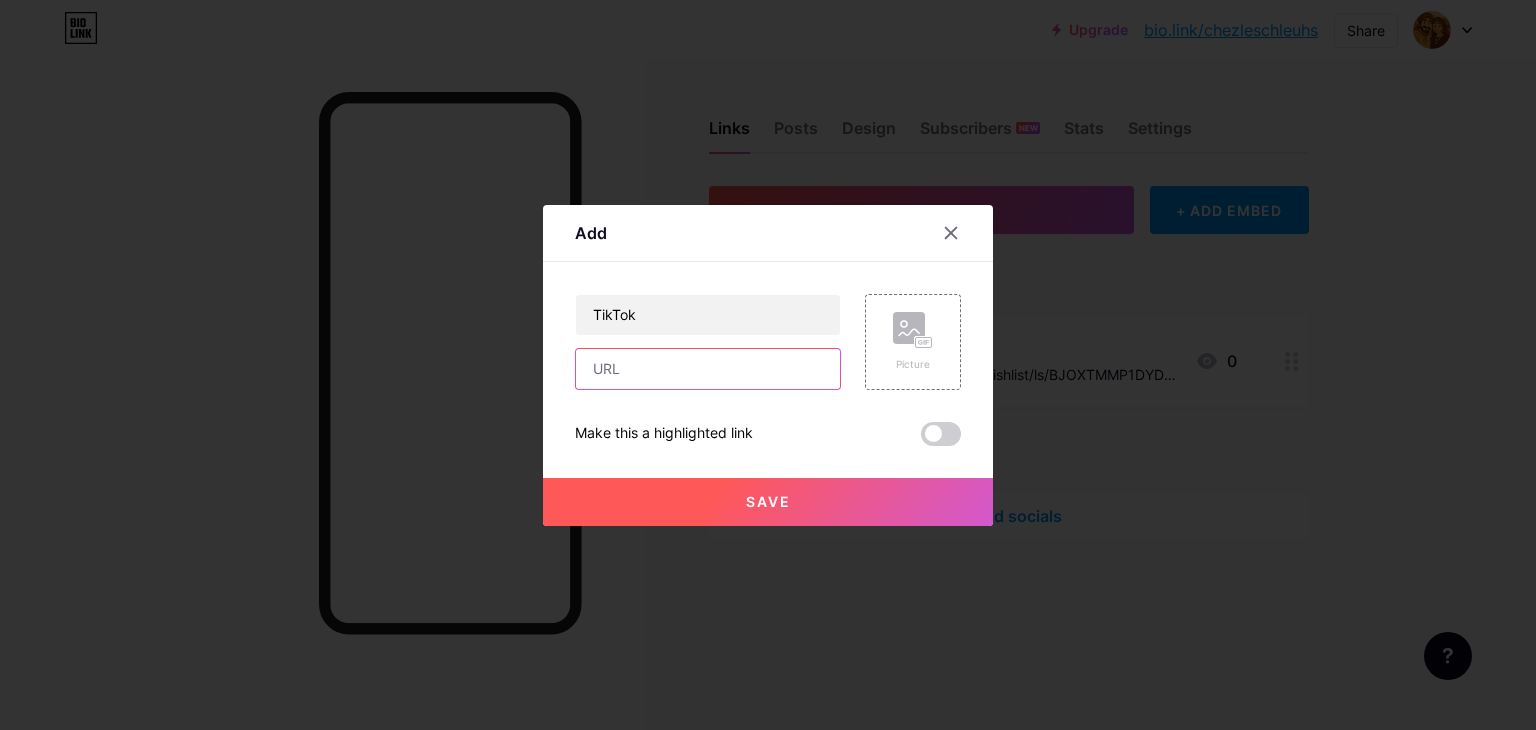 paste on "https://www.tiktok.com/@chezleschleuhs" 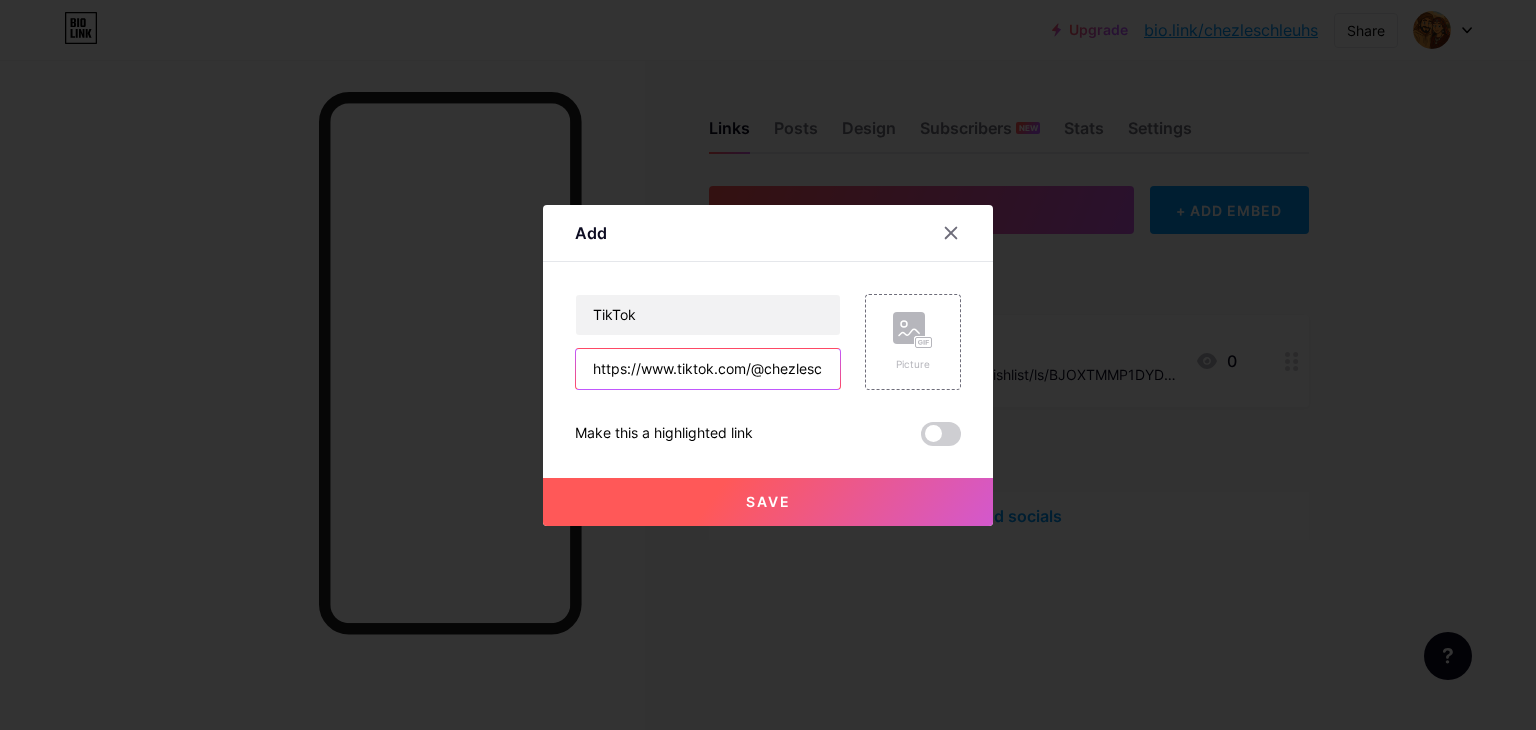 scroll, scrollTop: 0, scrollLeft: 43, axis: horizontal 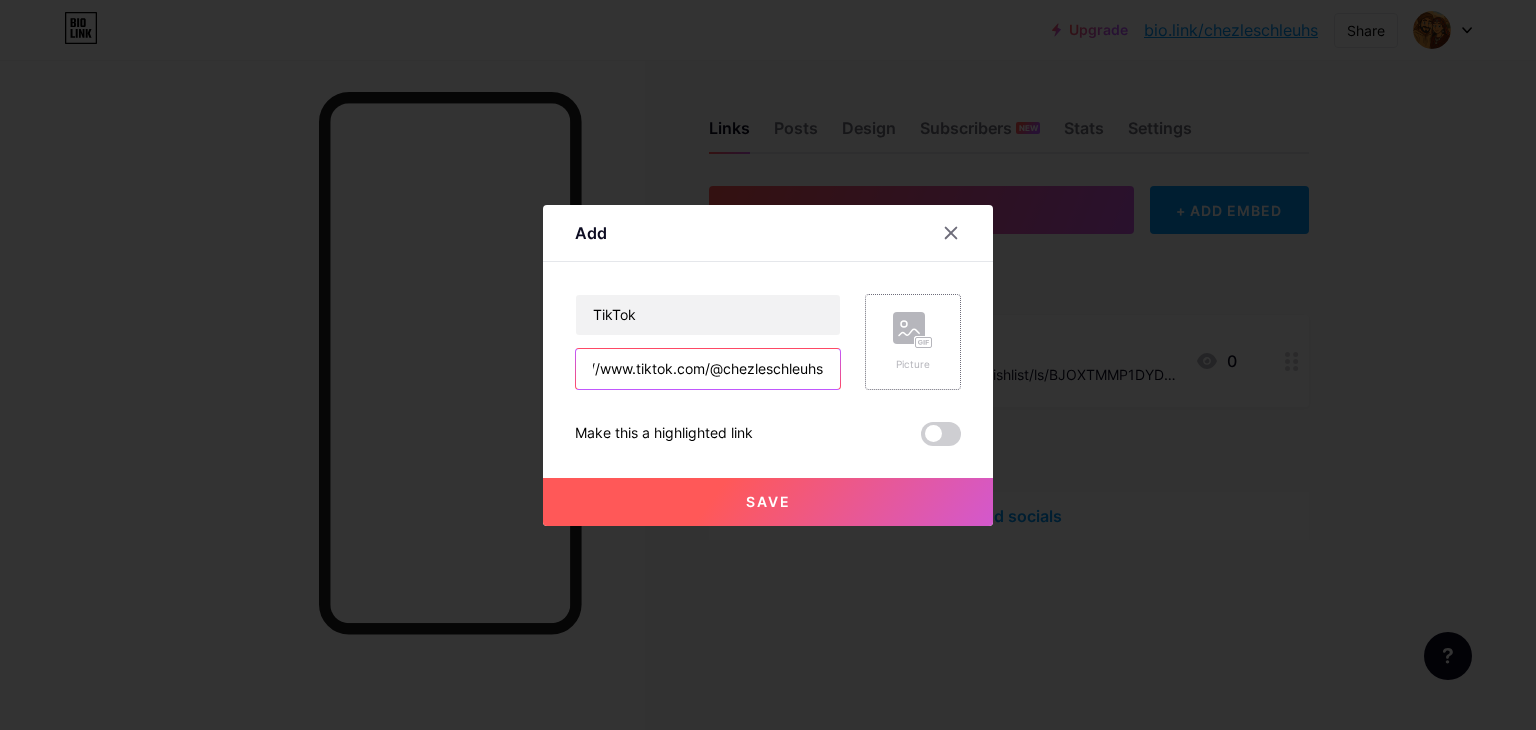 type on "https://www.tiktok.com/@chezleschleuhs" 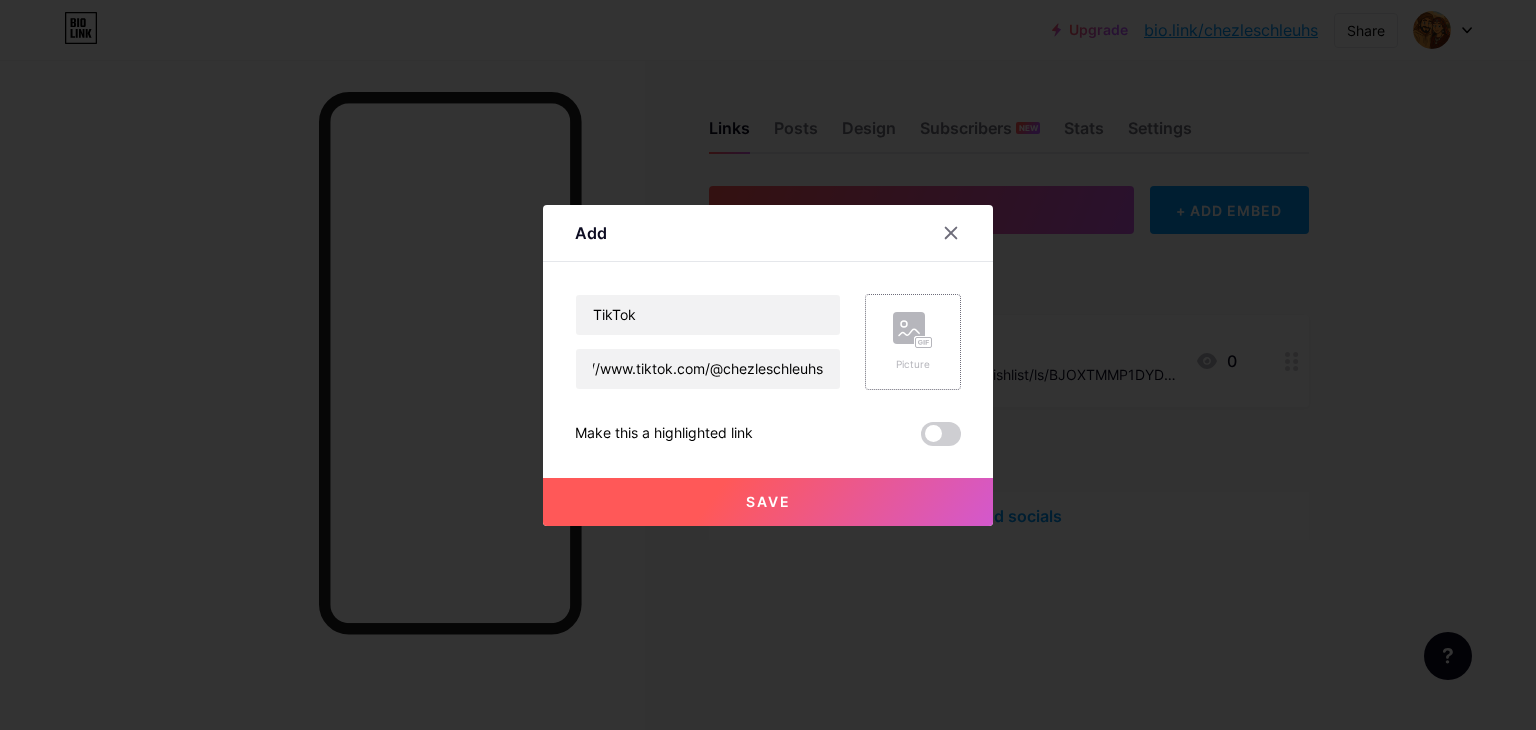 scroll, scrollTop: 0, scrollLeft: 0, axis: both 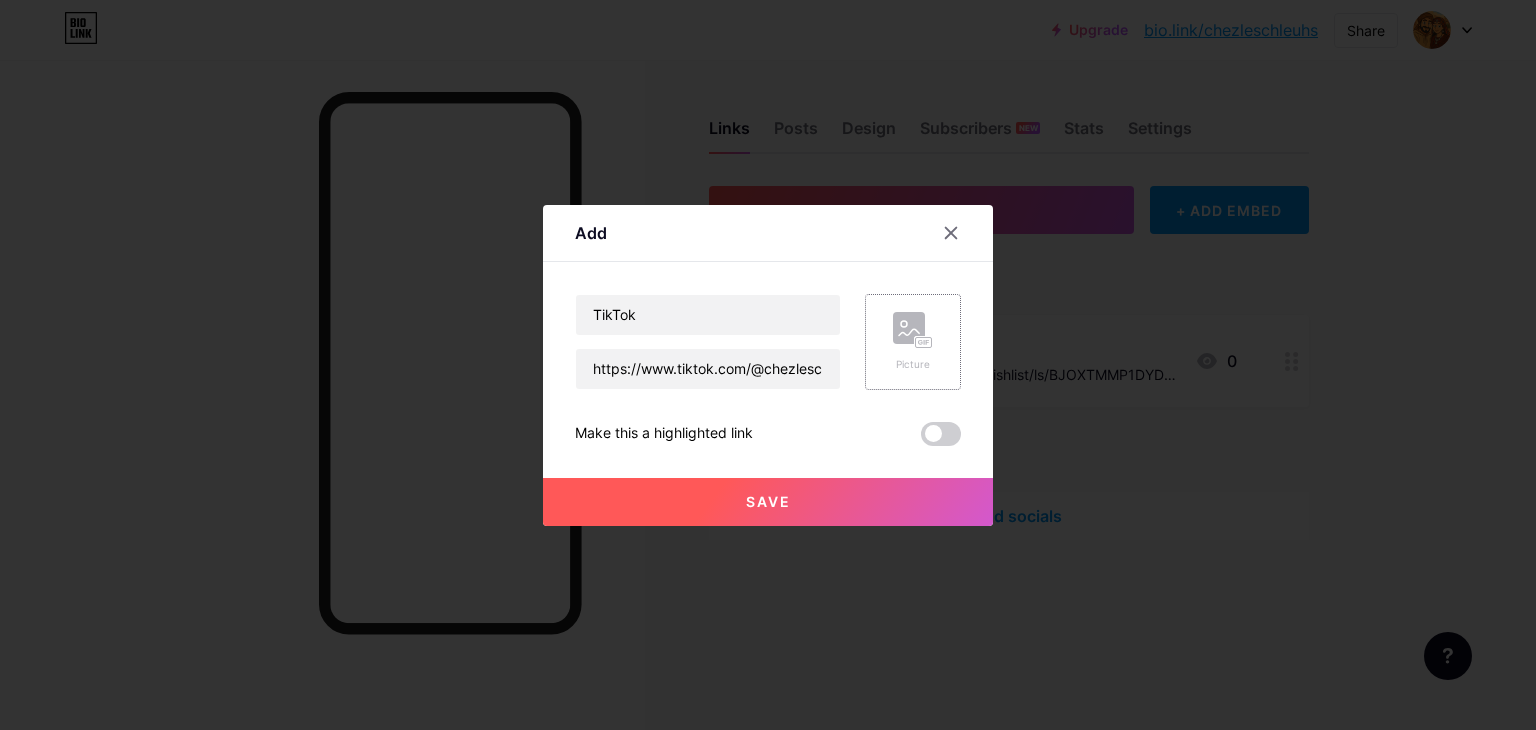 click on "Picture" at bounding box center [913, 364] 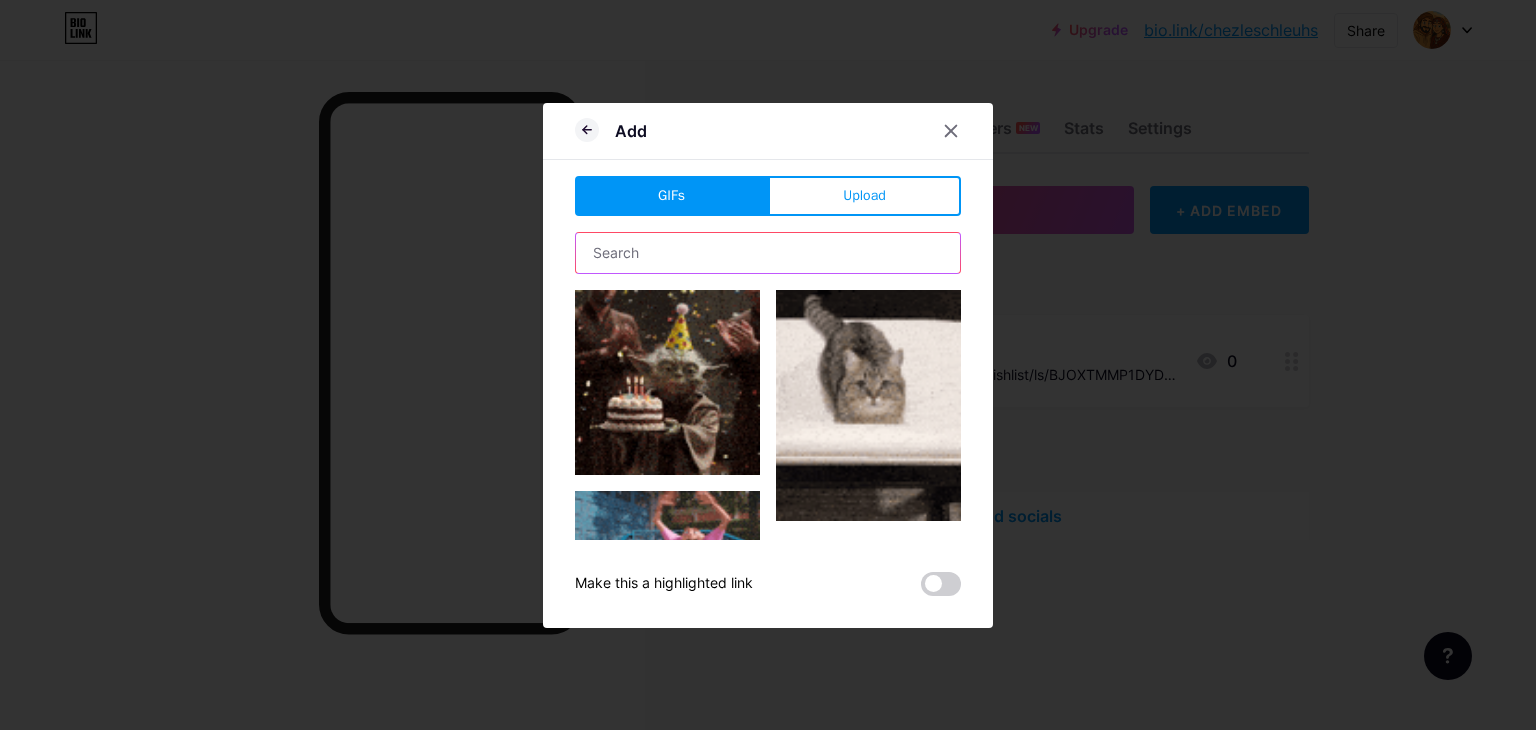 click at bounding box center (768, 253) 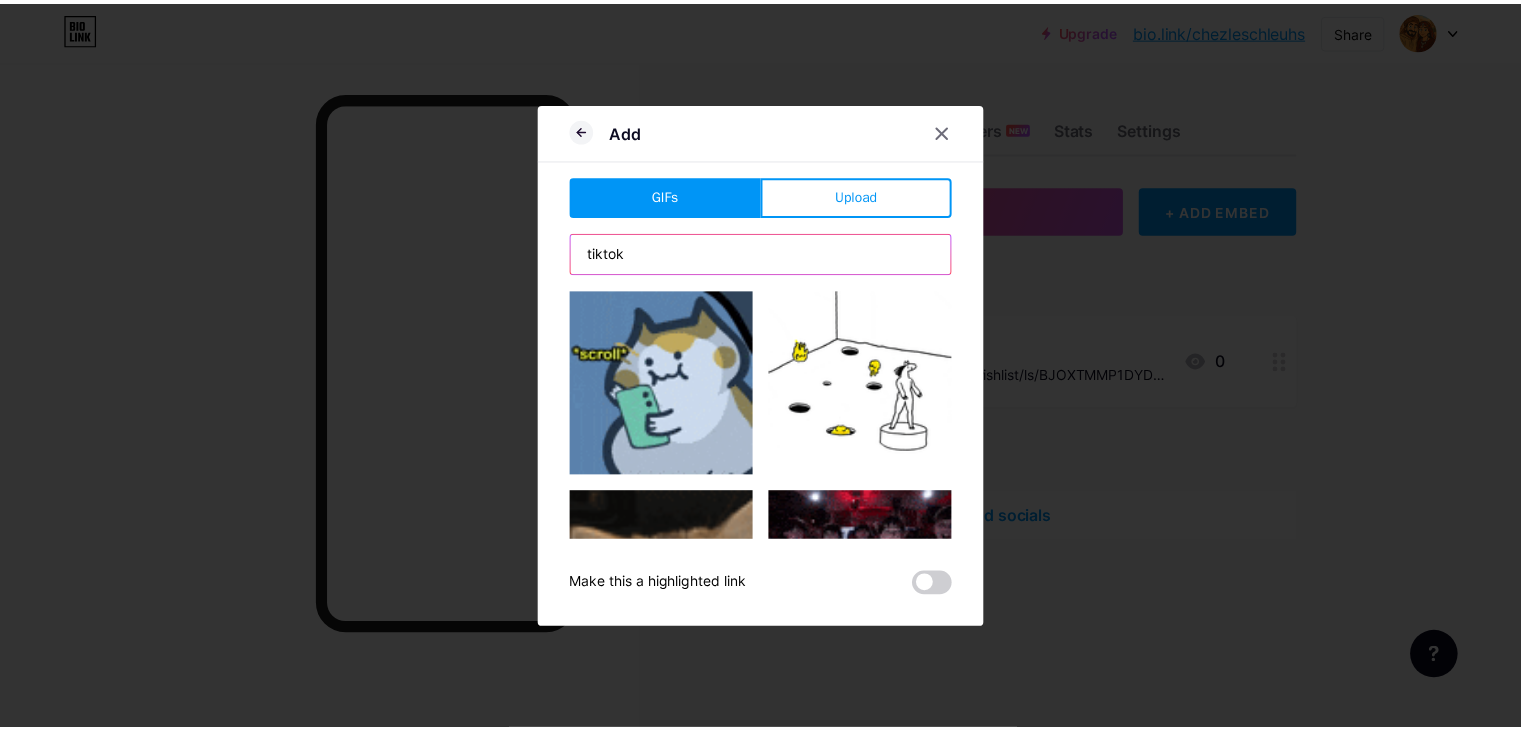 scroll, scrollTop: 0, scrollLeft: 0, axis: both 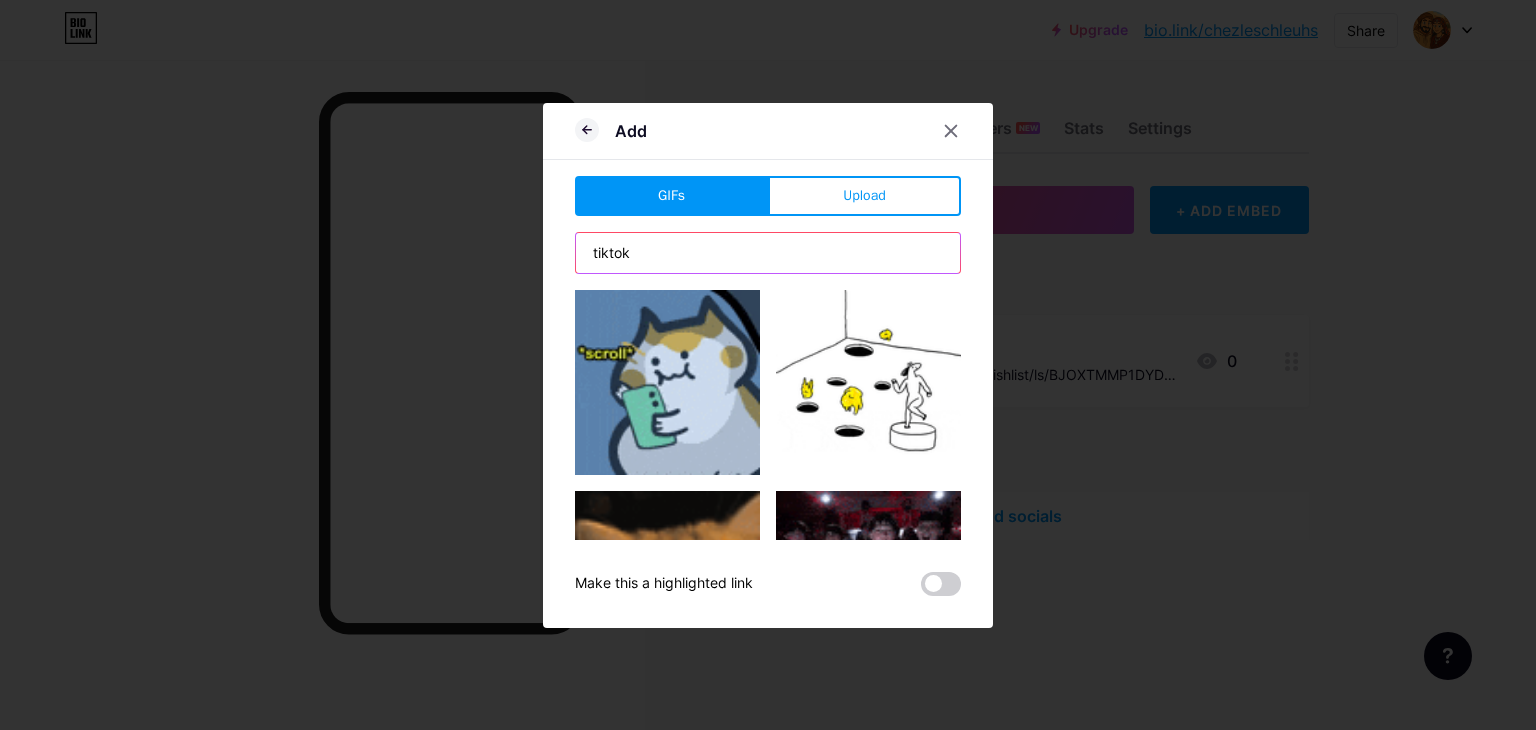 type on "tiktok" 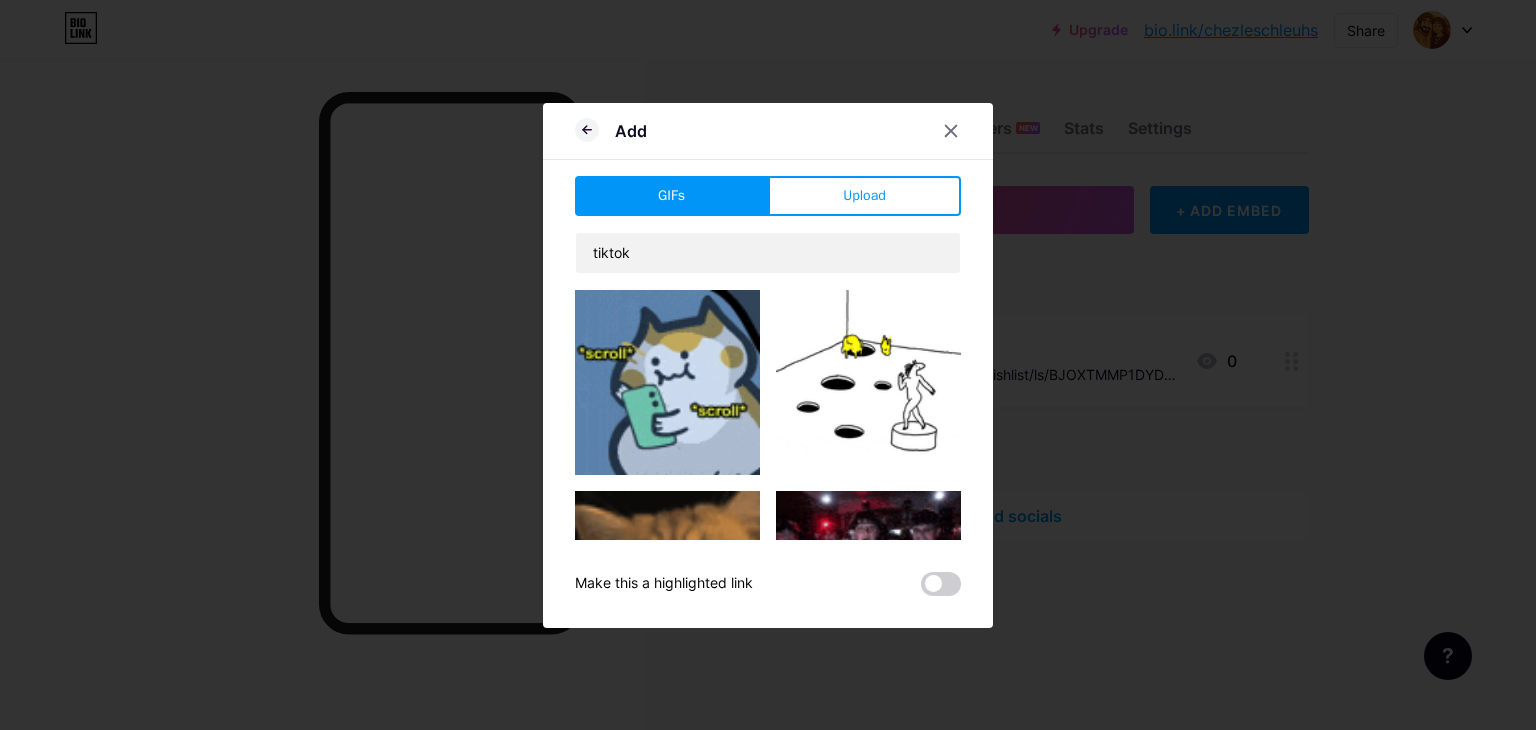 click at bounding box center (667, 382) 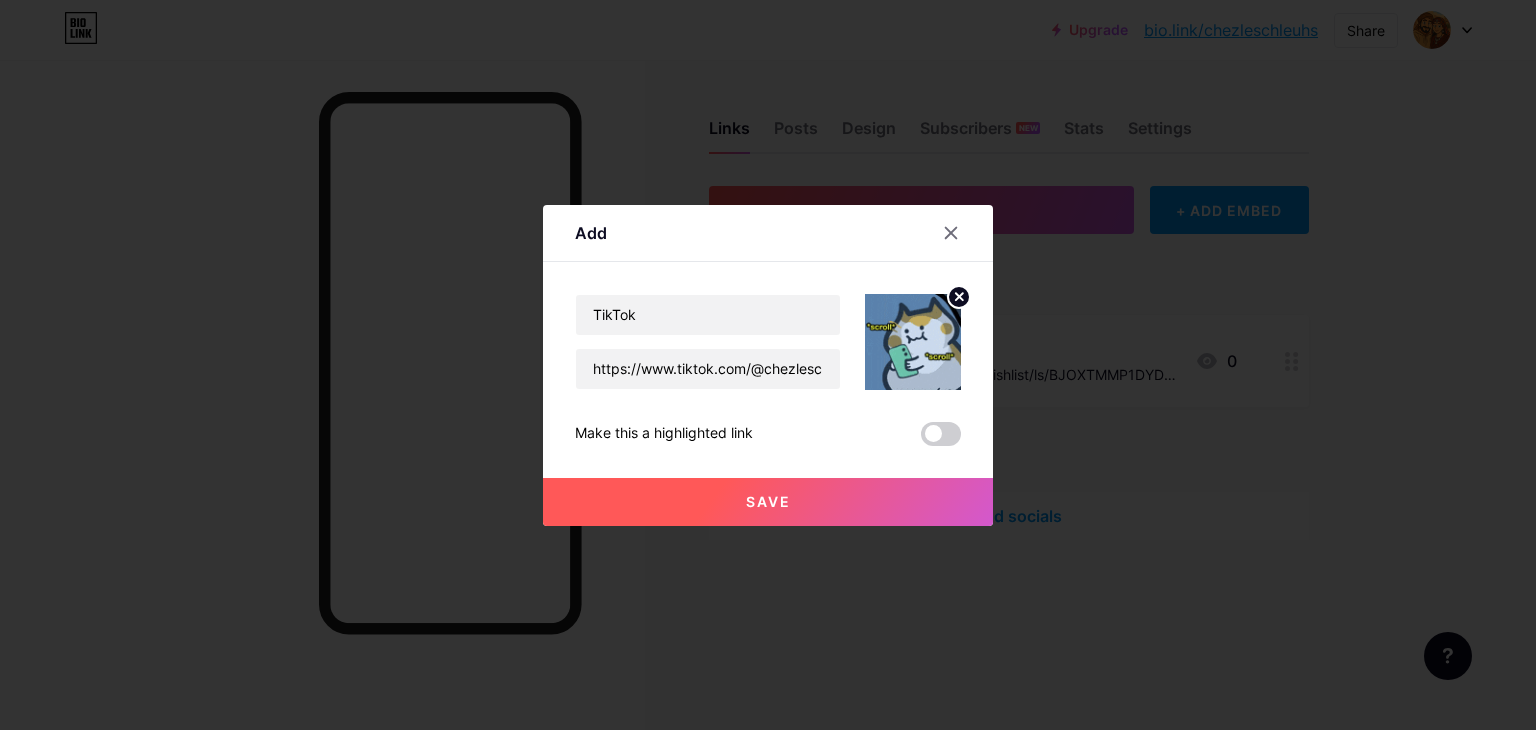 click on "Save" at bounding box center (768, 501) 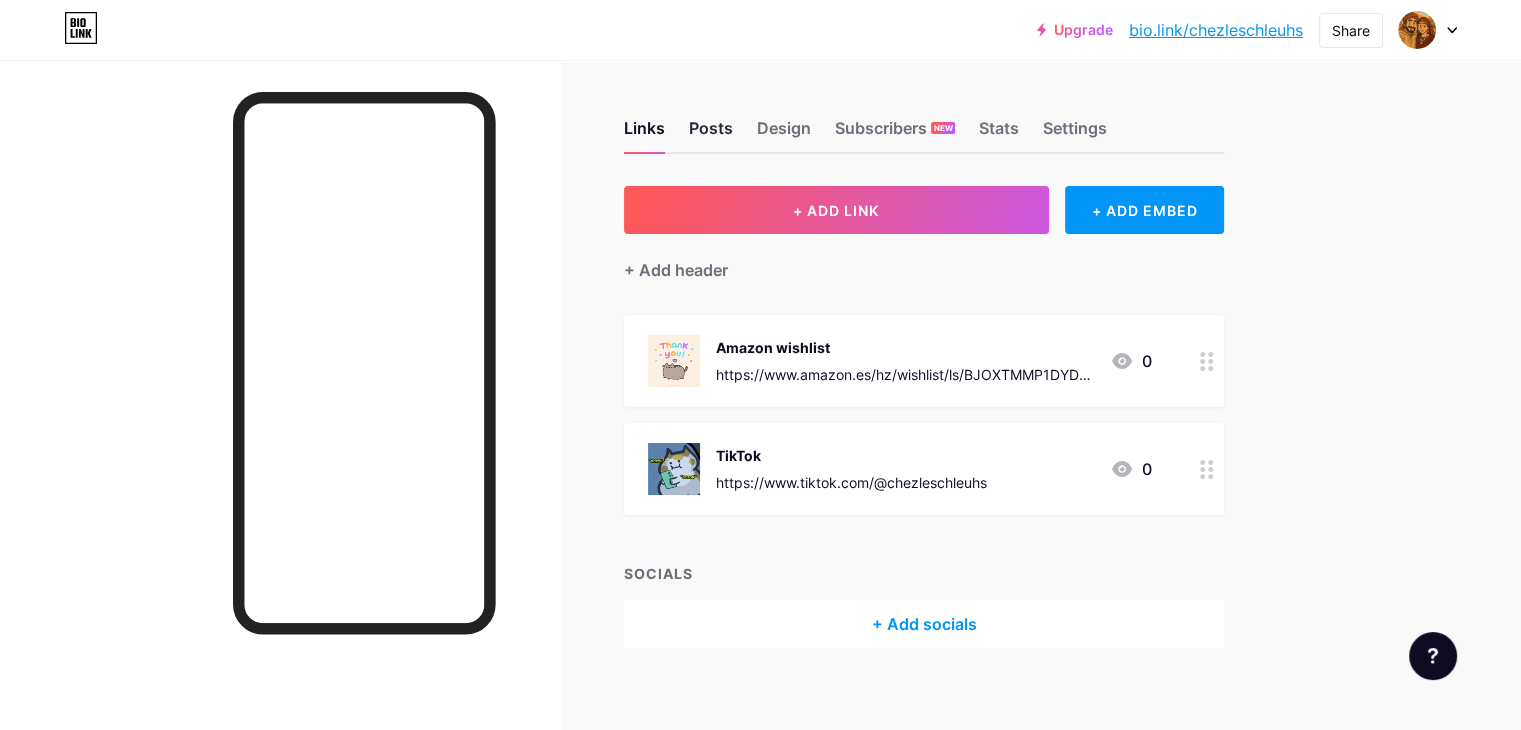 click on "Posts" at bounding box center [711, 134] 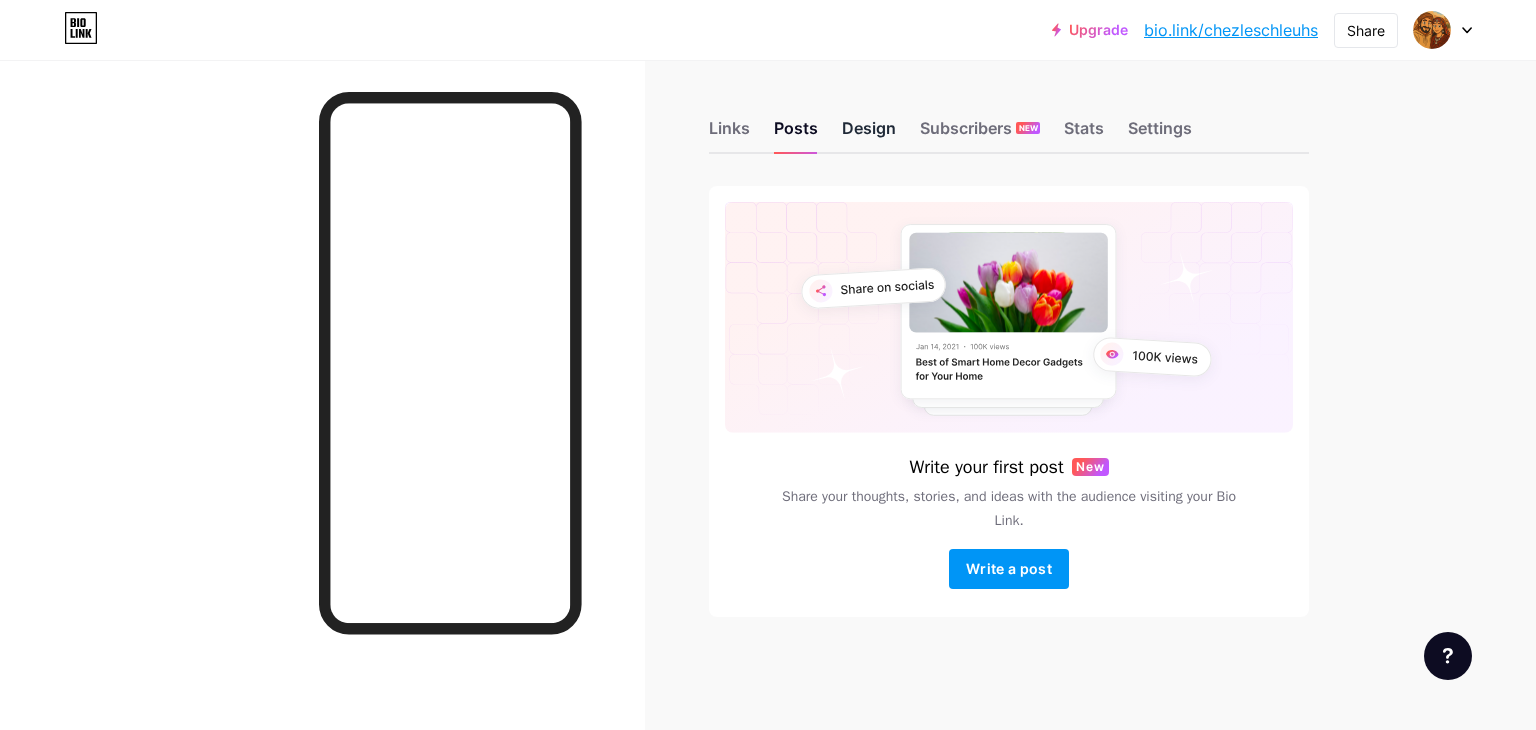 click on "Design" at bounding box center (869, 134) 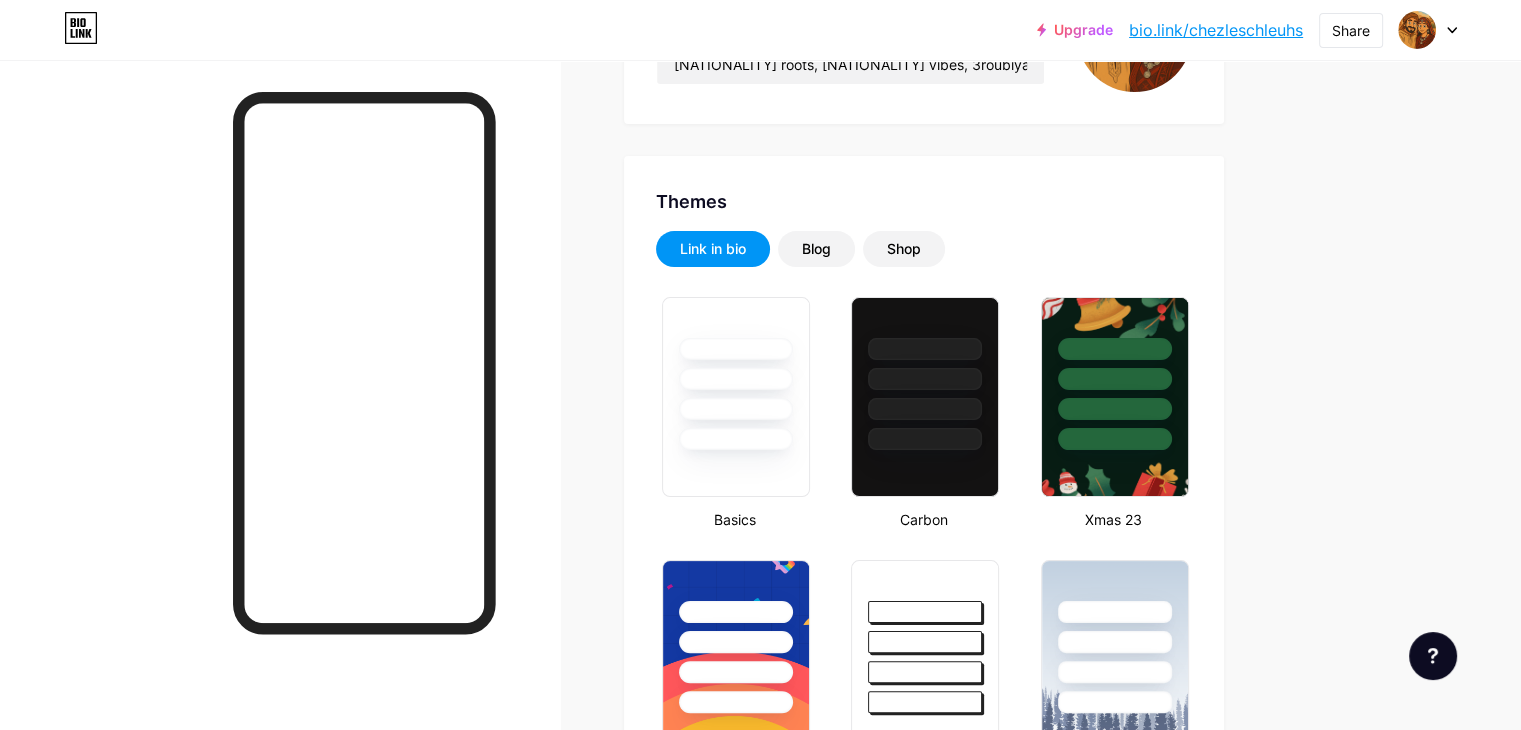 scroll, scrollTop: 0, scrollLeft: 0, axis: both 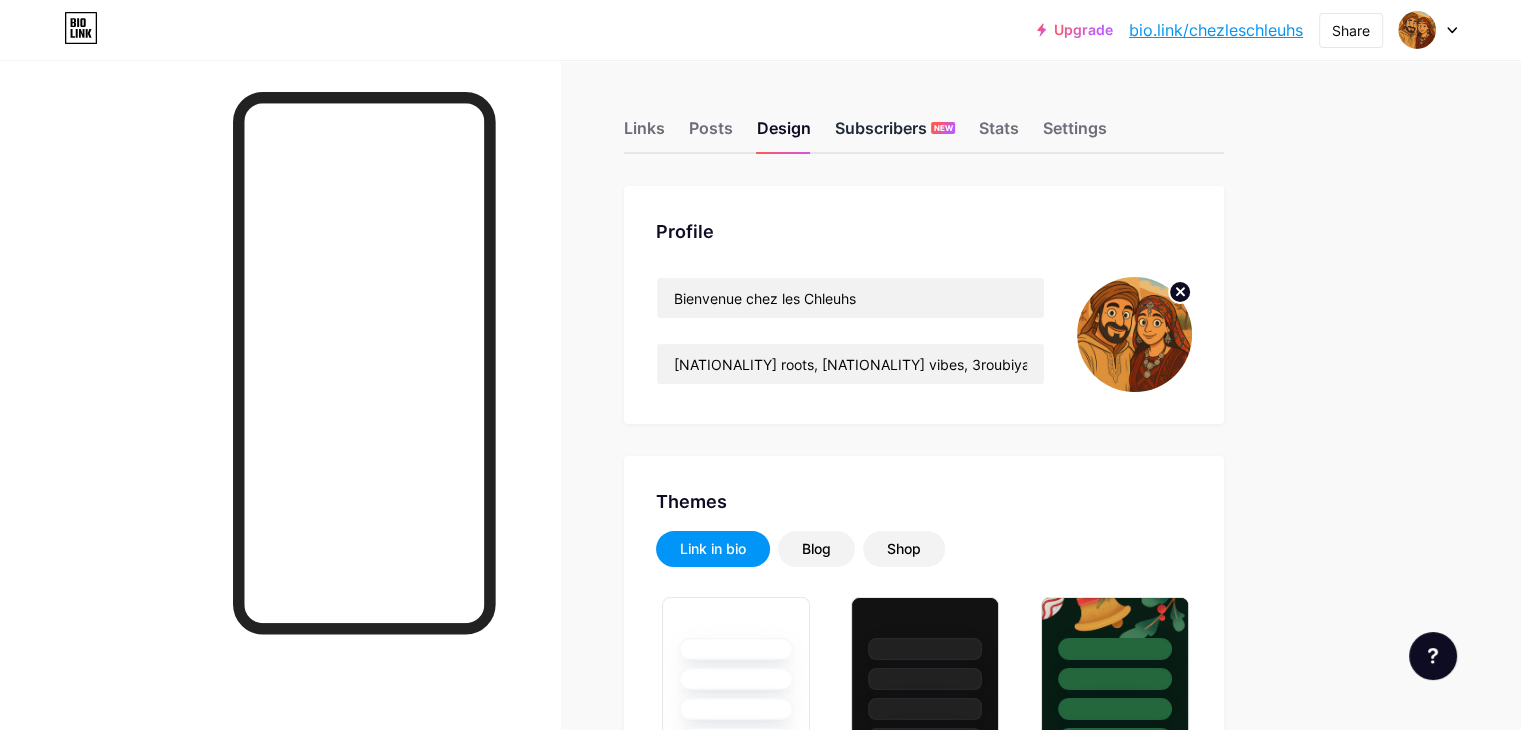 click on "Subscribers
NEW" at bounding box center [895, 134] 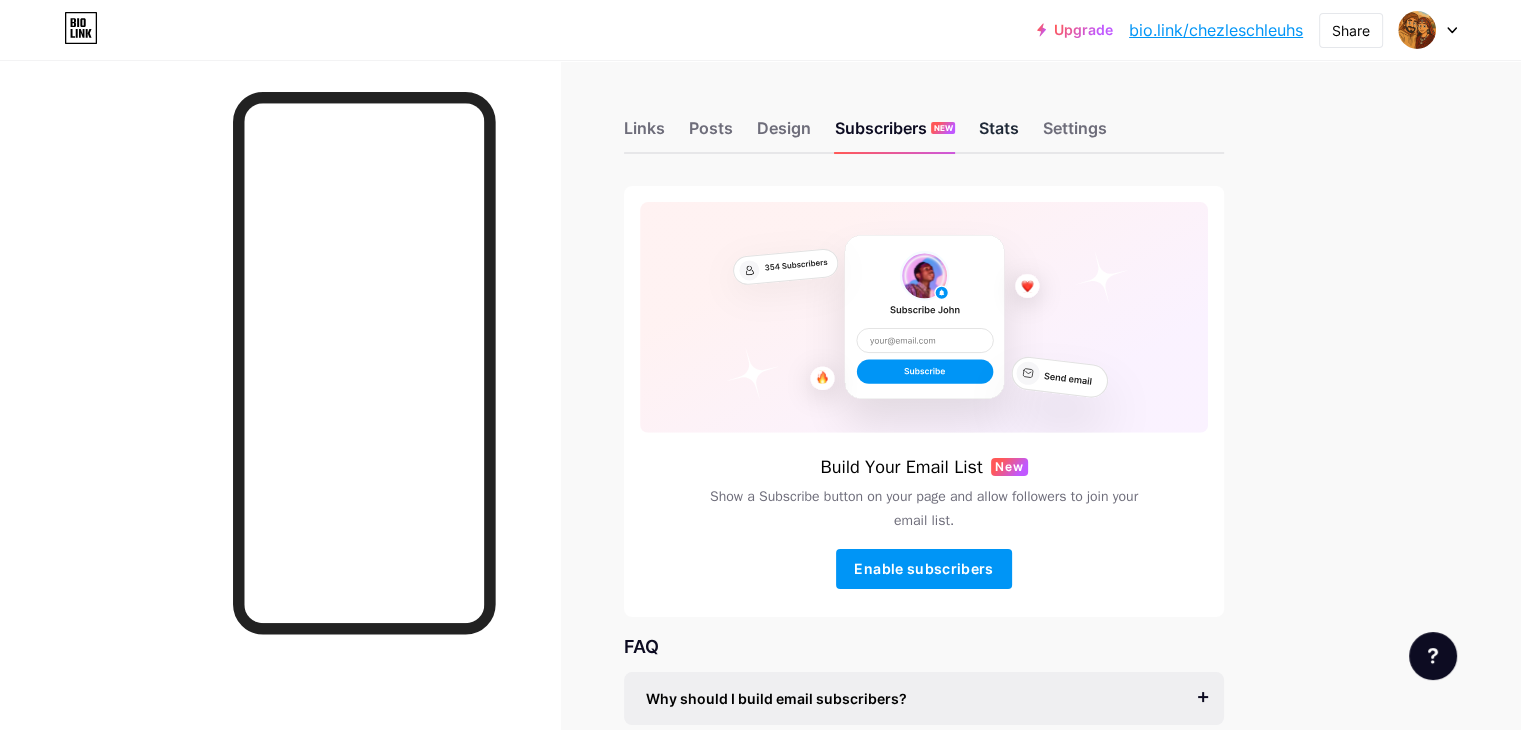 click on "Stats" at bounding box center (999, 134) 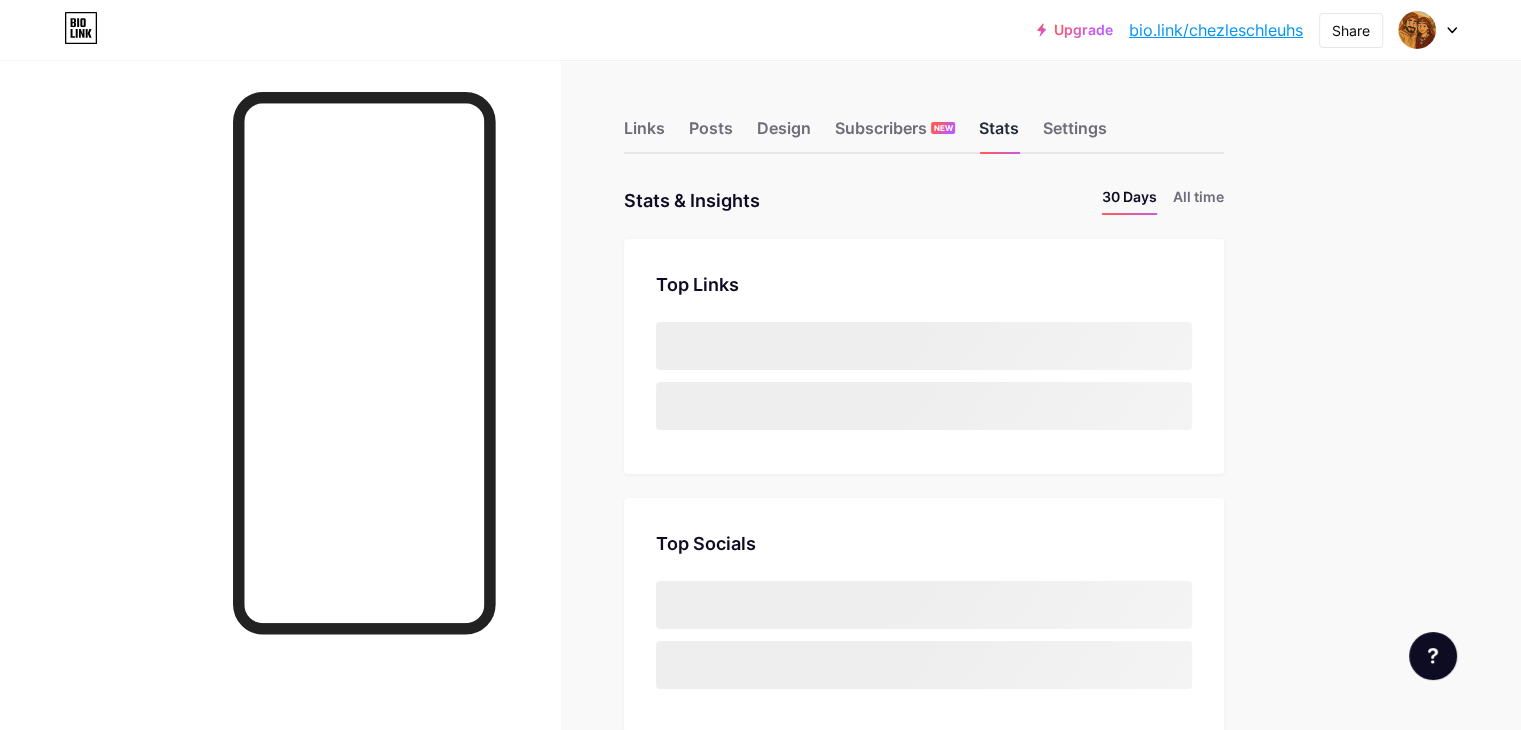 scroll, scrollTop: 999270, scrollLeft: 998479, axis: both 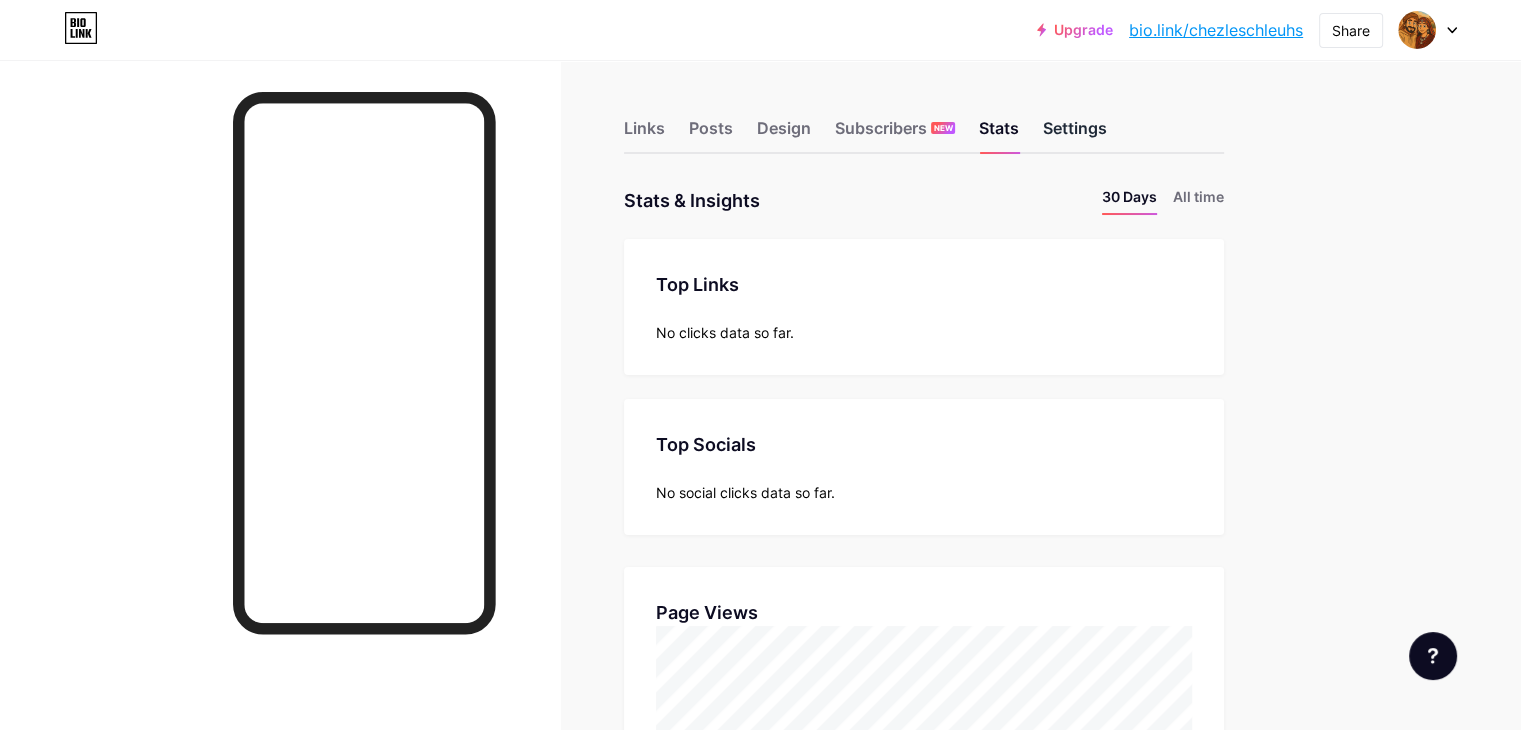 click on "Settings" at bounding box center [1075, 134] 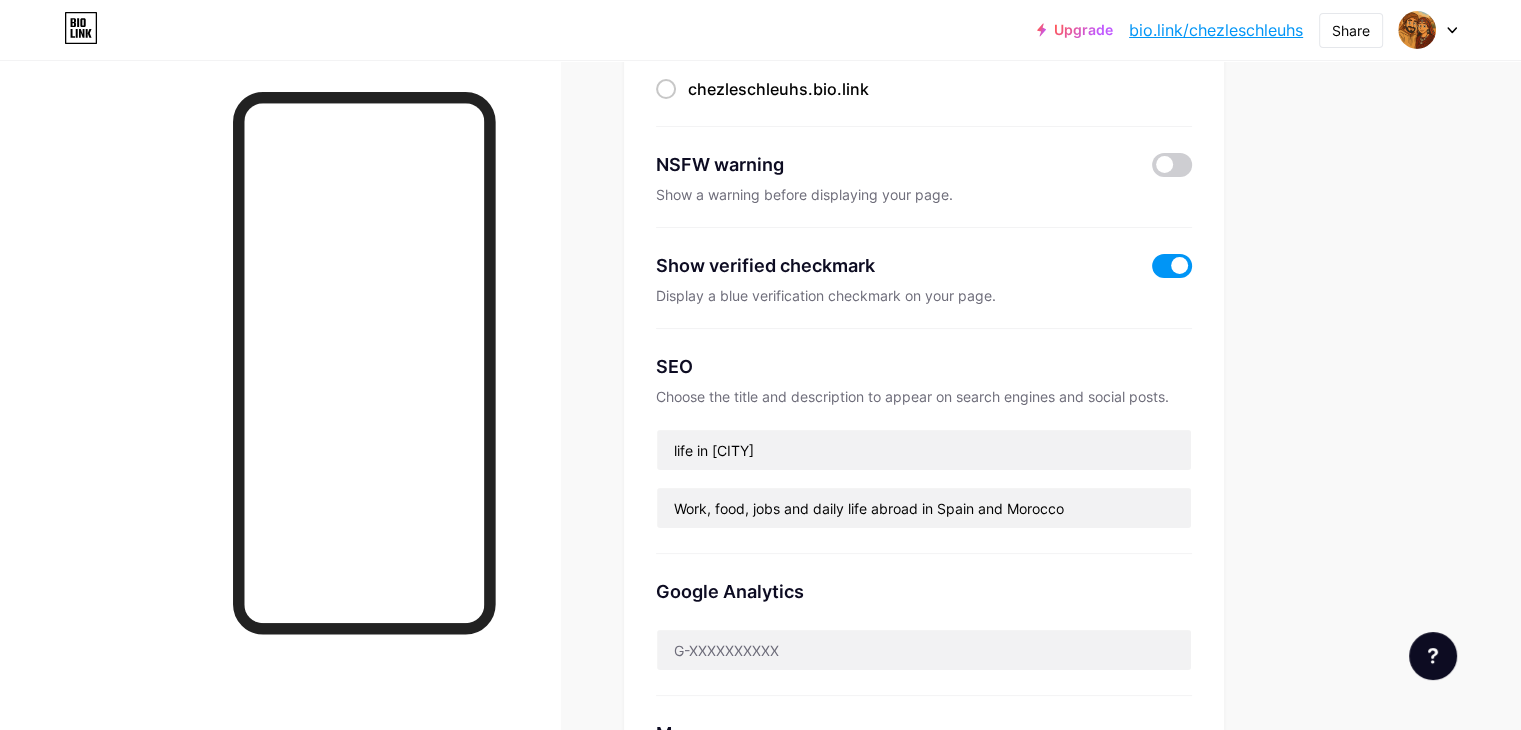 scroll, scrollTop: 400, scrollLeft: 0, axis: vertical 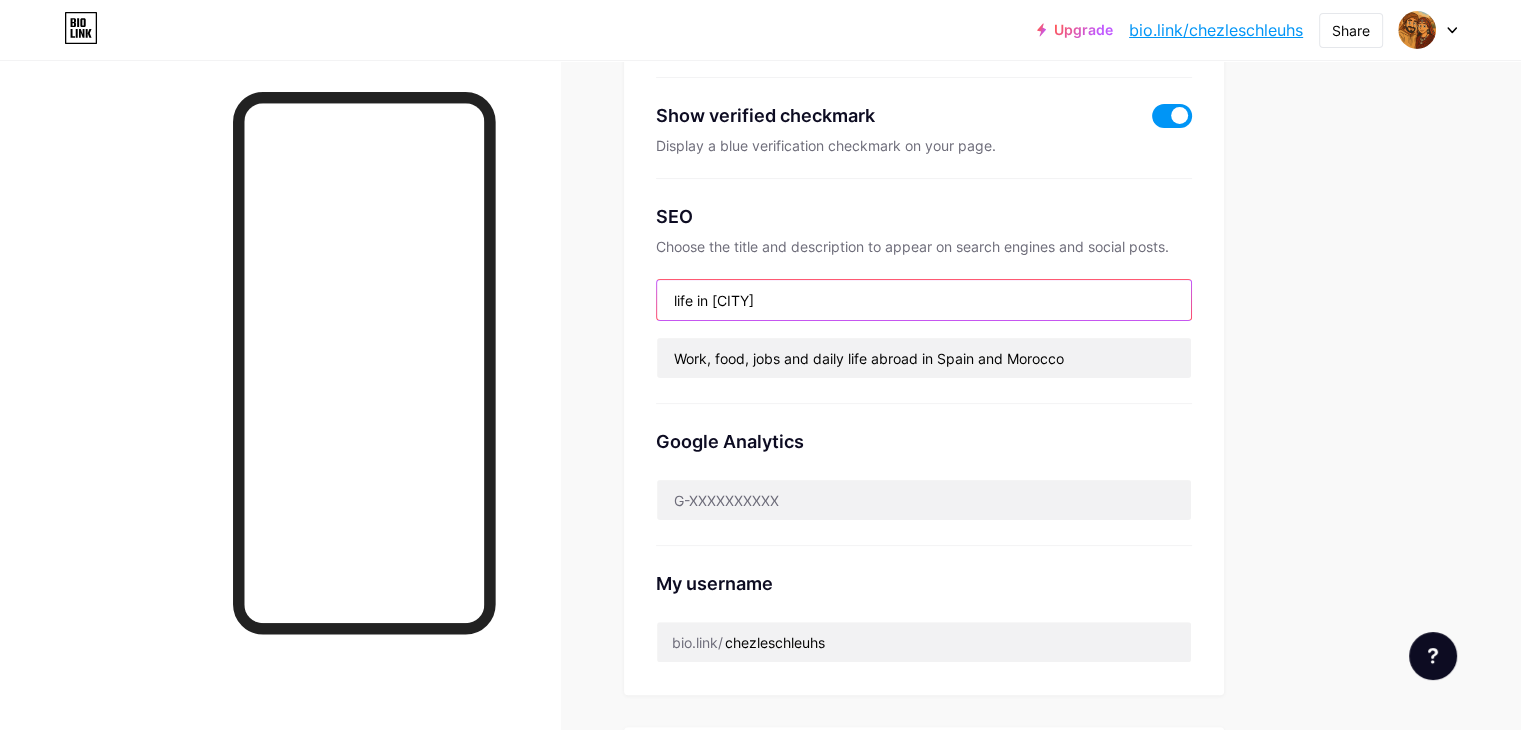 drag, startPoint x: 905, startPoint y: 301, endPoint x: 720, endPoint y: 271, distance: 187.41664 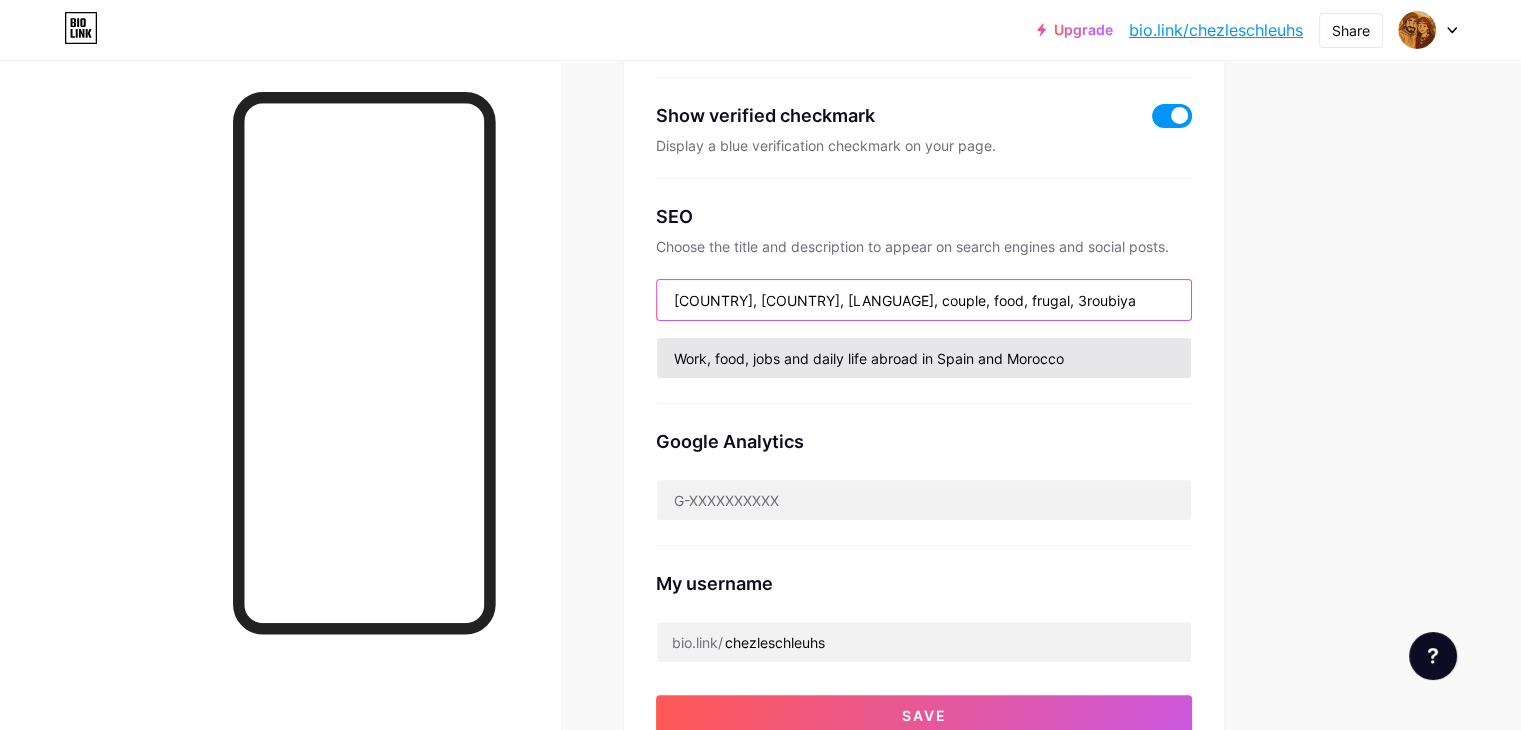 type on "[COUNTRY], [COUNTRY], [LANGUAGE], couple, food, frugal, 3roubiya" 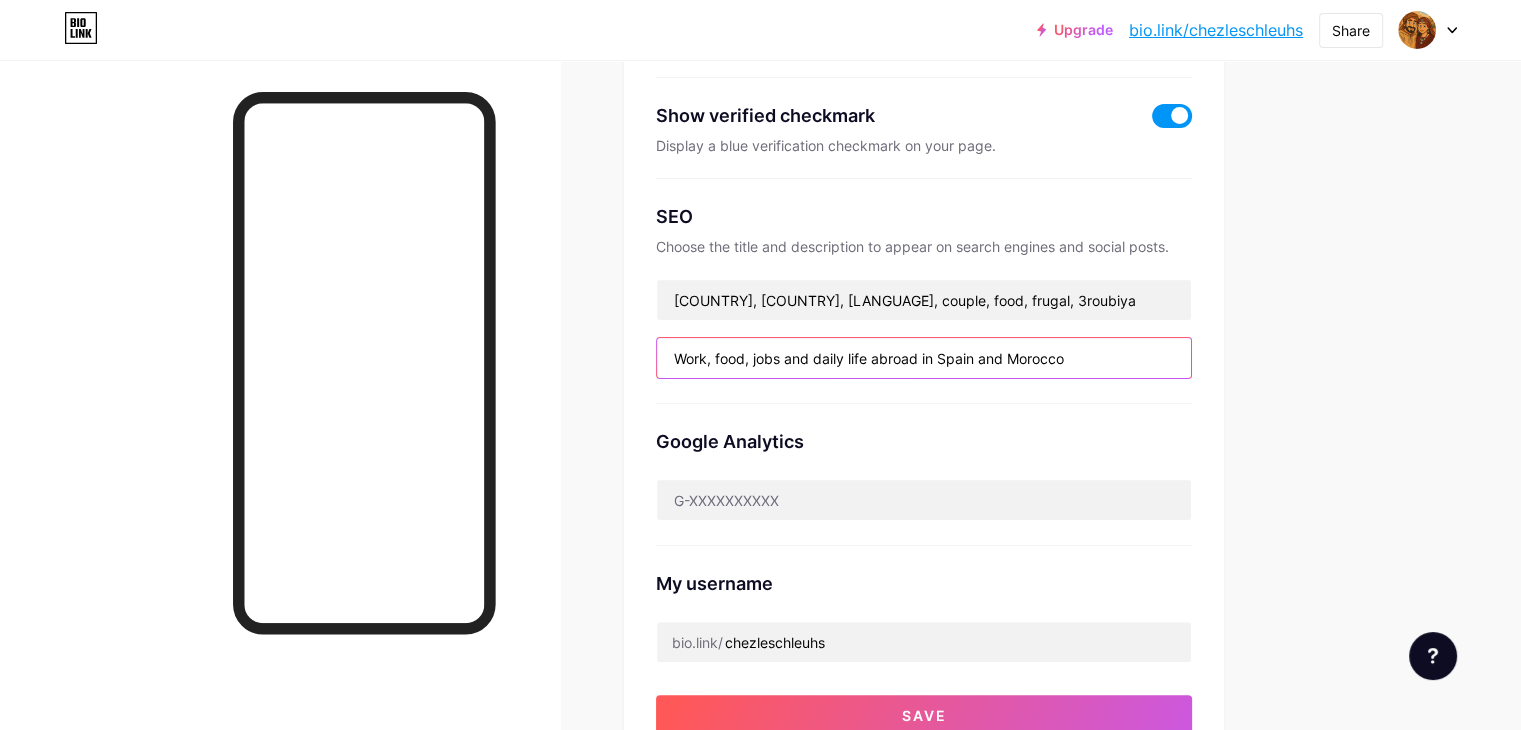 click on "Work, food, jobs and daily life abroad in Spain and Morocco" at bounding box center (924, 358) 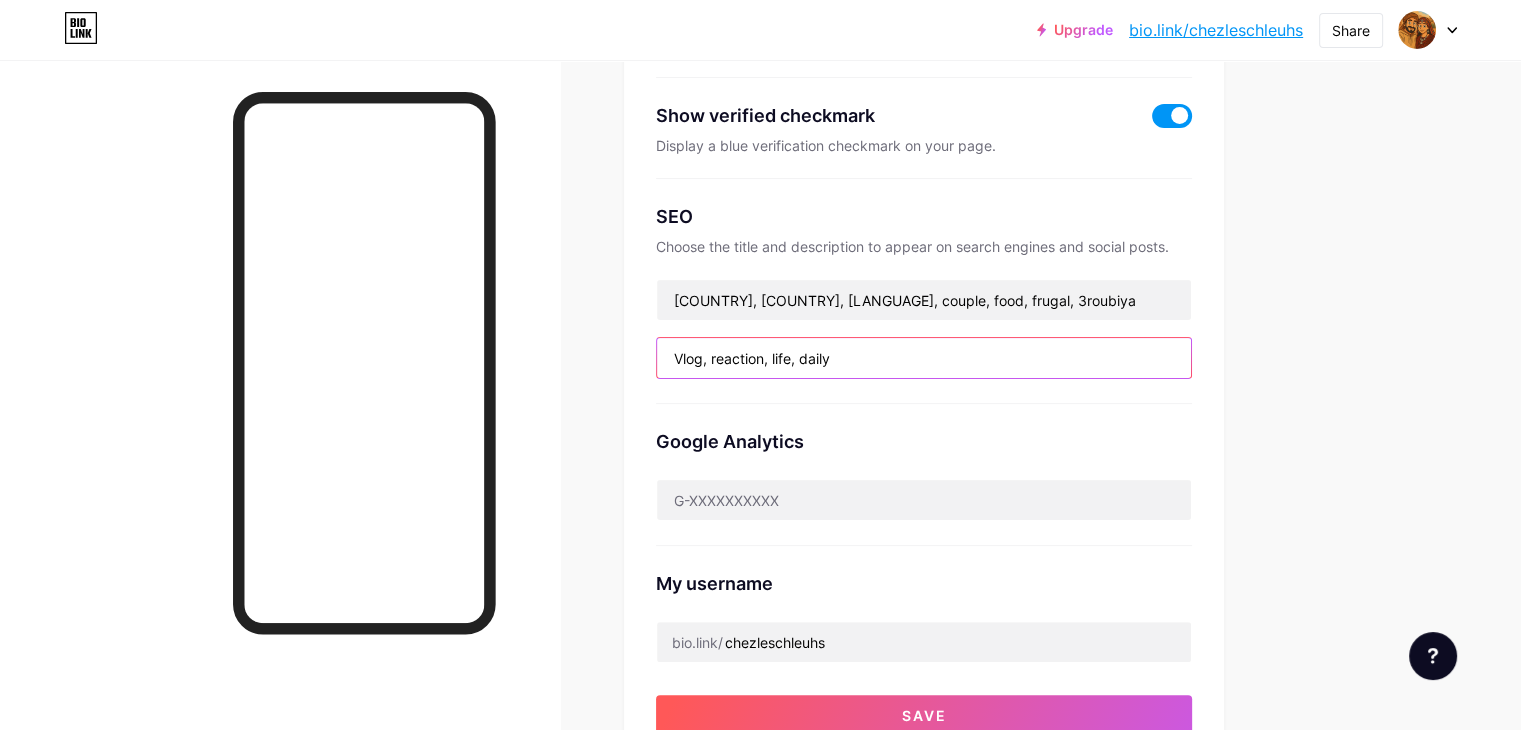 type on "Vlog, reaction, life, daily" 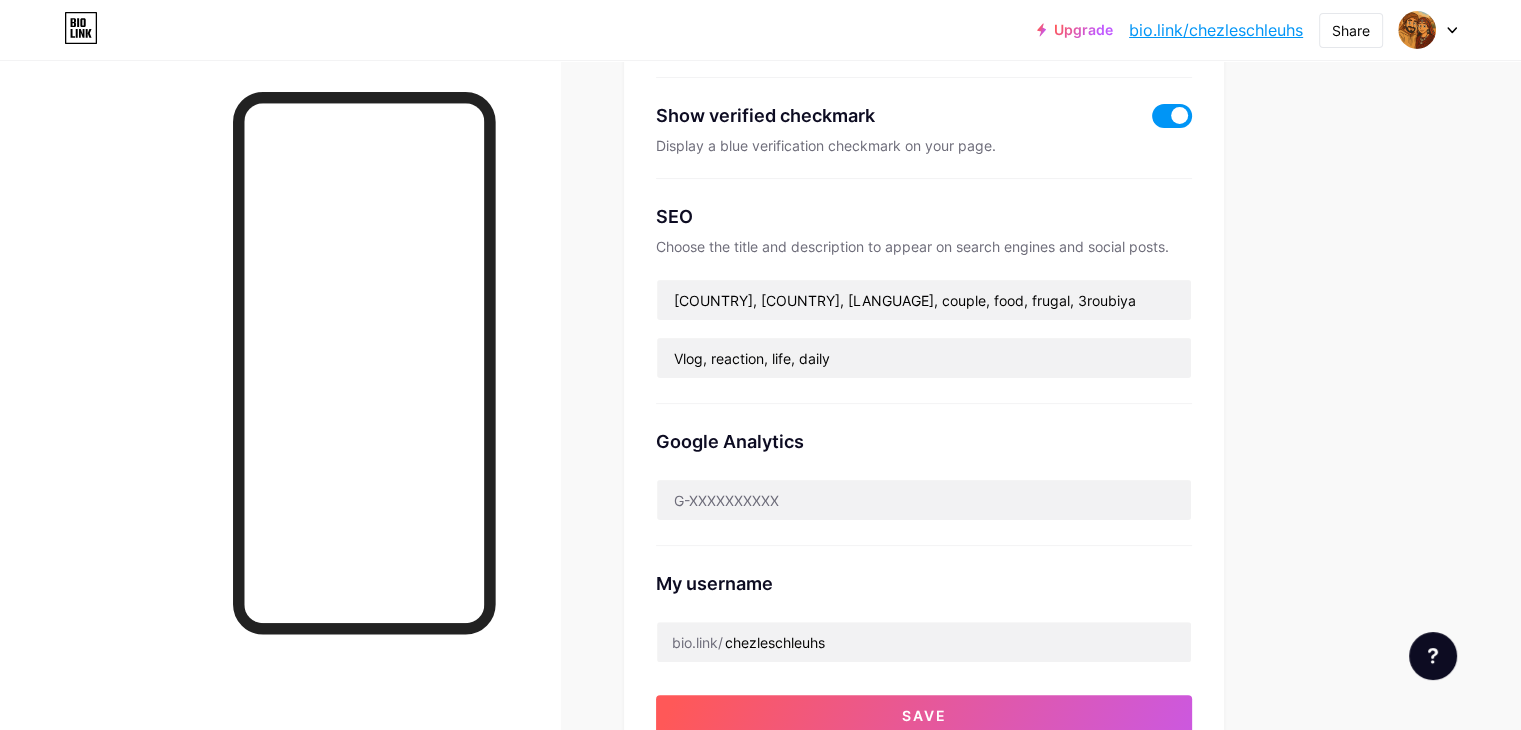 click on "Preferred link   This is an aesthetic choice. Both links are usable.
bio.link/ chezleschleuhs       chezleschleuhs .bio.link
NSFW warning       Show a warning before displaying your page.   Show verified checkmark       Display a blue verification checkmark on your page.   SEO   Choose the title and description to appear on search engines and social posts.   Morocco, Spain, Chleuh, couple, food, frugal, 3roubiya     Vlog, reaction, life, daily     Google Analytics       My username   bio.link/   chezleschleuhs         Save" at bounding box center (924, 276) 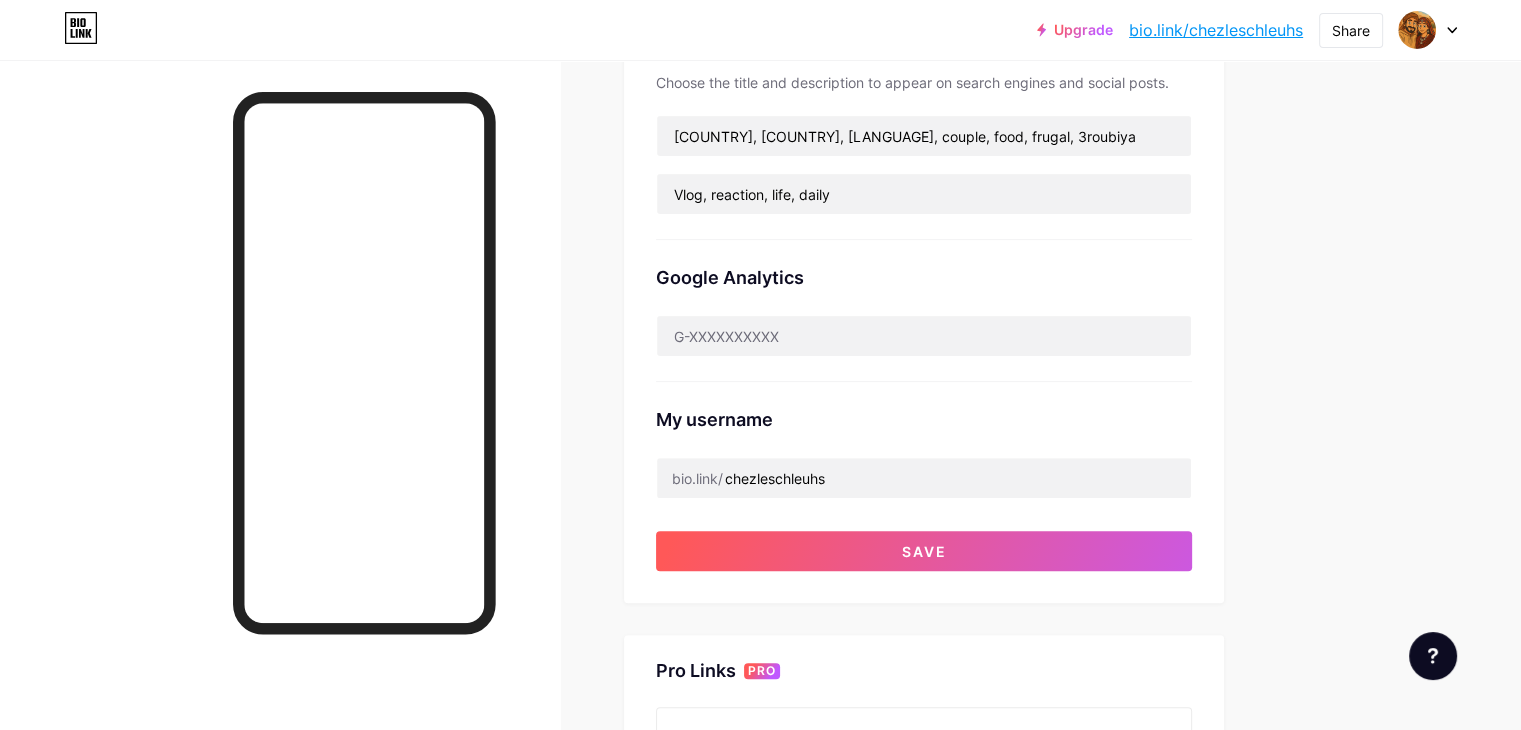 scroll, scrollTop: 600, scrollLeft: 0, axis: vertical 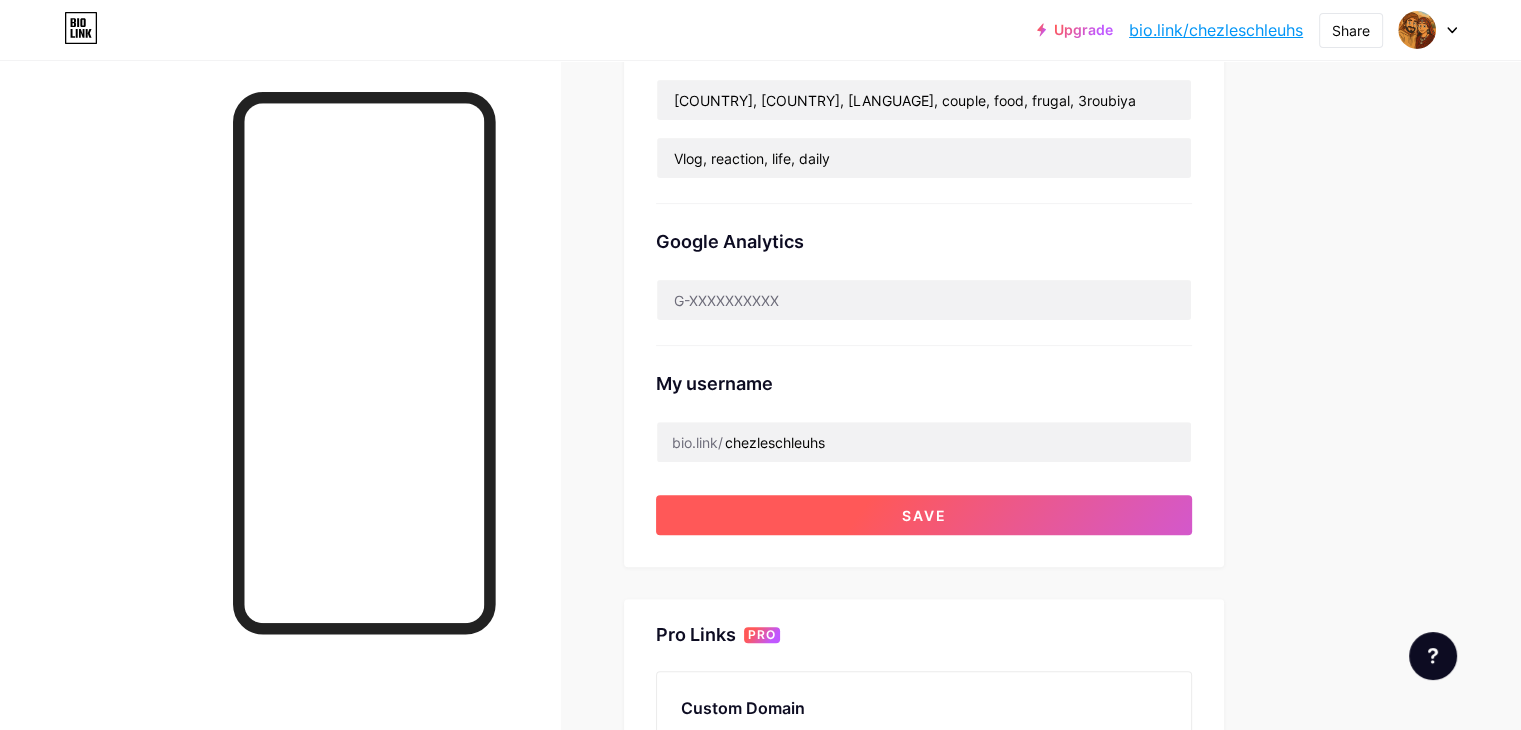 click on "Save" at bounding box center [924, 515] 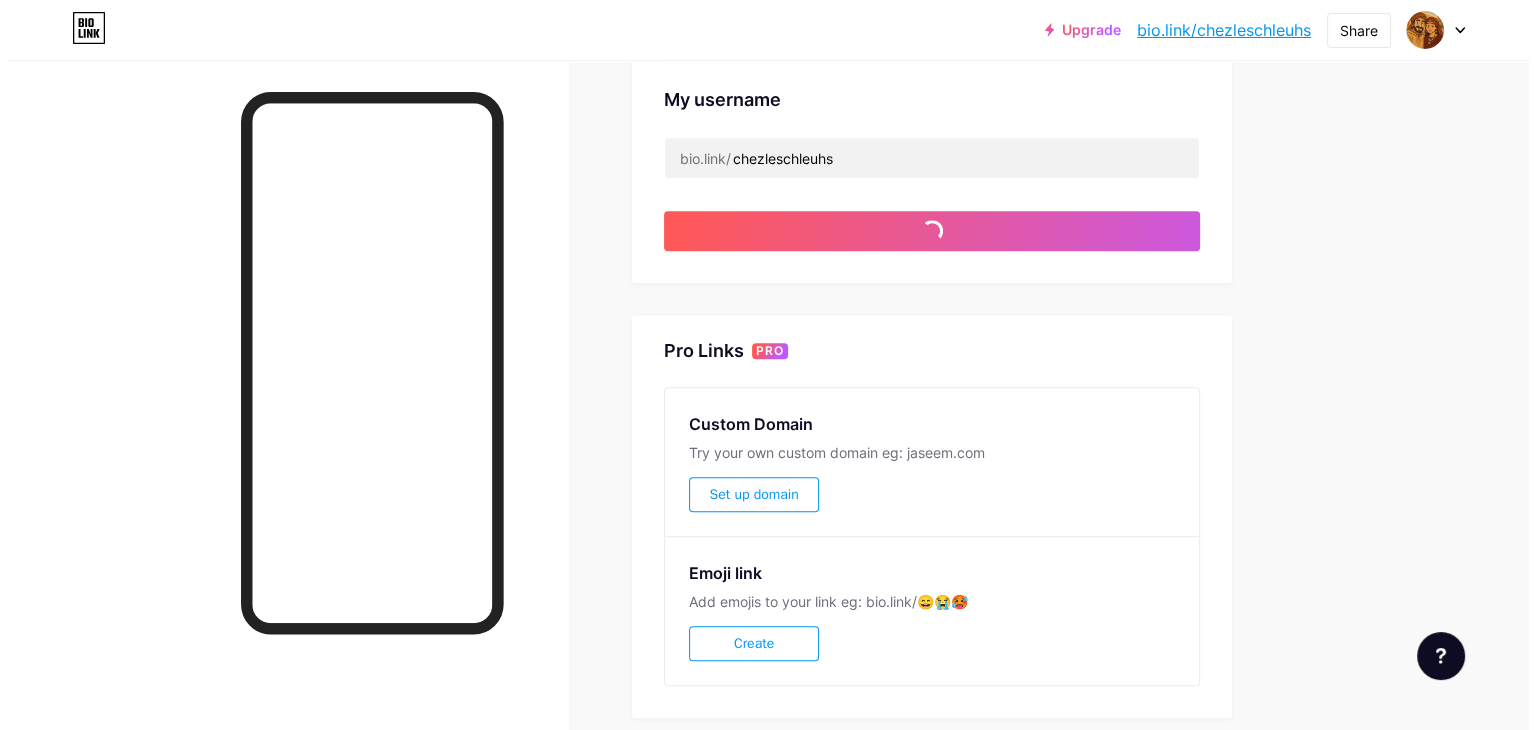 scroll, scrollTop: 900, scrollLeft: 0, axis: vertical 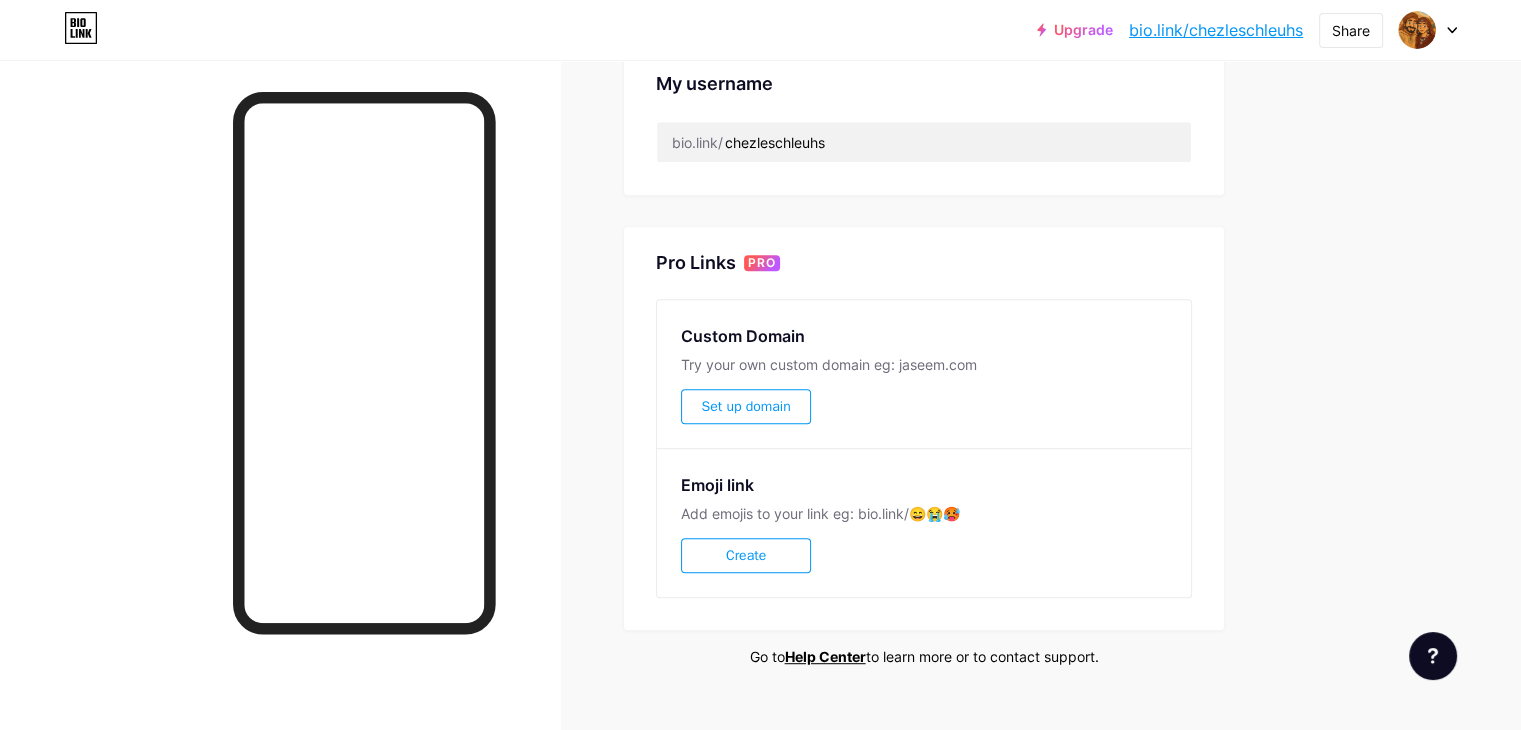 click on "Create" at bounding box center [746, 555] 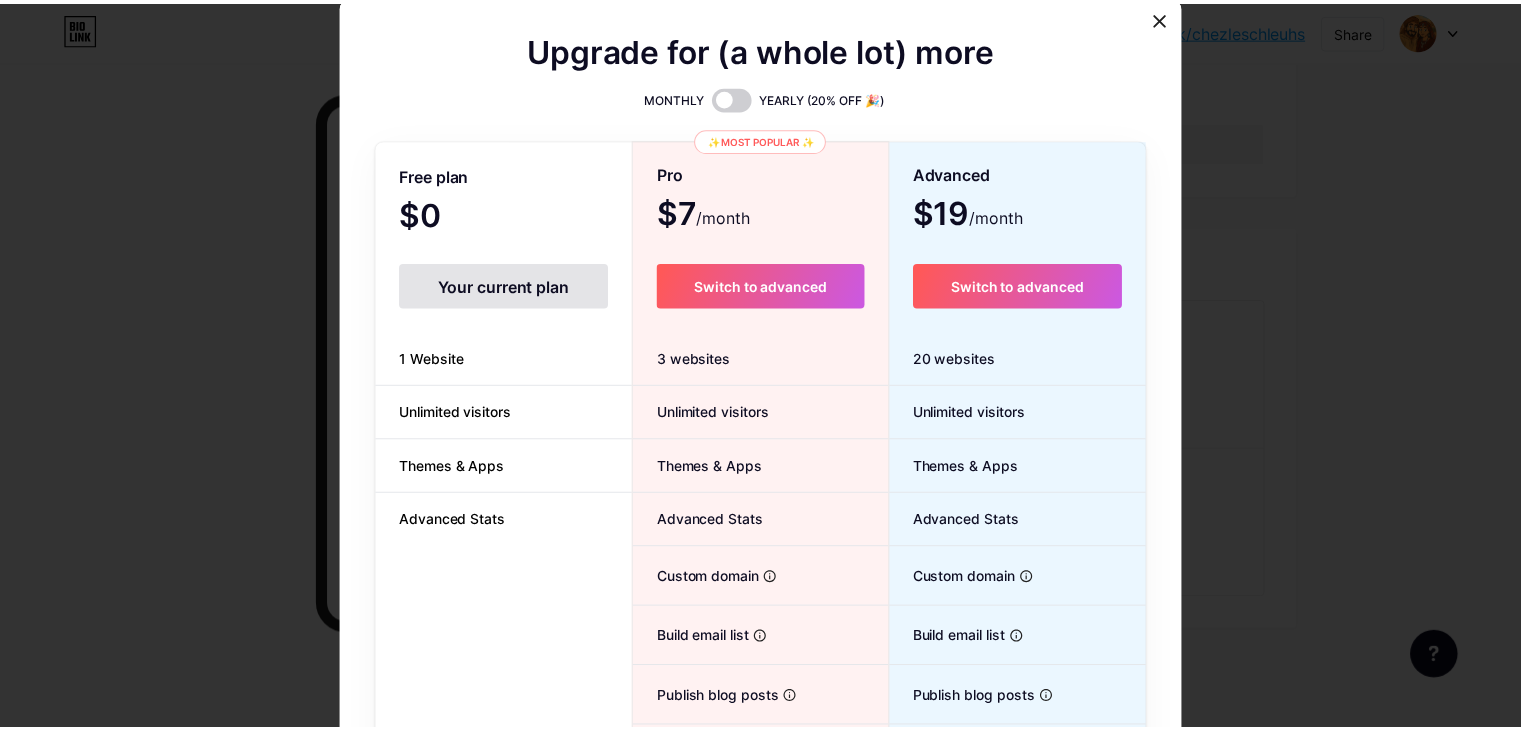 scroll, scrollTop: 198, scrollLeft: 0, axis: vertical 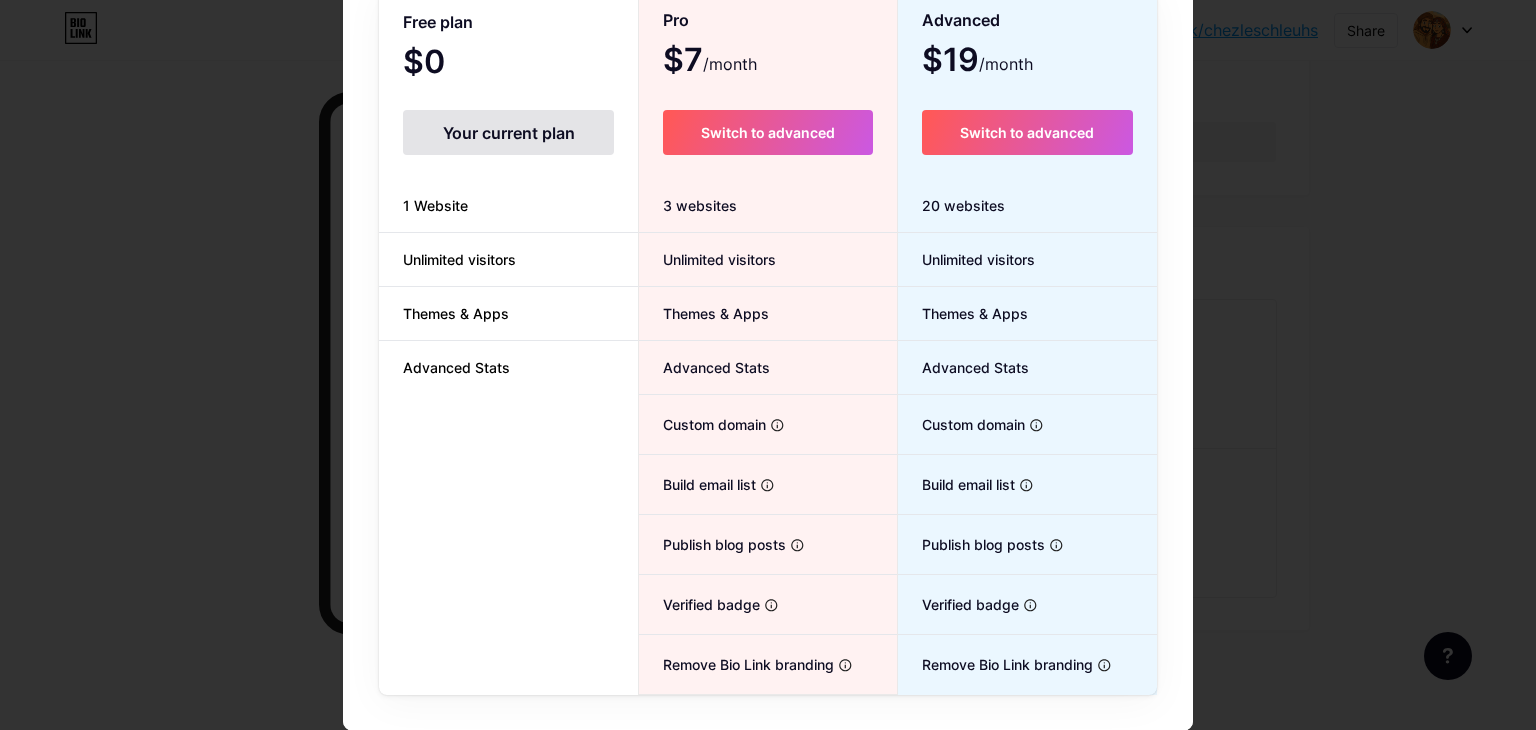 click at bounding box center (768, 167) 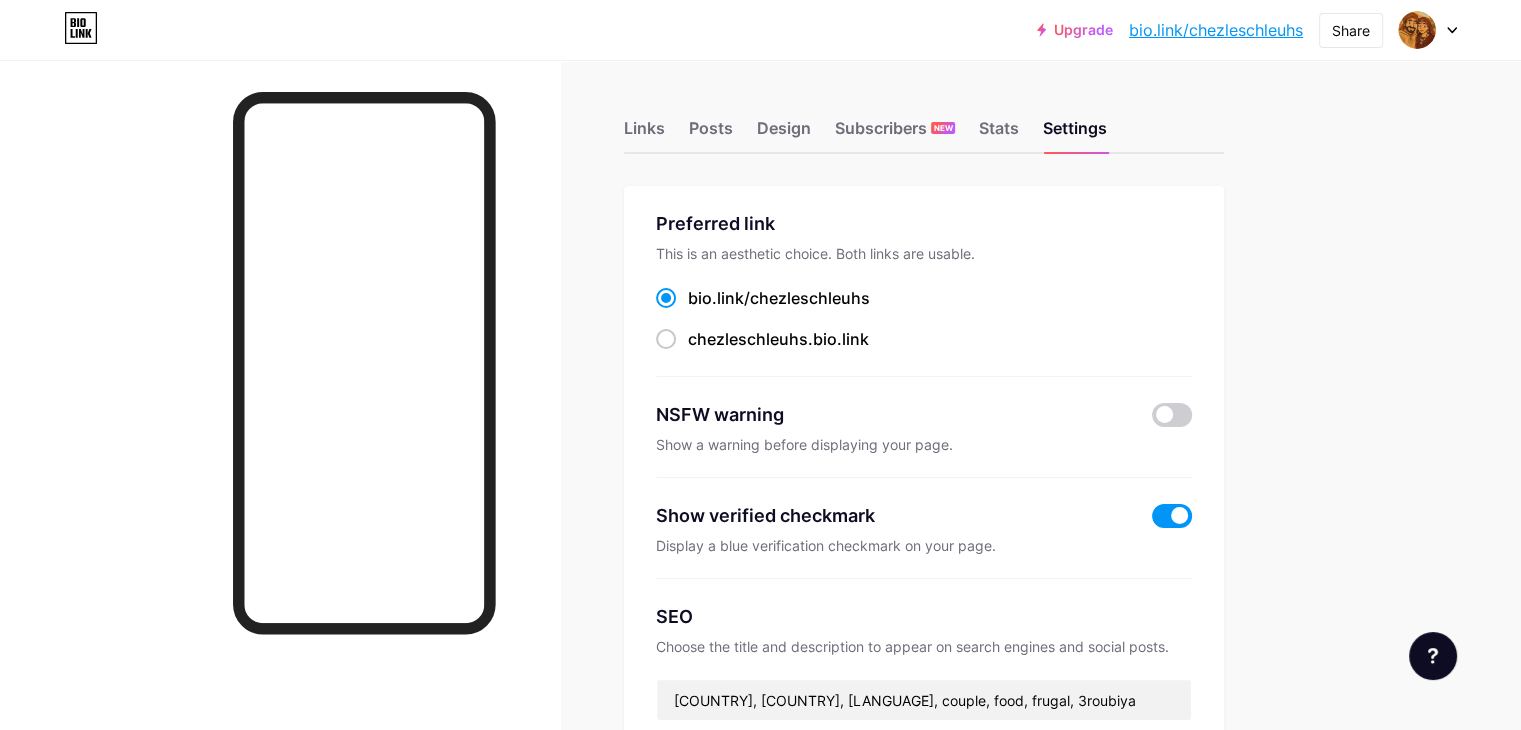 scroll, scrollTop: 0, scrollLeft: 0, axis: both 